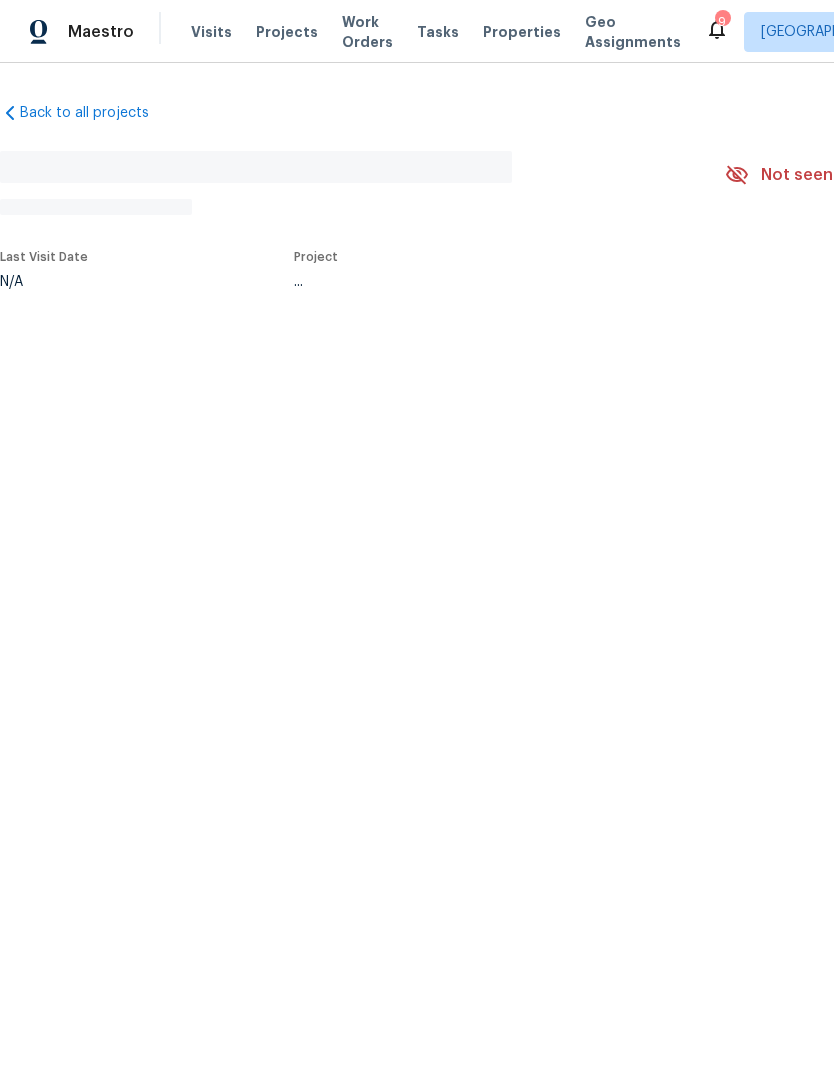 scroll, scrollTop: 0, scrollLeft: 0, axis: both 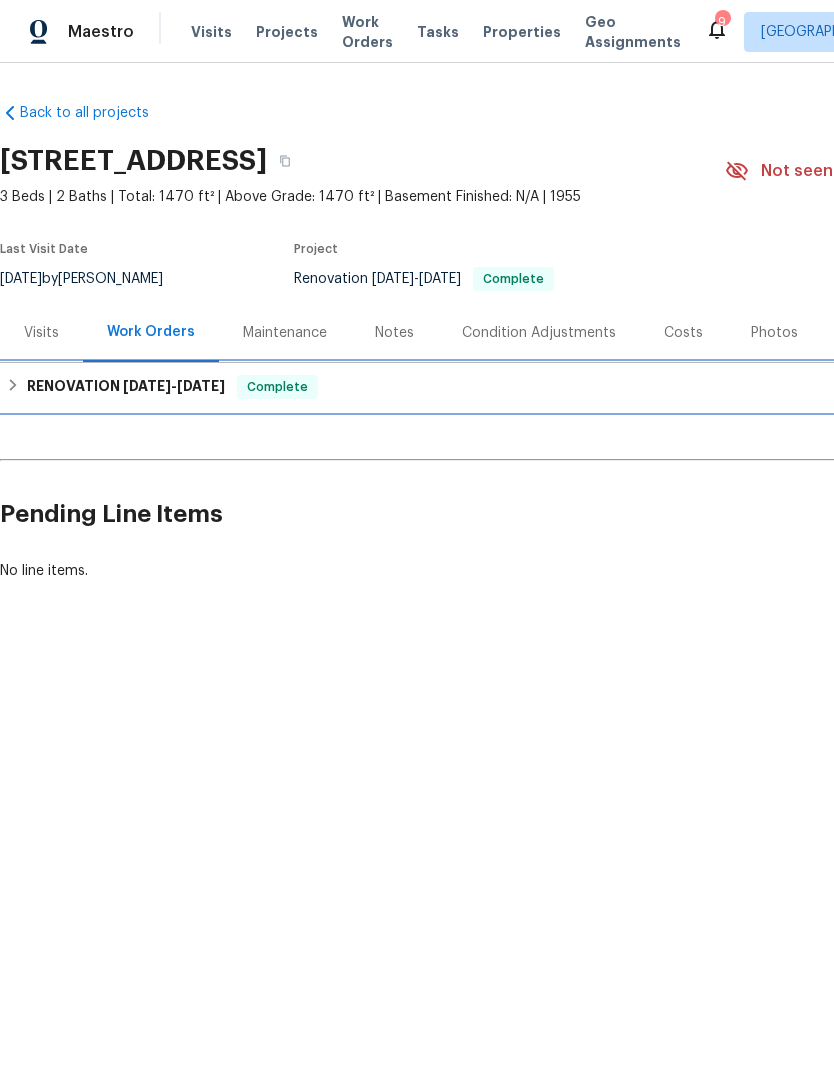 click on "RENOVATION   6/2/25  -  7/2/25" at bounding box center [126, 387] 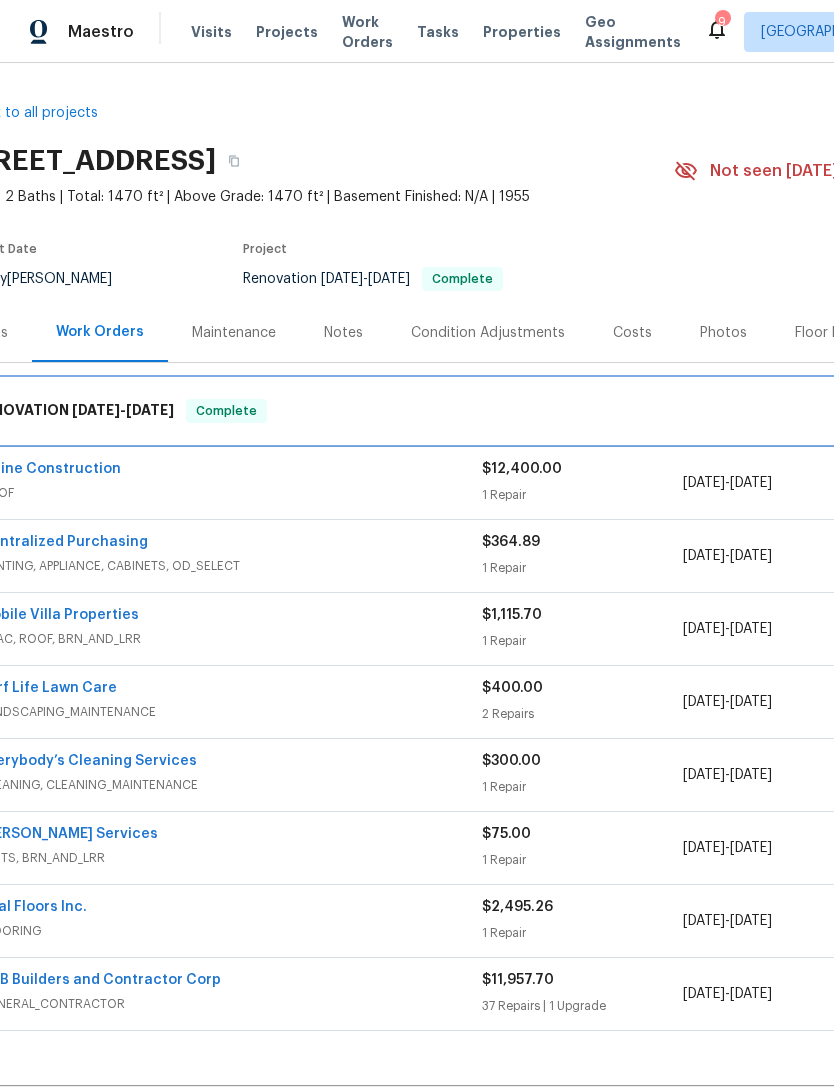 scroll, scrollTop: 0, scrollLeft: 47, axis: horizontal 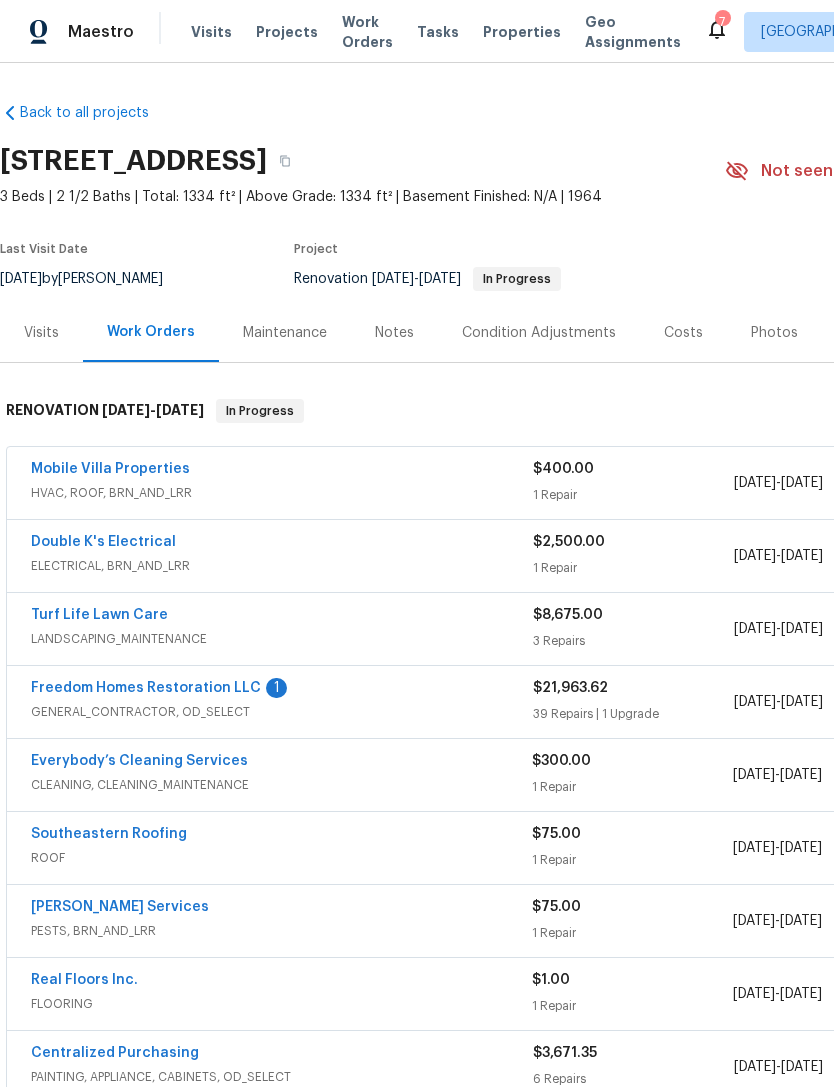 click on "Freedom Homes Restoration LLC" at bounding box center [146, 688] 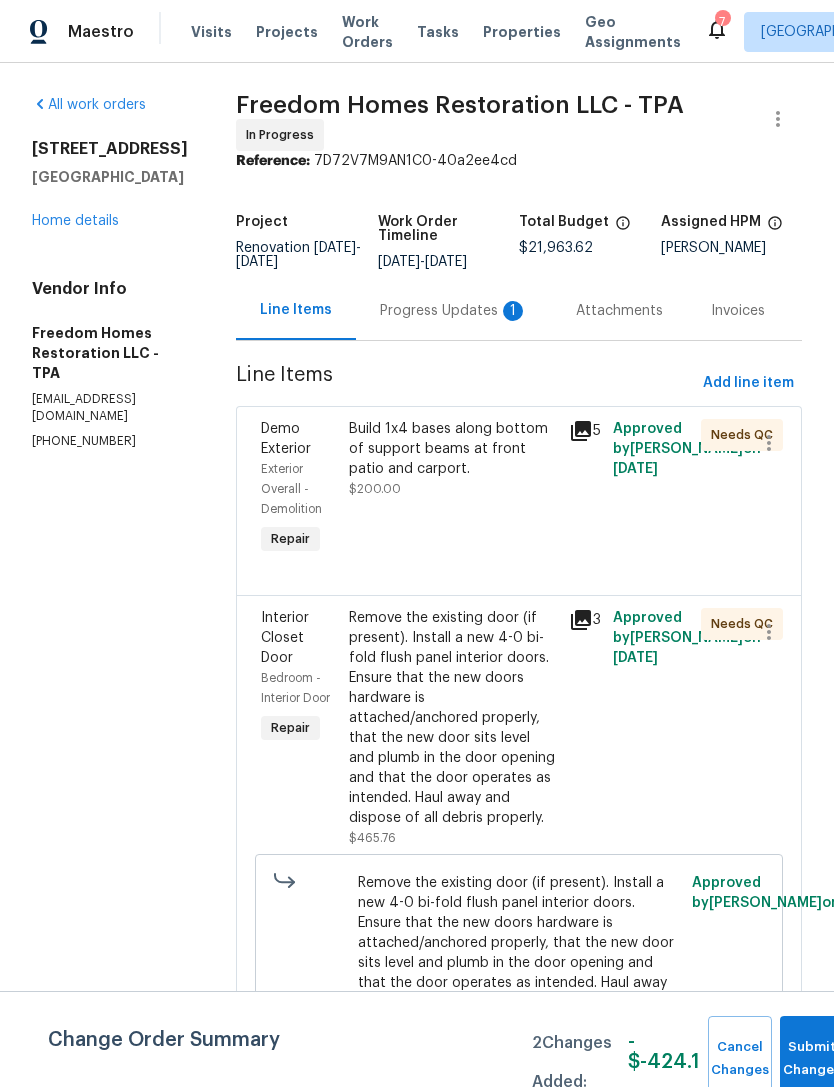click on "Progress Updates 1" at bounding box center [454, 310] 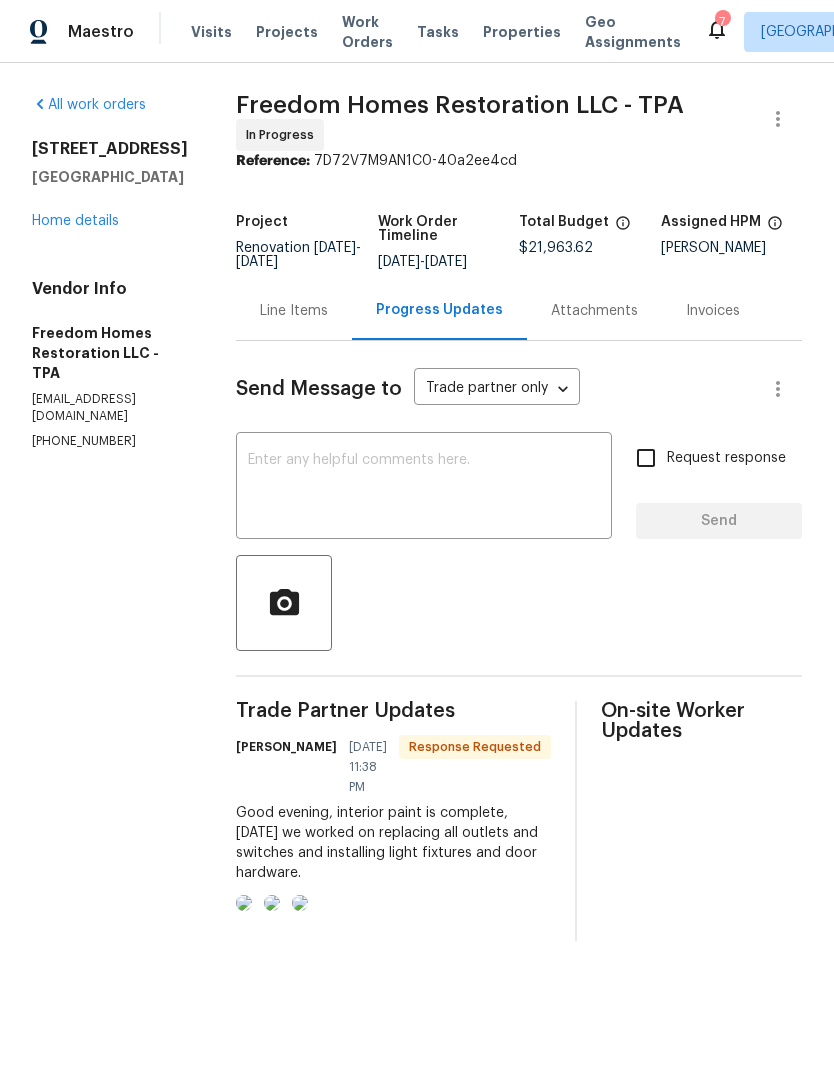 click at bounding box center [244, 903] 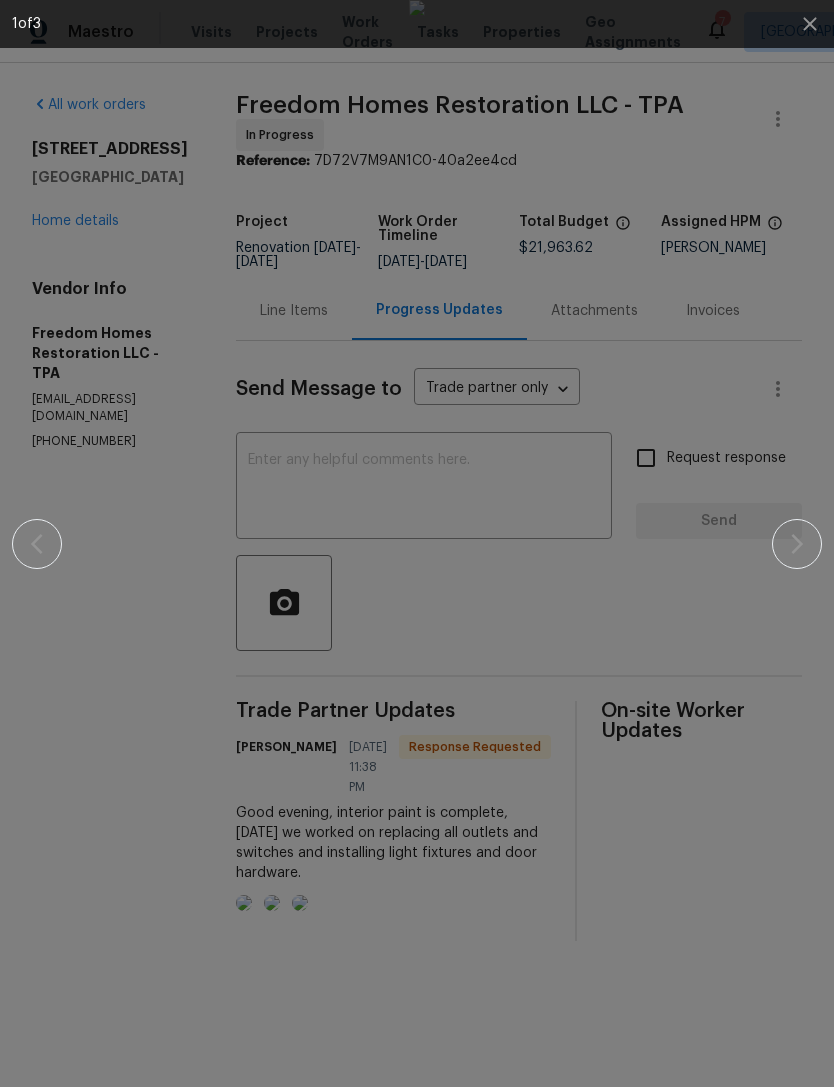 click at bounding box center (417, 543) 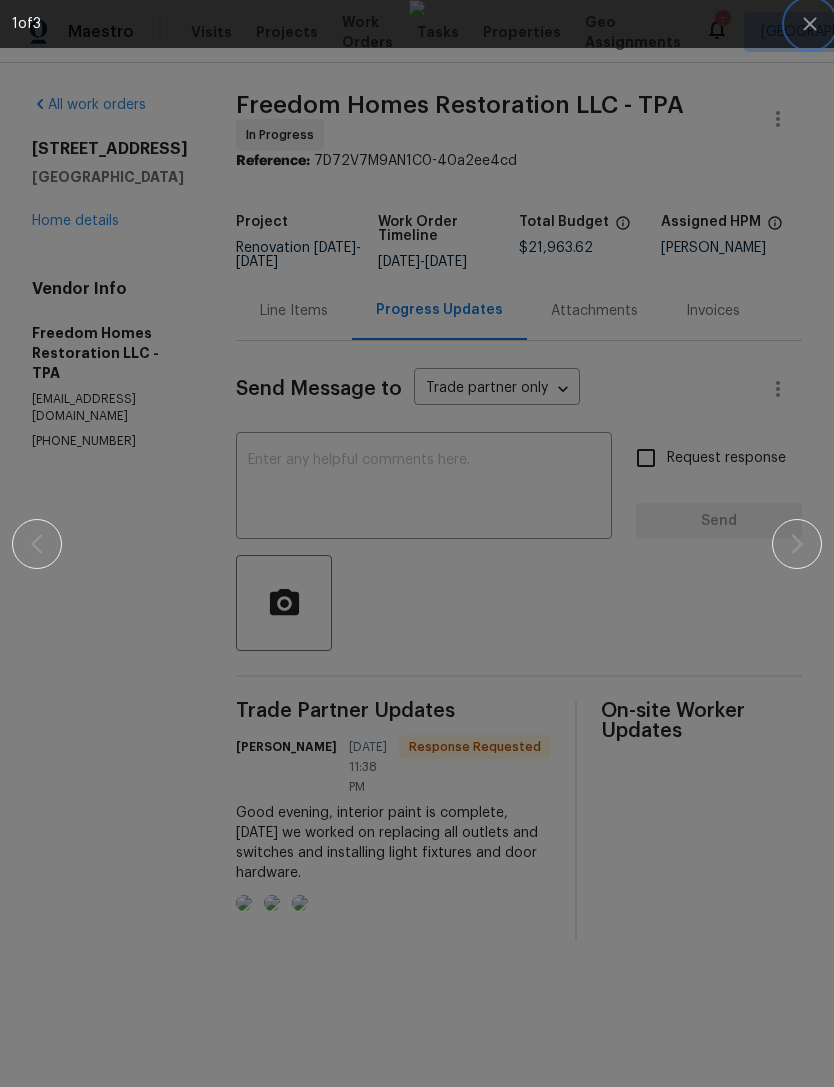 click 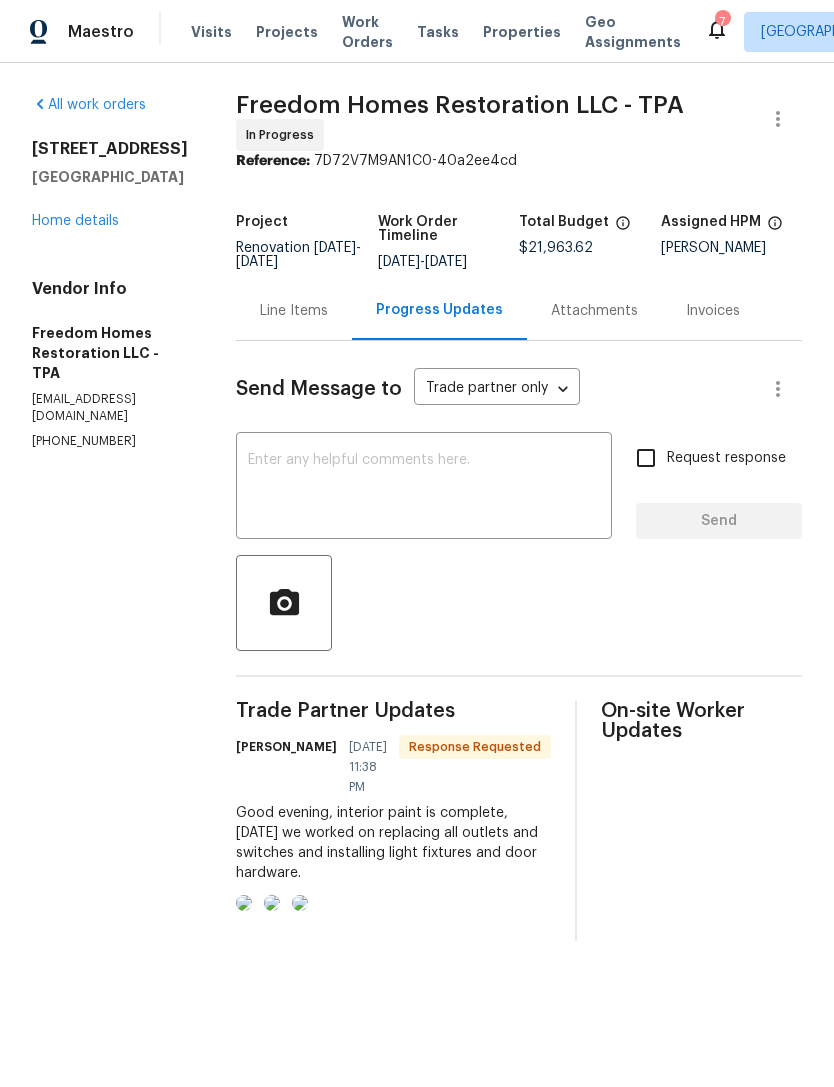 click on "Home details" at bounding box center (75, 221) 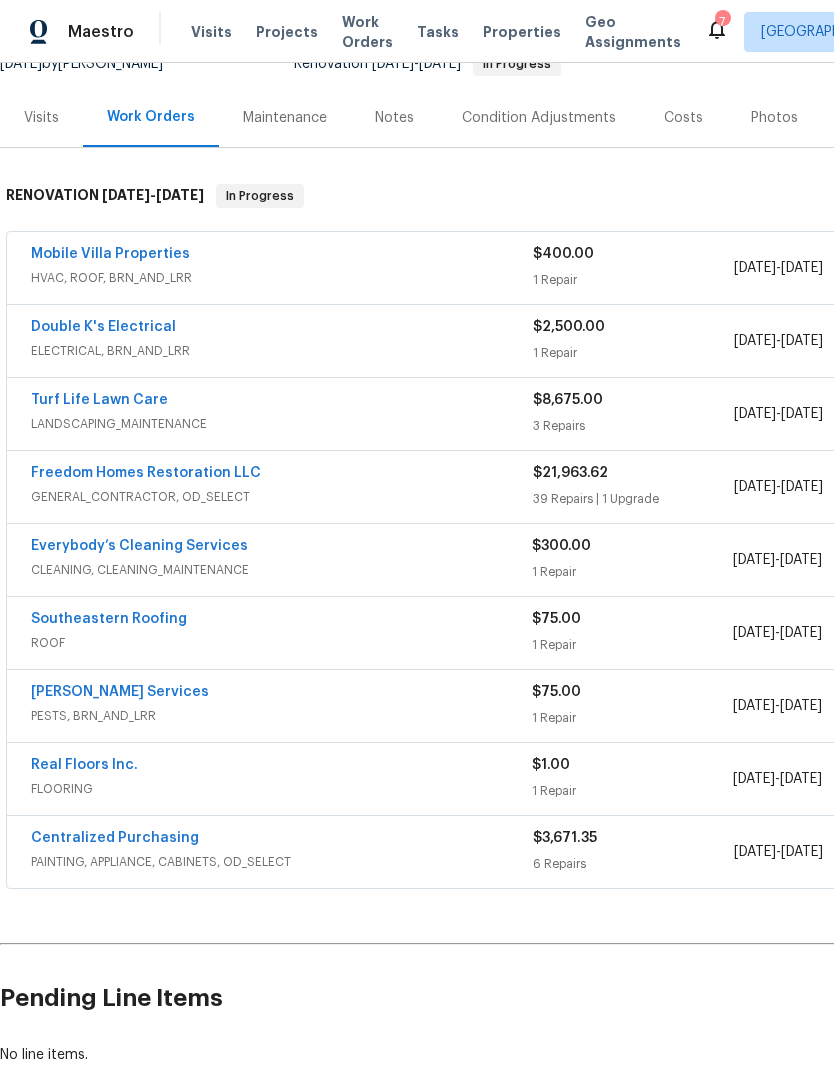scroll, scrollTop: 215, scrollLeft: 0, axis: vertical 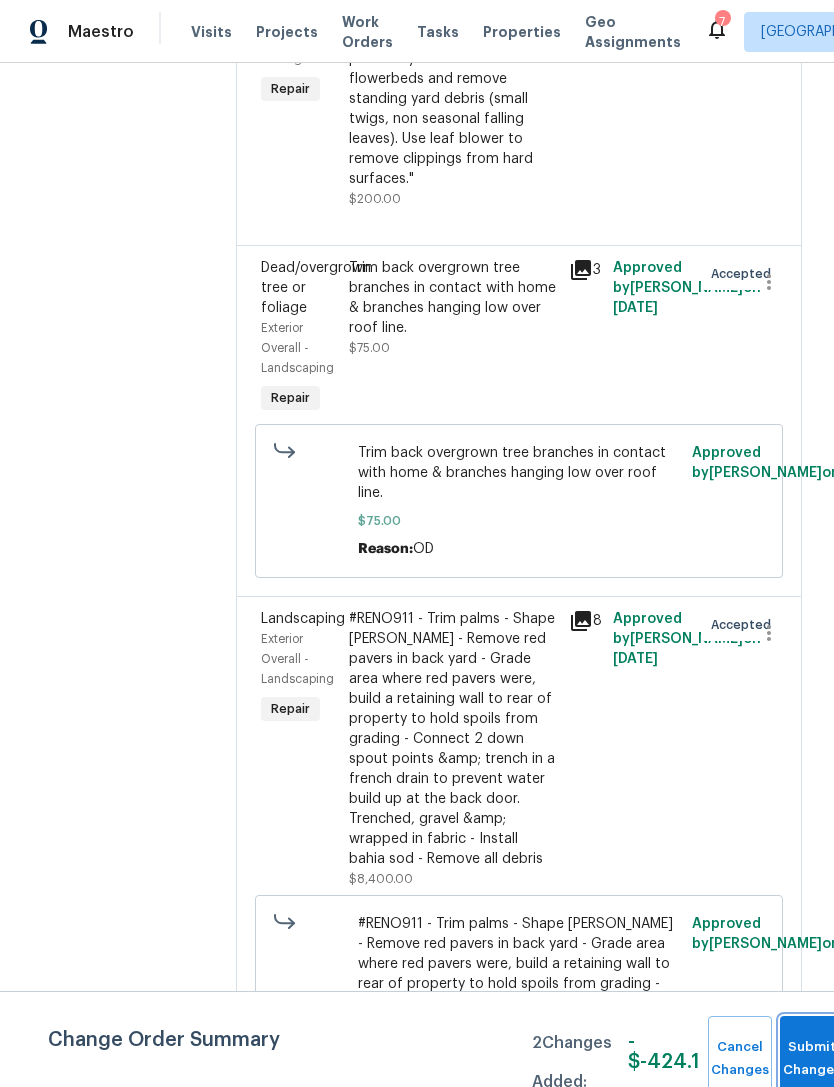 click on "Submit Changes" at bounding box center (812, 1059) 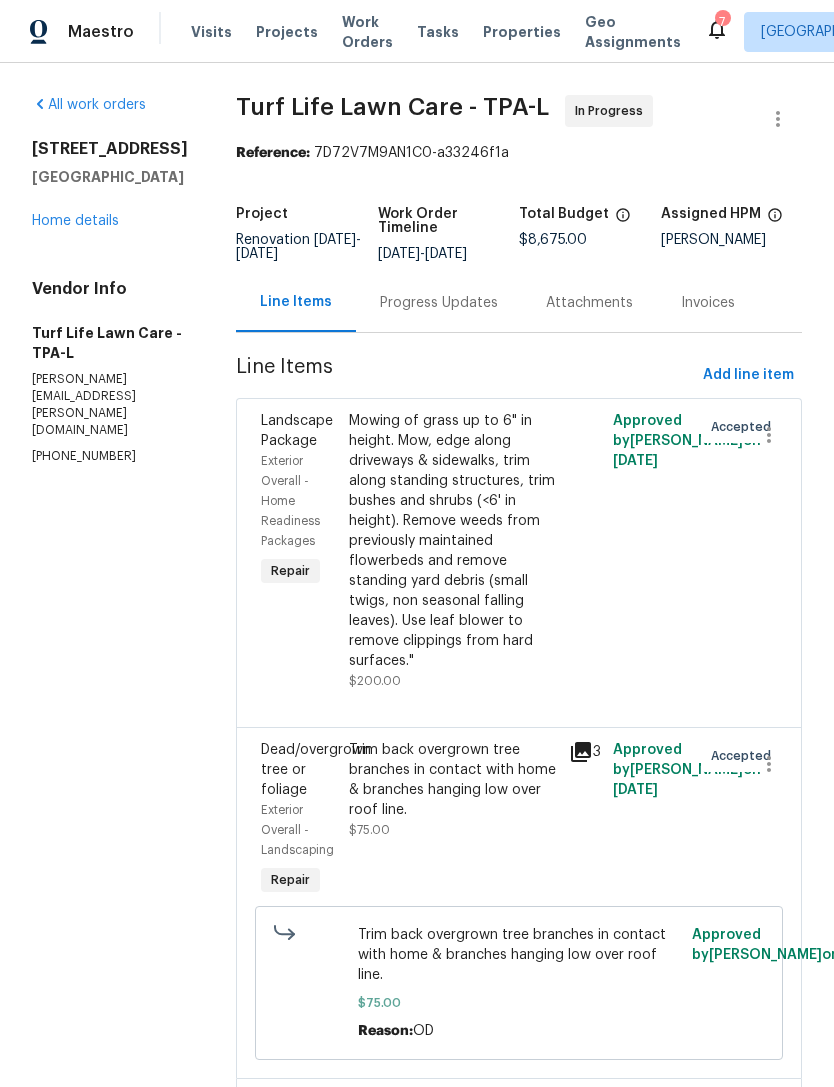 scroll, scrollTop: 0, scrollLeft: 0, axis: both 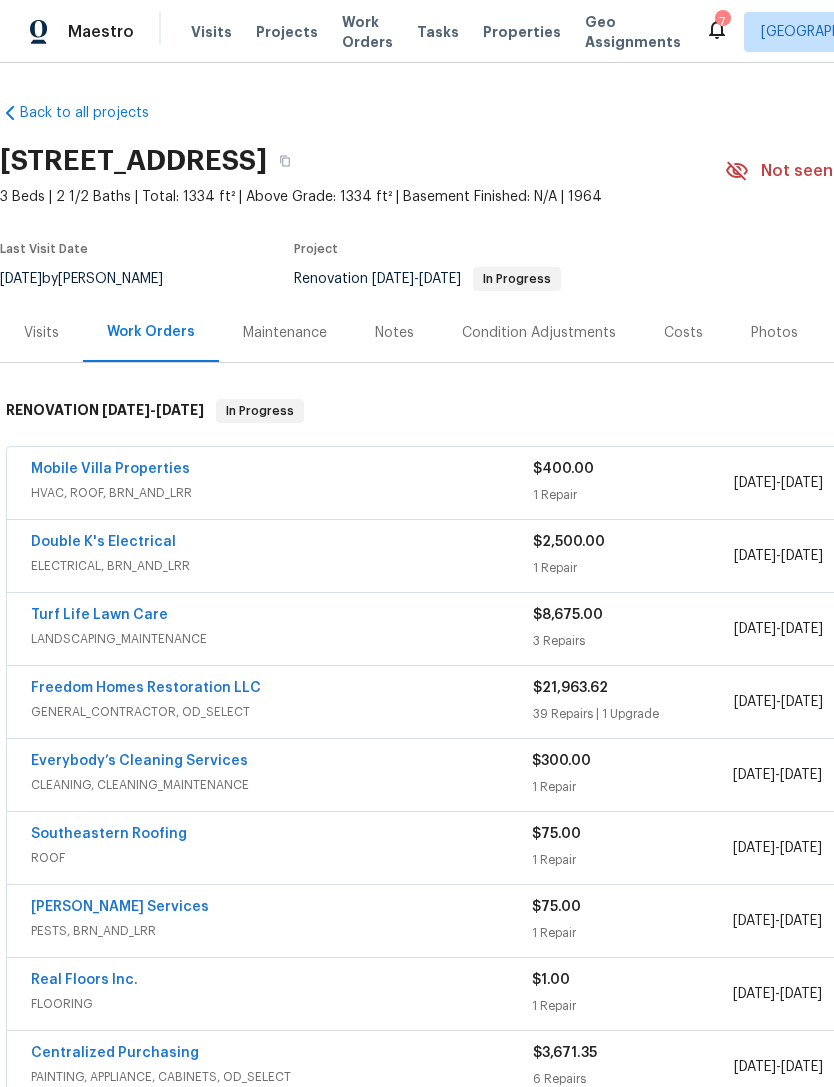 click on "Freedom Homes Restoration LLC" at bounding box center [146, 688] 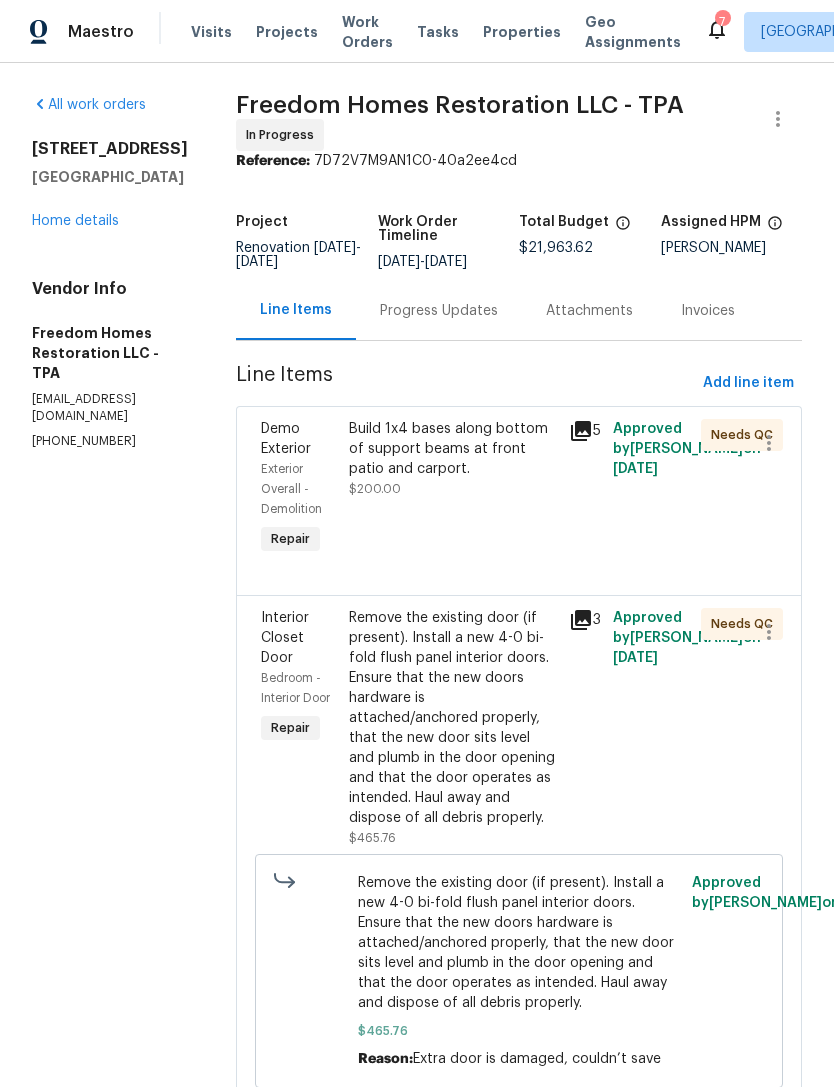 click on "Build 1x4 bases along bottom of support beams at front patio and carport. $200.00" at bounding box center [453, 459] 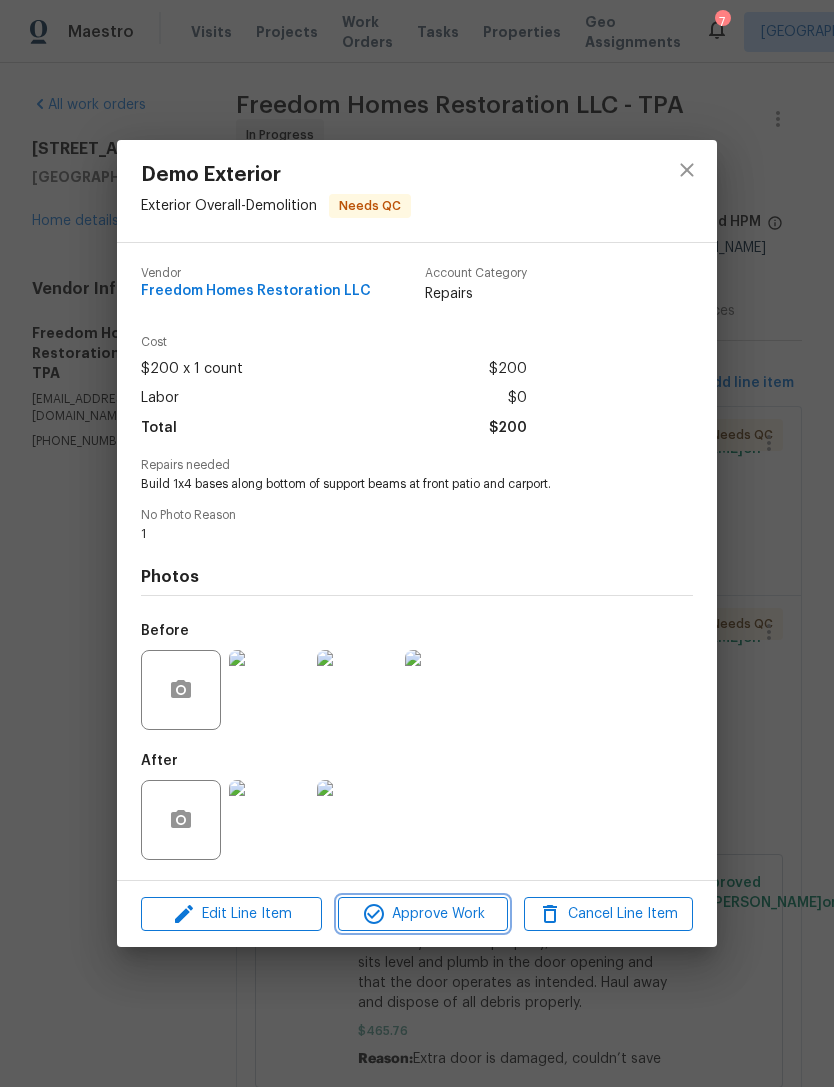 click on "Approve Work" at bounding box center [422, 914] 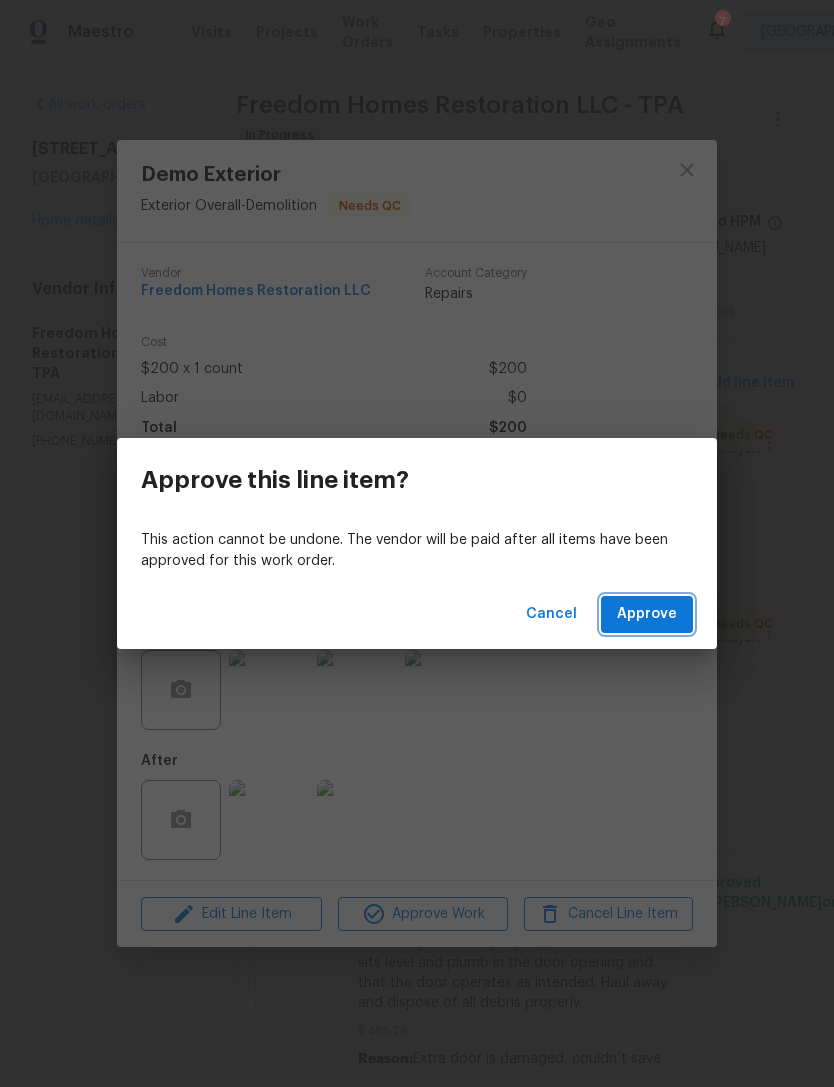 click on "Approve" at bounding box center (647, 614) 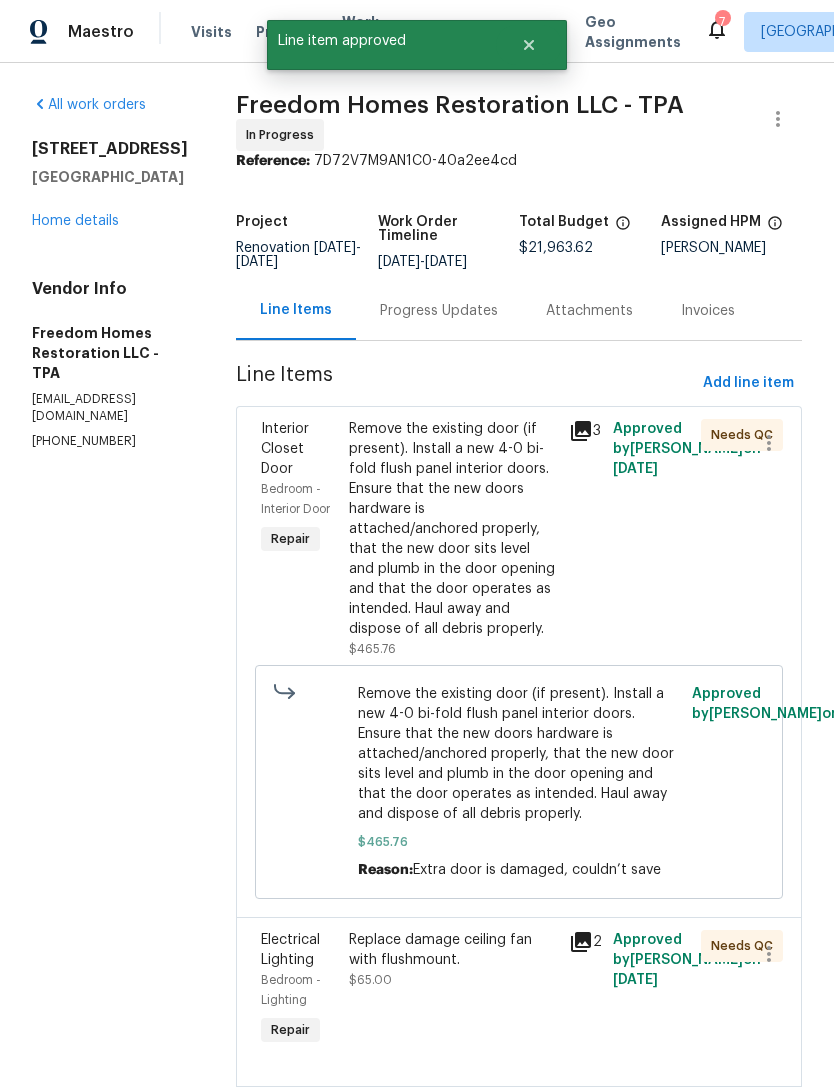 click on "Remove the existing door (if present). Install a new 4-0 bi-fold flush panel interior doors. Ensure that the new doors hardware is attached/anchored properly, that the new door sits level and plumb in the door opening and that the door operates as intended. Haul away and dispose of all debris properly." at bounding box center [453, 529] 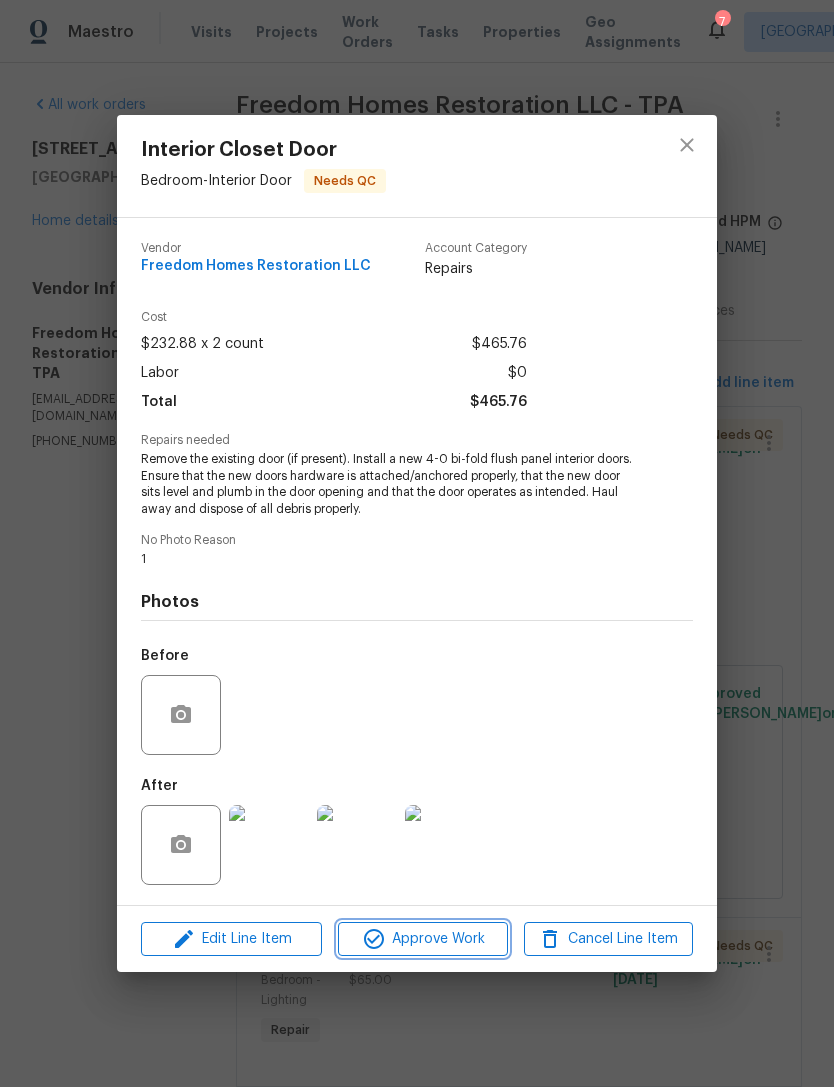 click on "Approve Work" at bounding box center [422, 939] 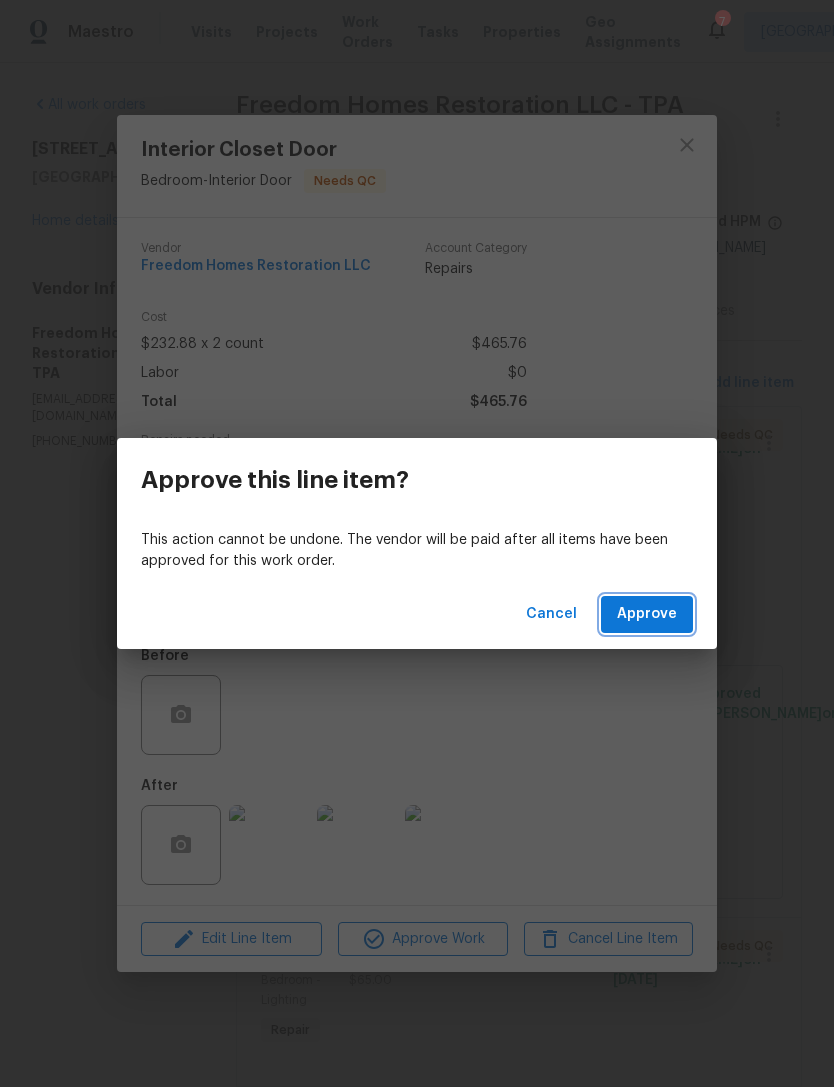click on "Approve" at bounding box center (647, 614) 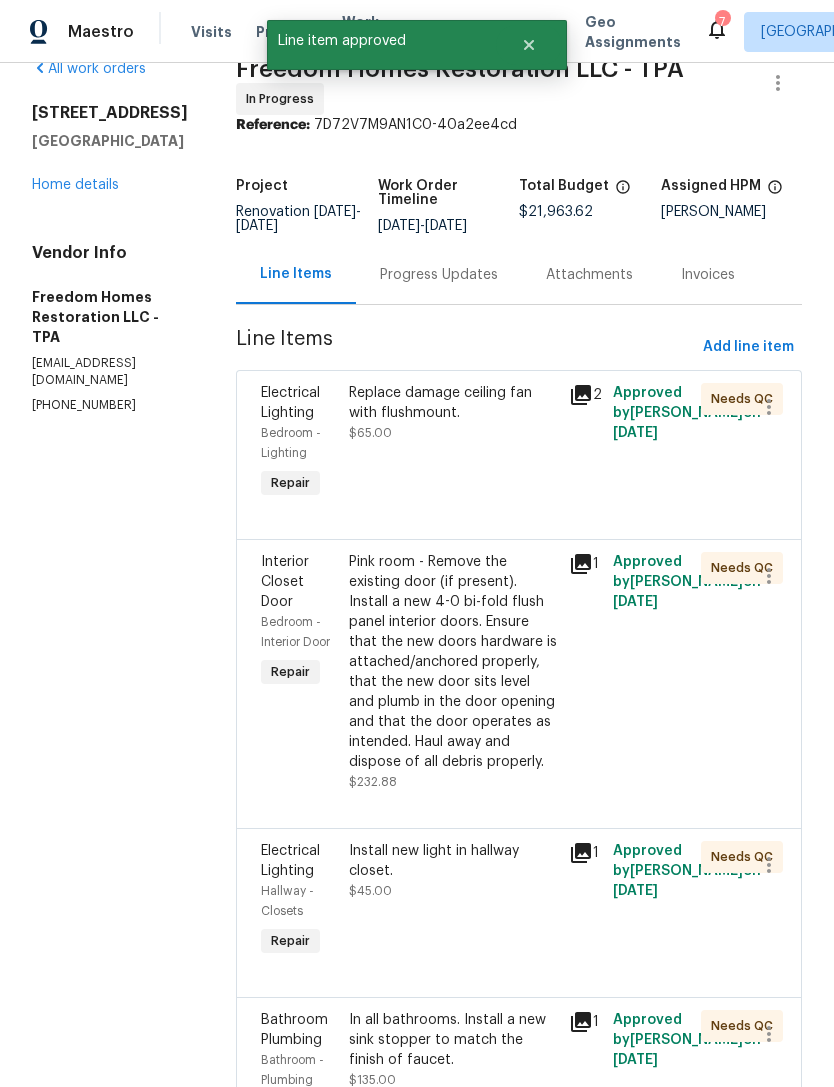 scroll, scrollTop: 39, scrollLeft: 0, axis: vertical 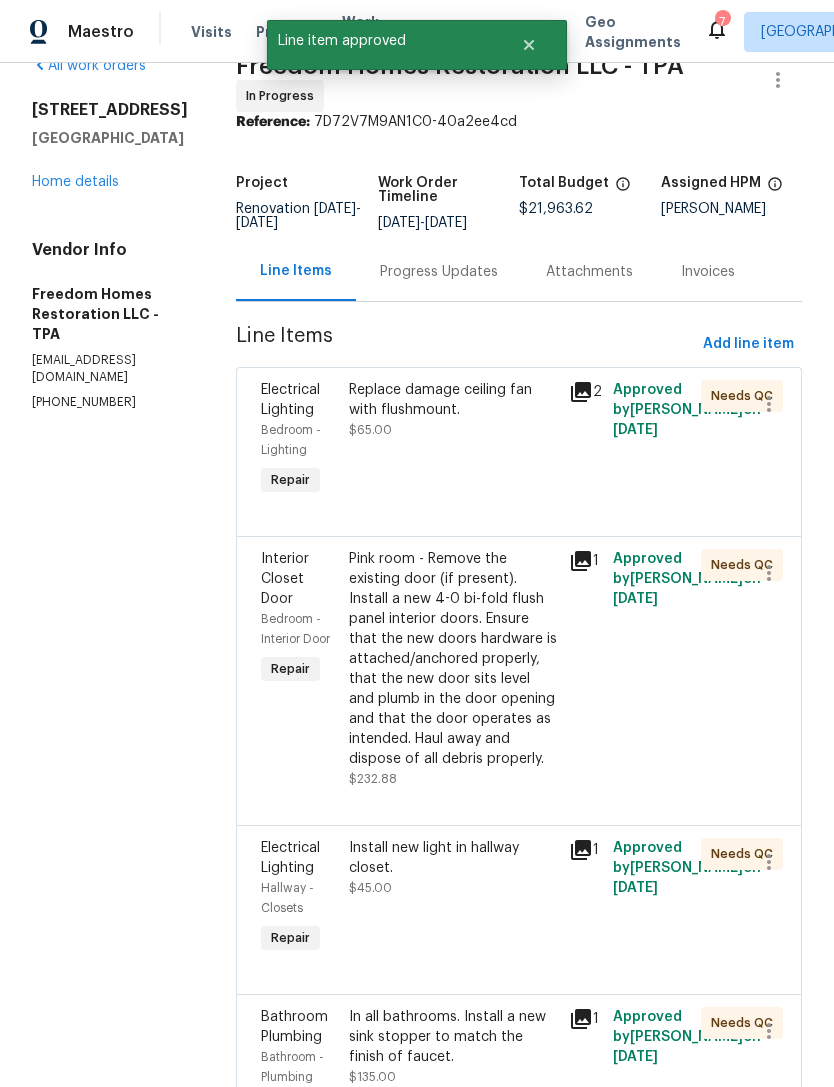 click on "Replace damage ceiling fan with flushmount. $65.00" at bounding box center [453, 440] 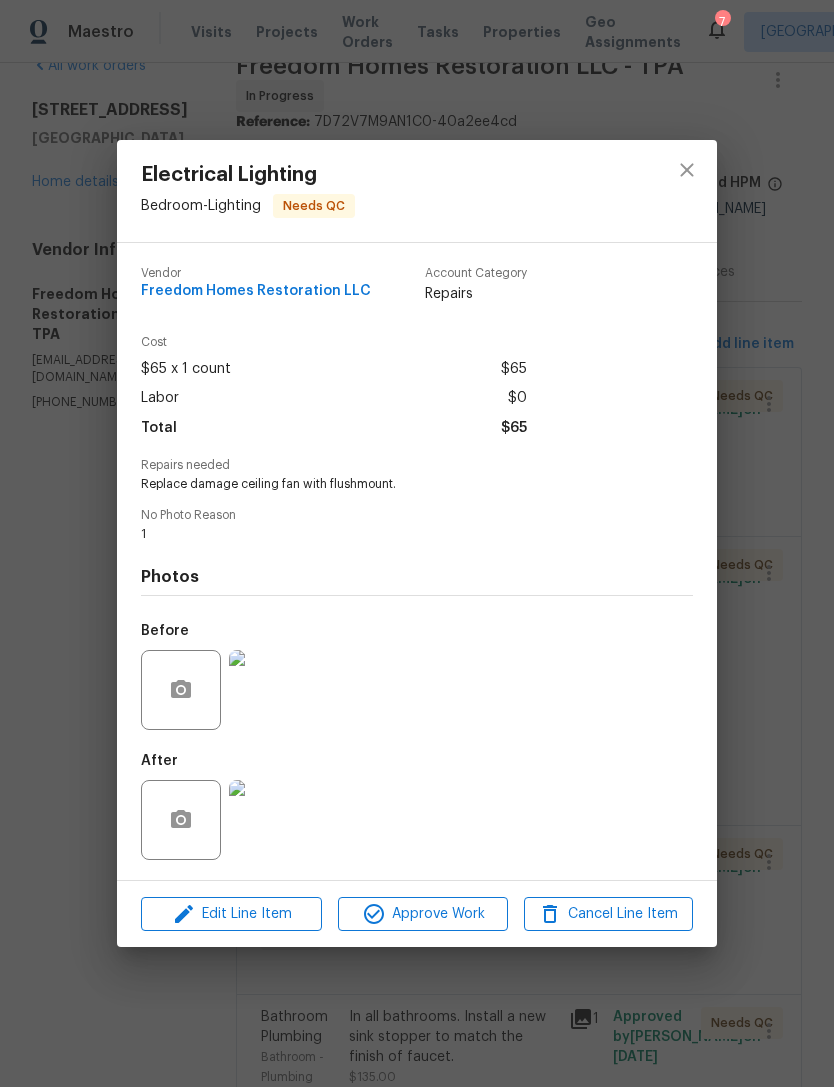 click at bounding box center [269, 820] 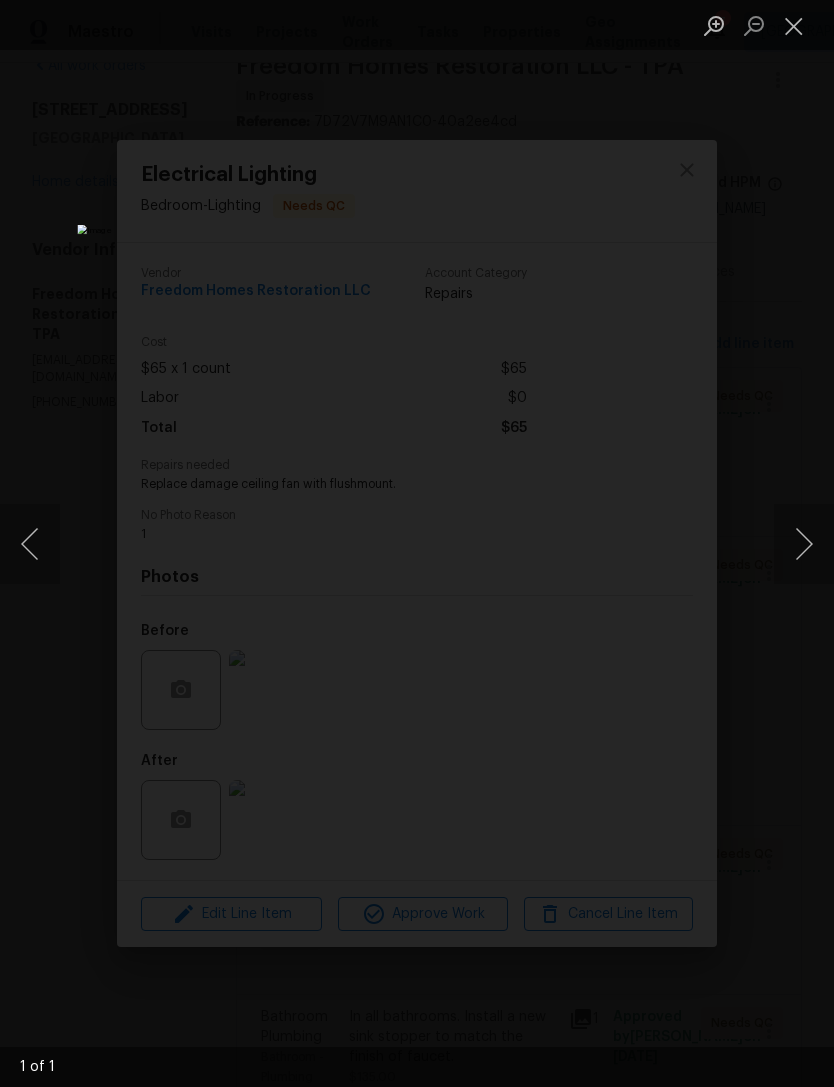 click at bounding box center [794, 25] 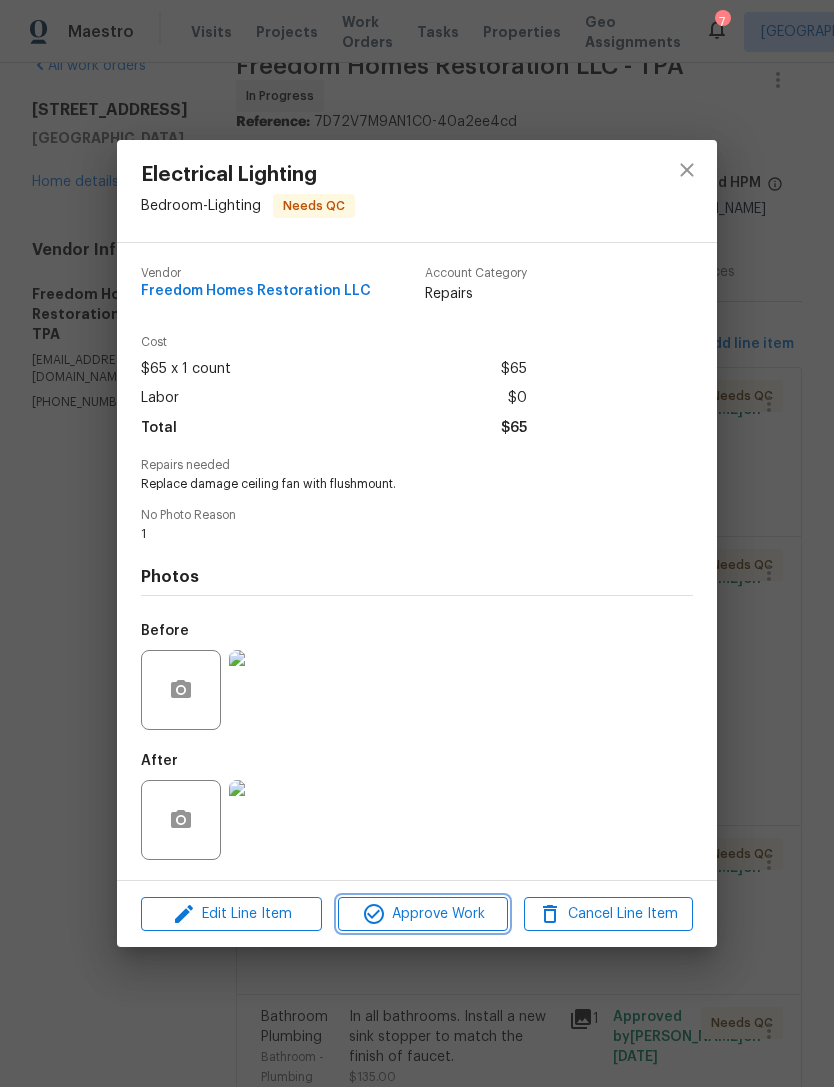 click on "Approve Work" at bounding box center (422, 914) 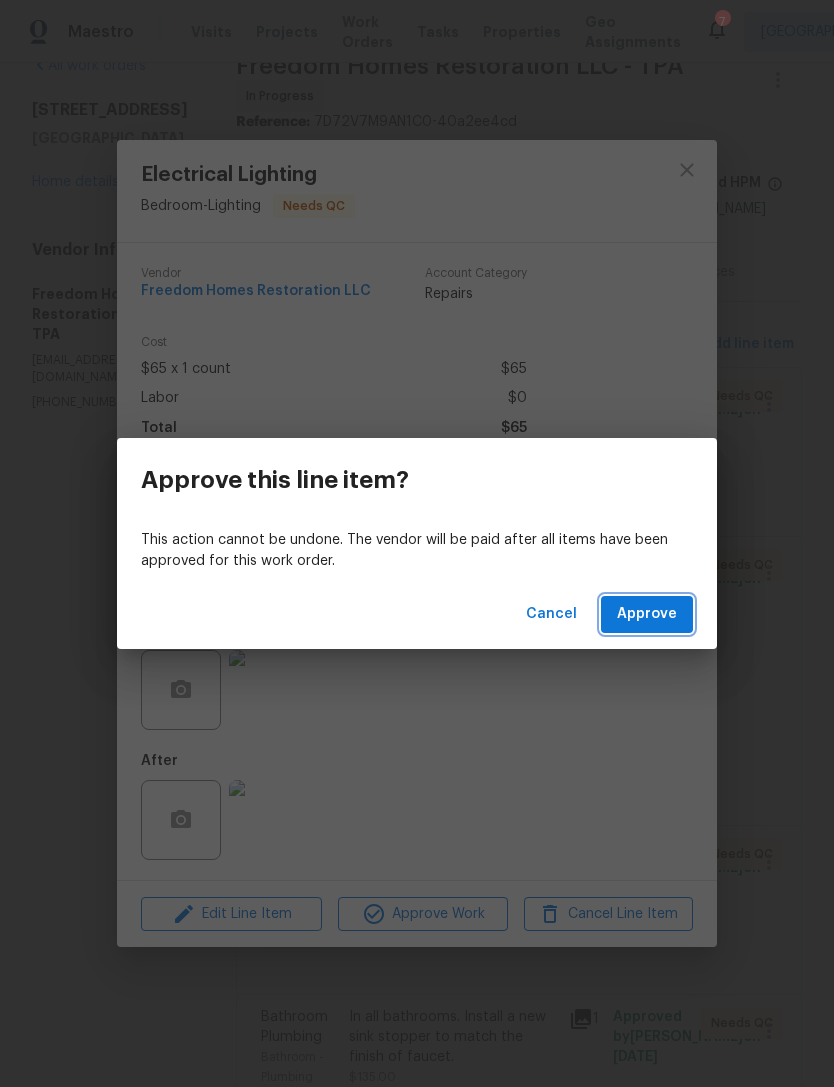 click on "Approve" at bounding box center [647, 614] 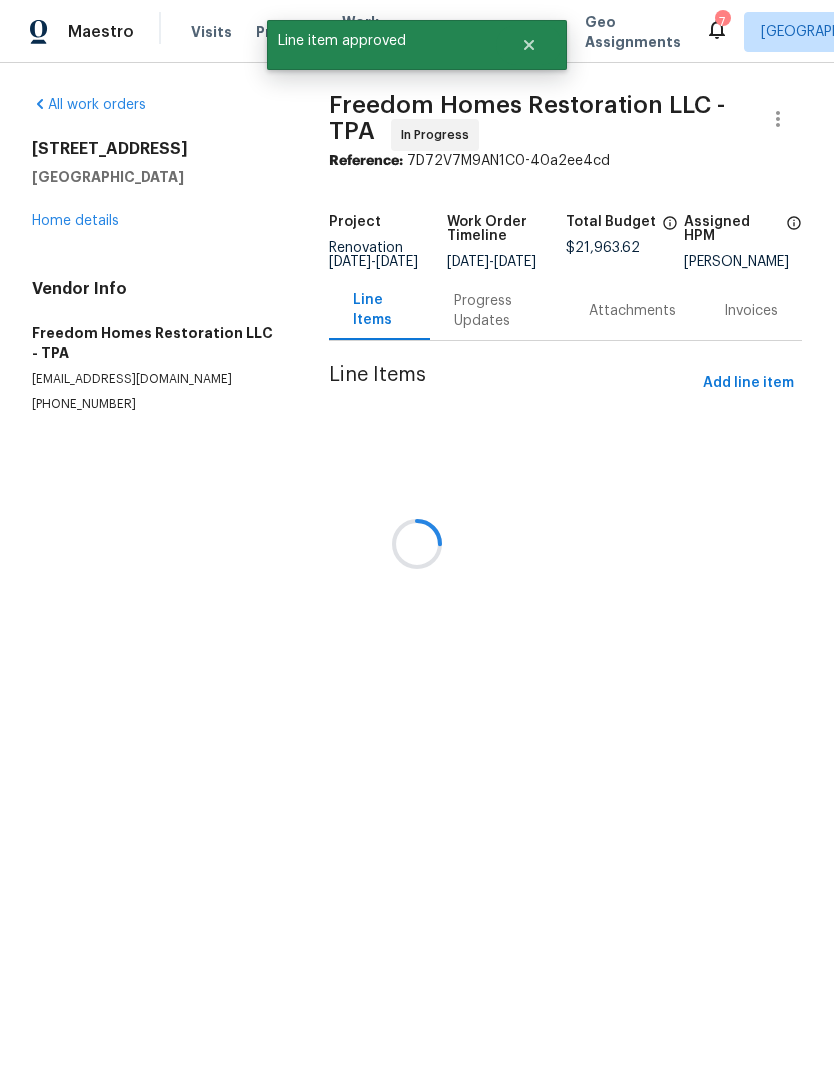 scroll, scrollTop: 0, scrollLeft: 0, axis: both 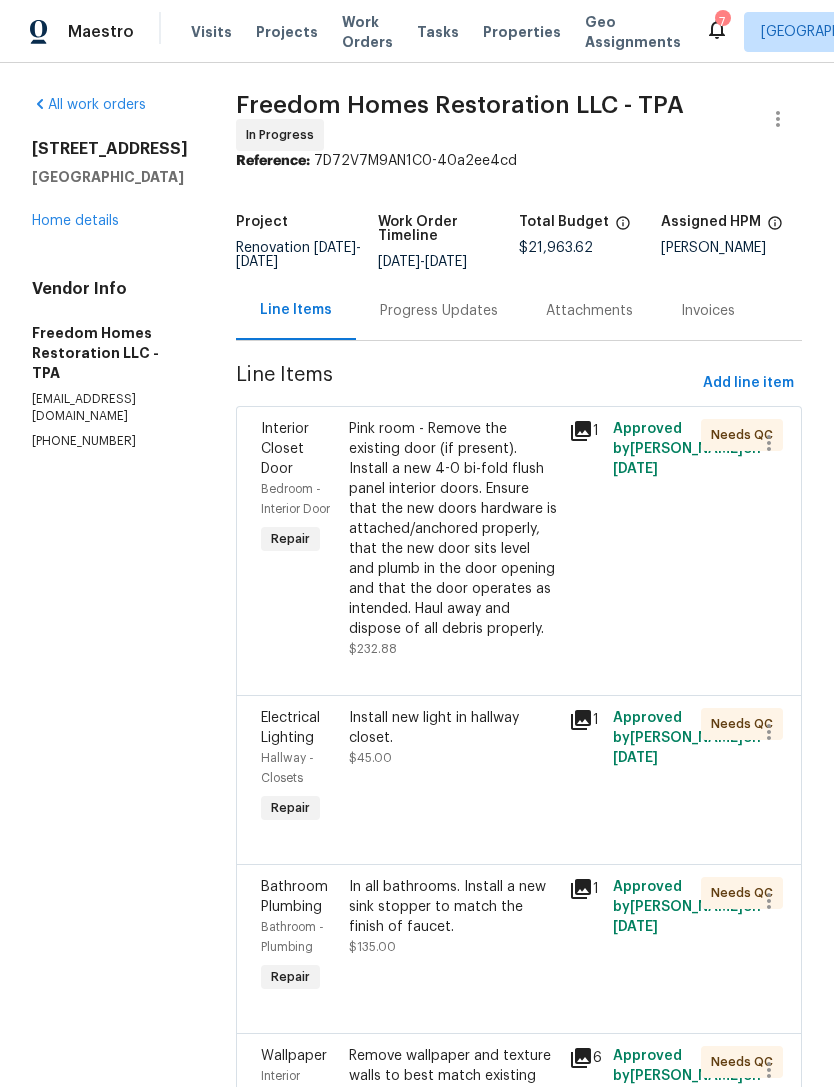 click on "Pink room - Remove the existing door (if present). Install a new 4-0 bi-fold flush panel interior doors. Ensure that the new doors hardware is attached/anchored properly, that the new door sits level and plumb in the door opening and that the door operates as intended. Haul away and dispose of all debris properly." at bounding box center [453, 529] 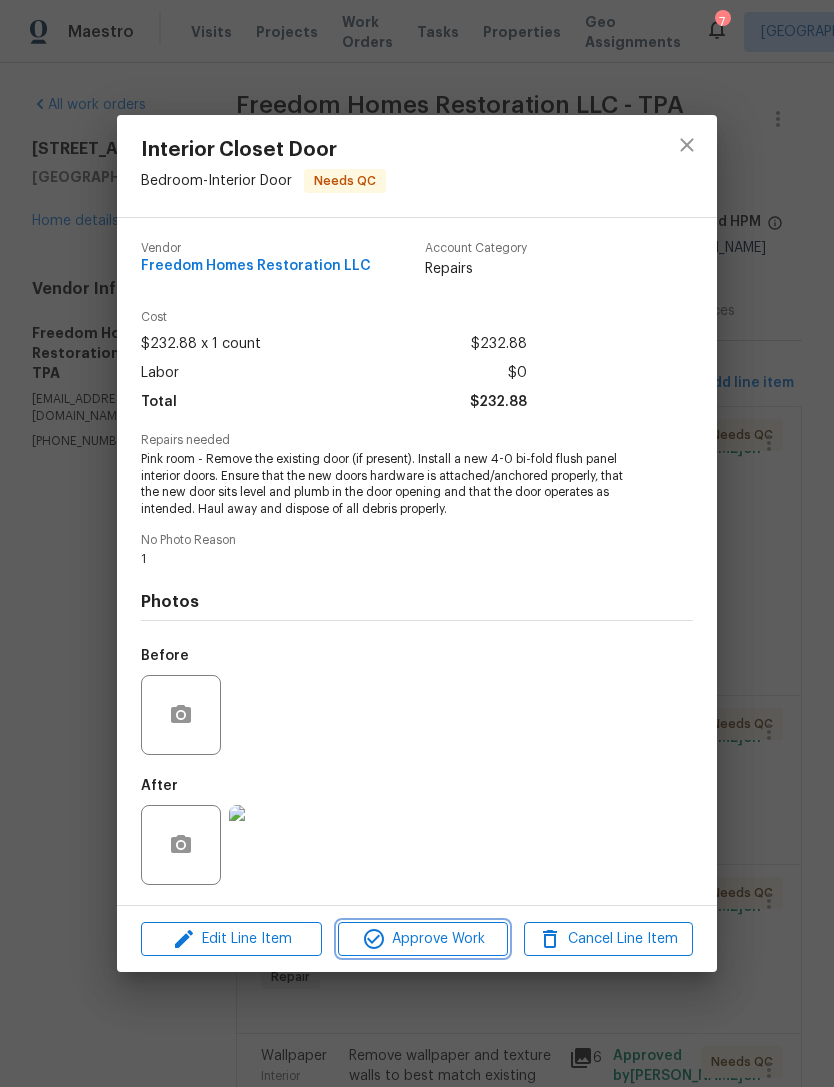 click on "Approve Work" at bounding box center [422, 939] 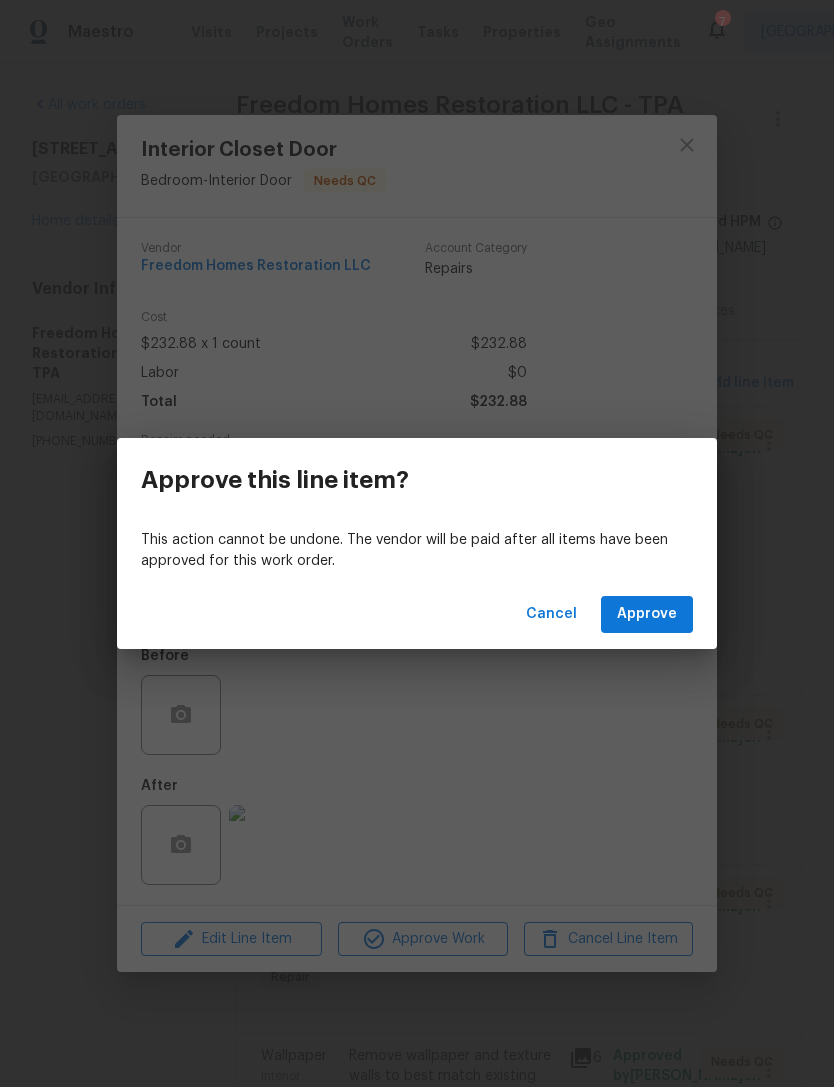 click on "Cancel Approve" at bounding box center (417, 614) 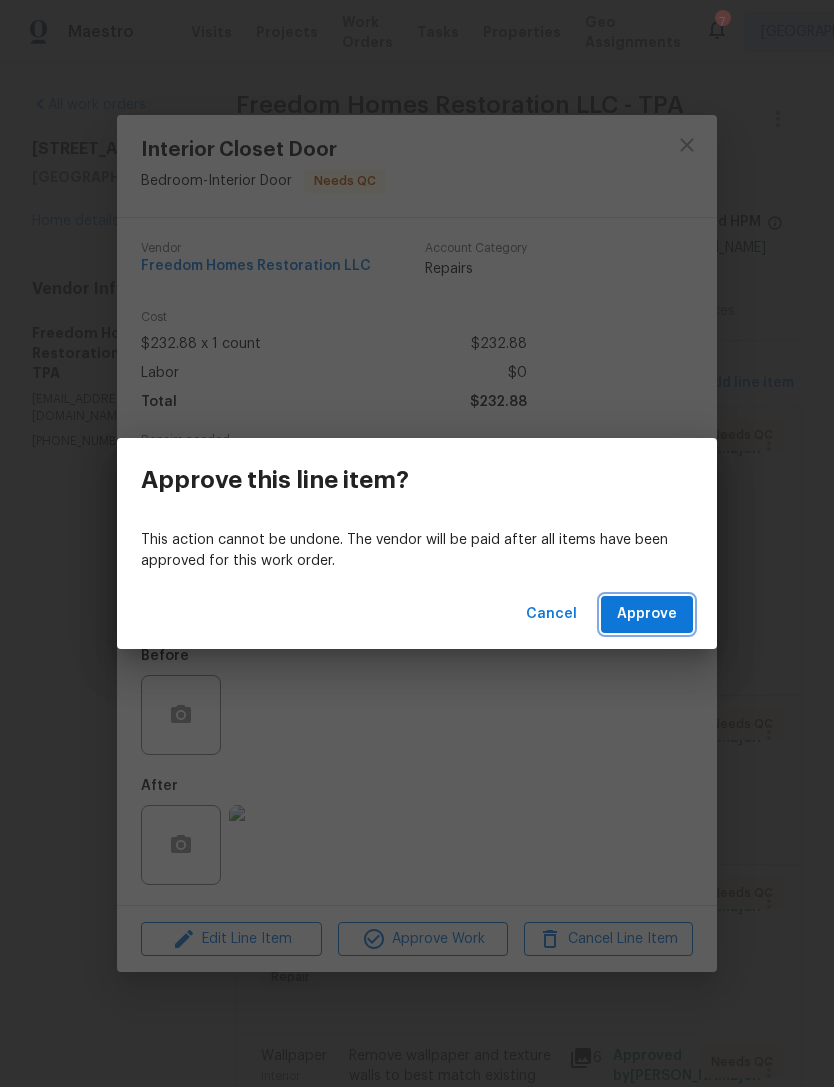 click on "Approve" at bounding box center (647, 614) 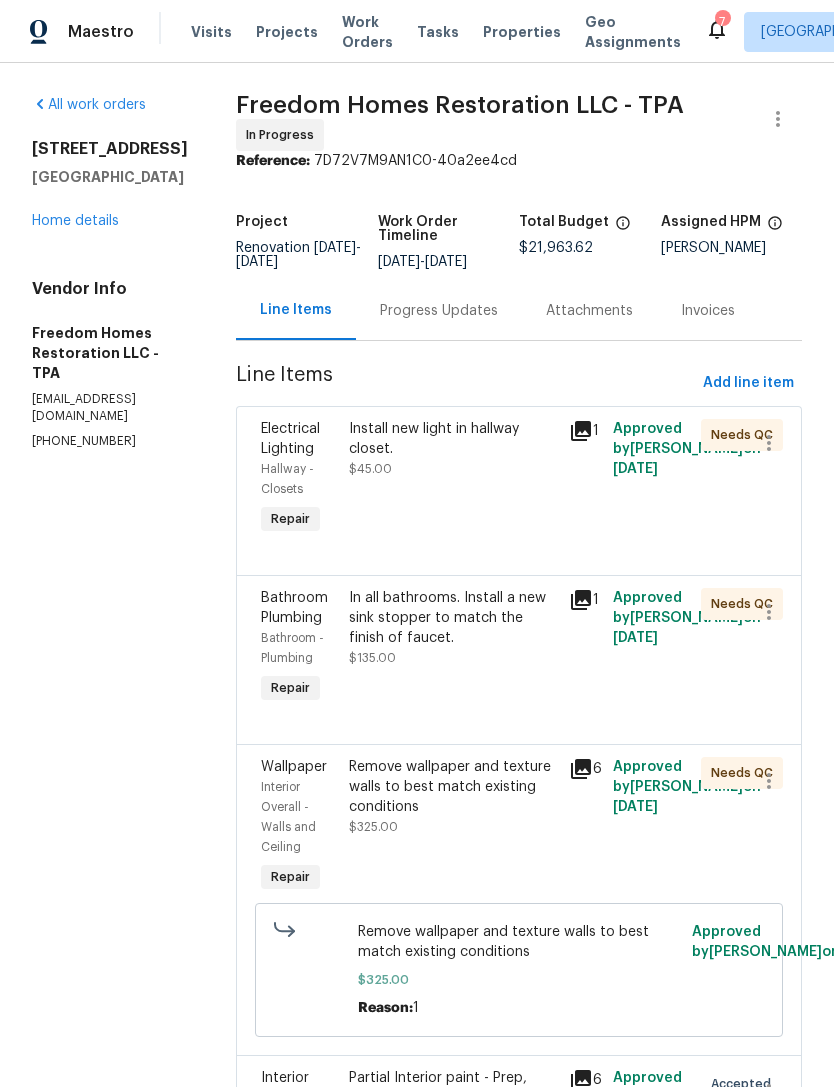 click on "Install new light in hallway closet. $45.00" at bounding box center [453, 479] 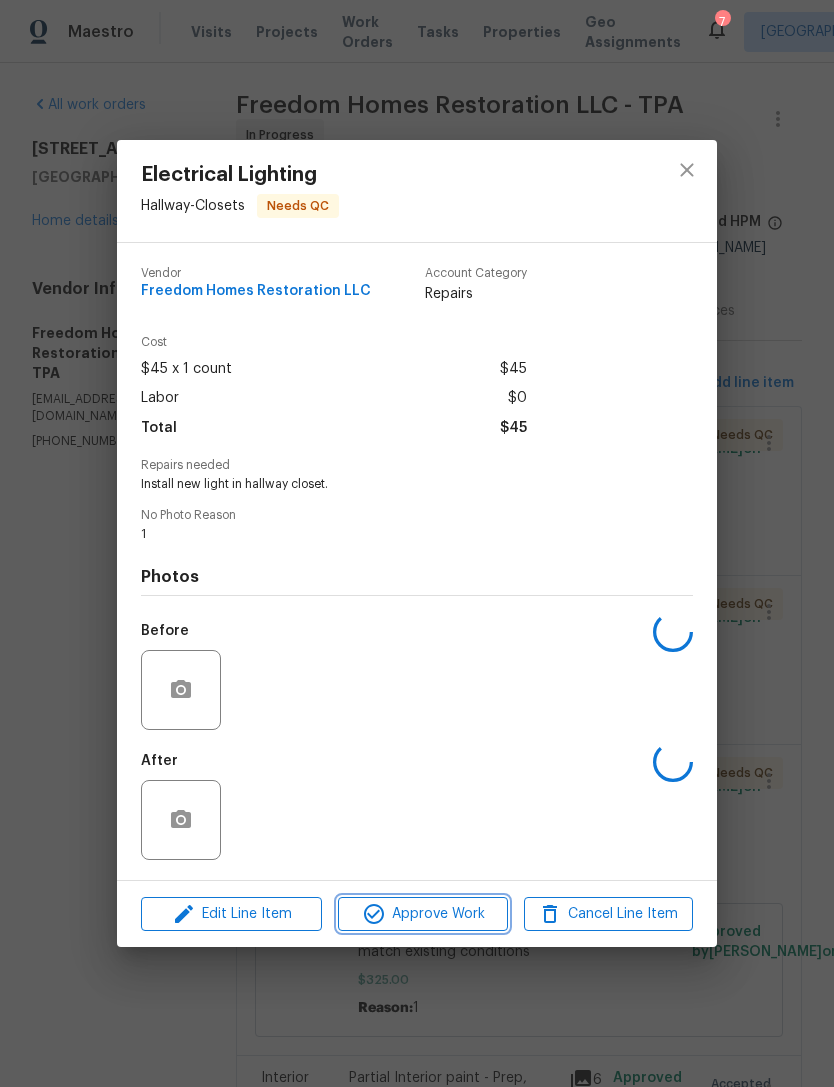 click 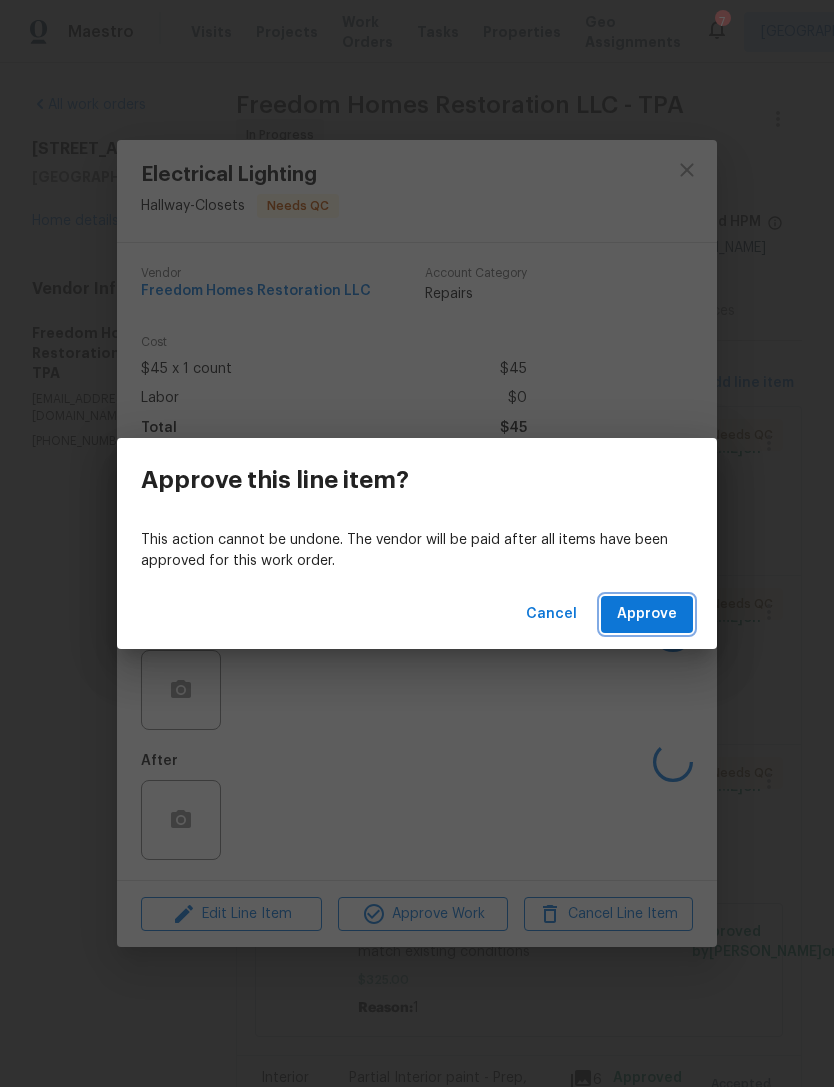 click on "Approve" at bounding box center [647, 614] 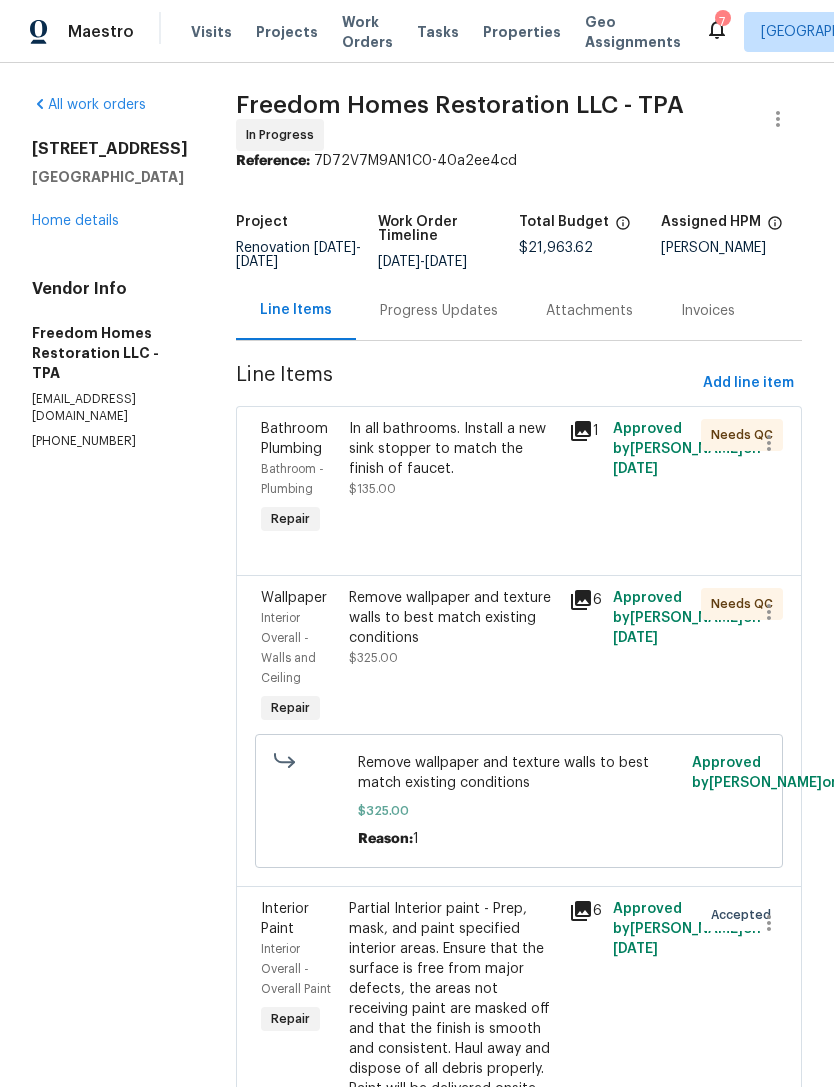 click on "In all bathrooms. Install a new sink stopper to match the finish of faucet. $135.00" at bounding box center (453, 459) 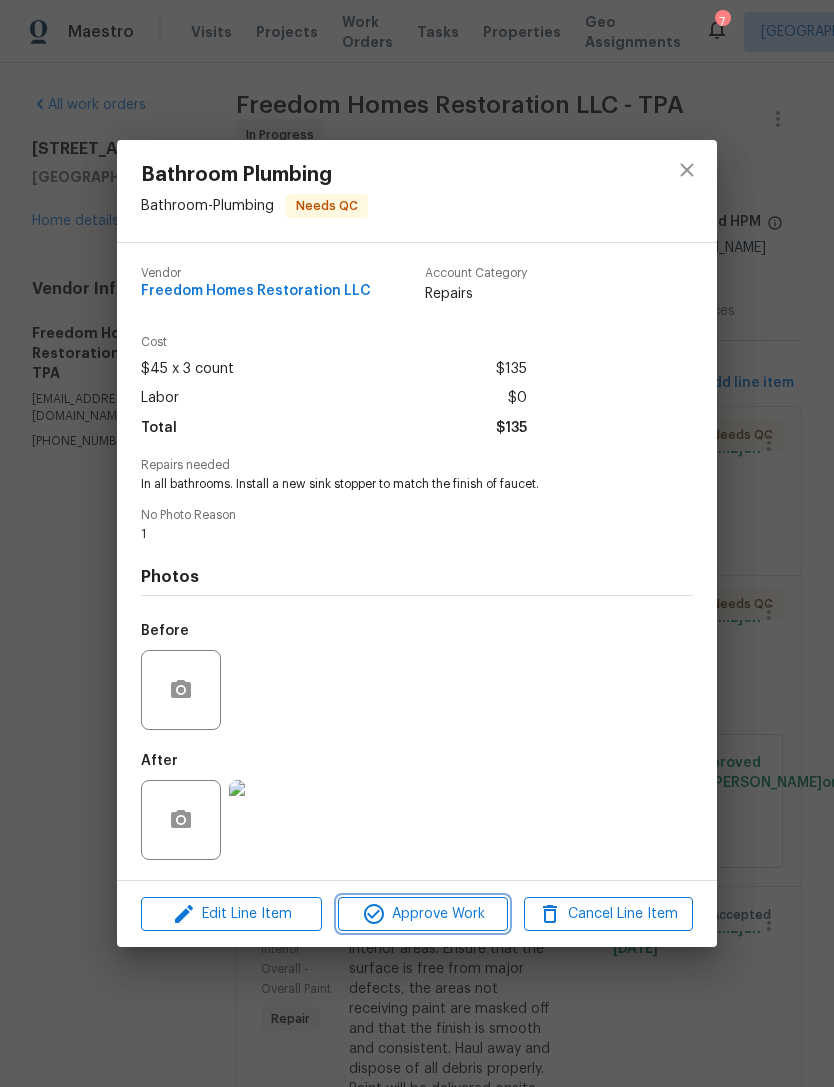click on "Approve Work" at bounding box center [422, 914] 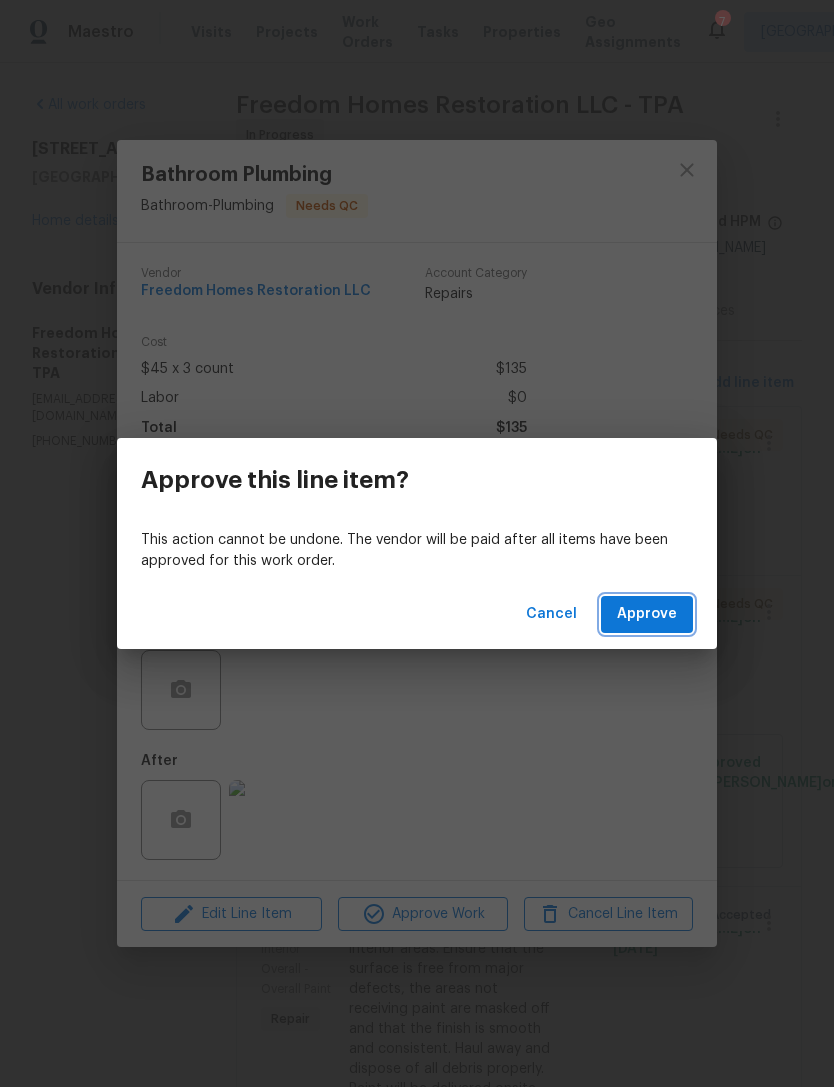 click on "Approve" at bounding box center [647, 614] 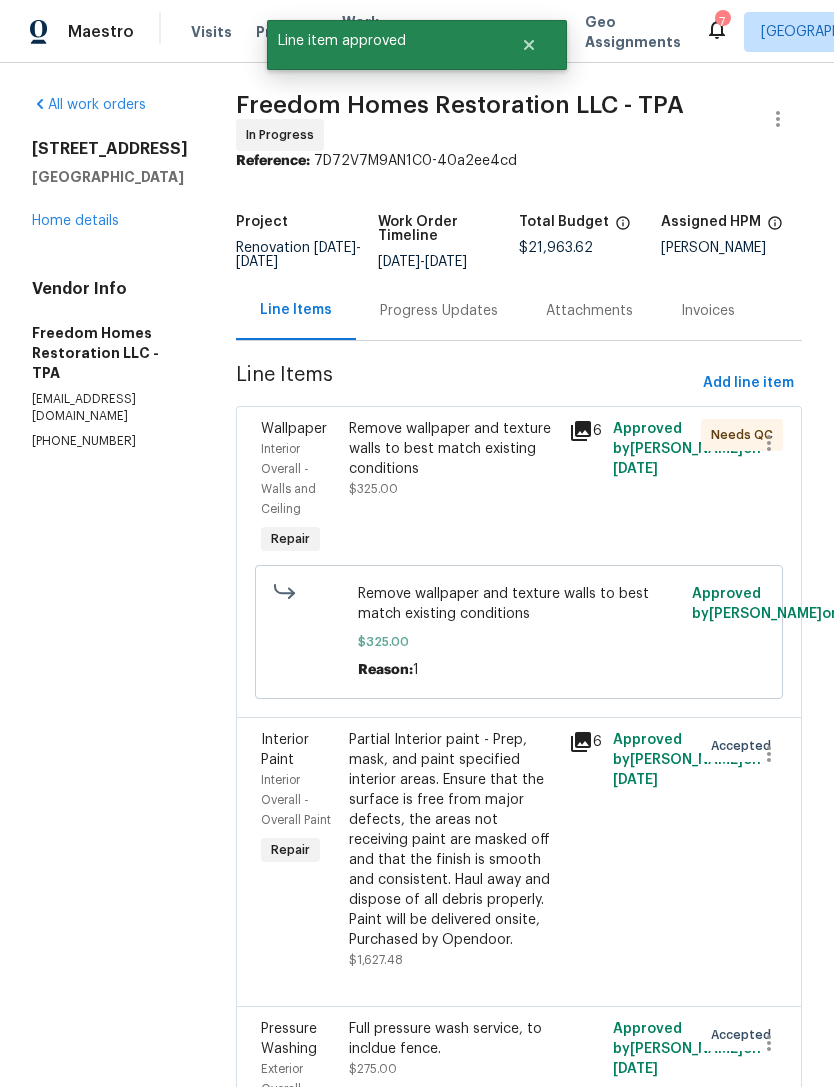 click on "Remove wallpaper and texture walls to best match existing conditions" at bounding box center (453, 449) 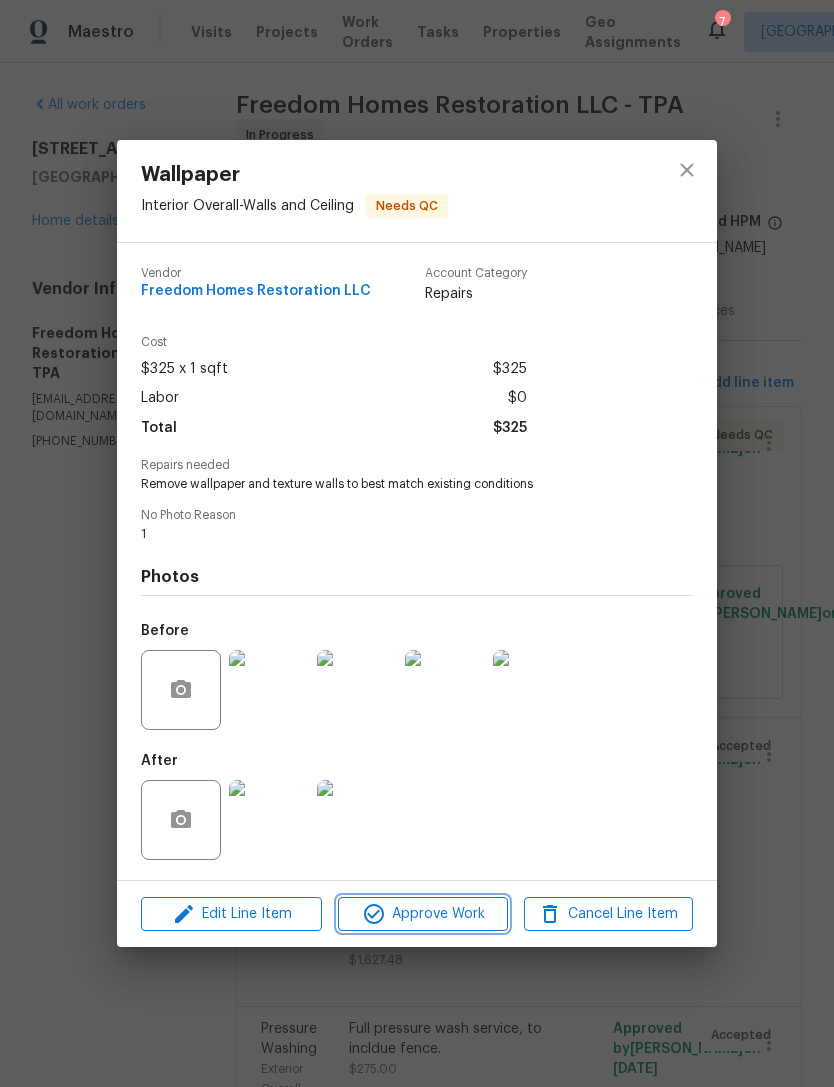 click on "Approve Work" at bounding box center (422, 914) 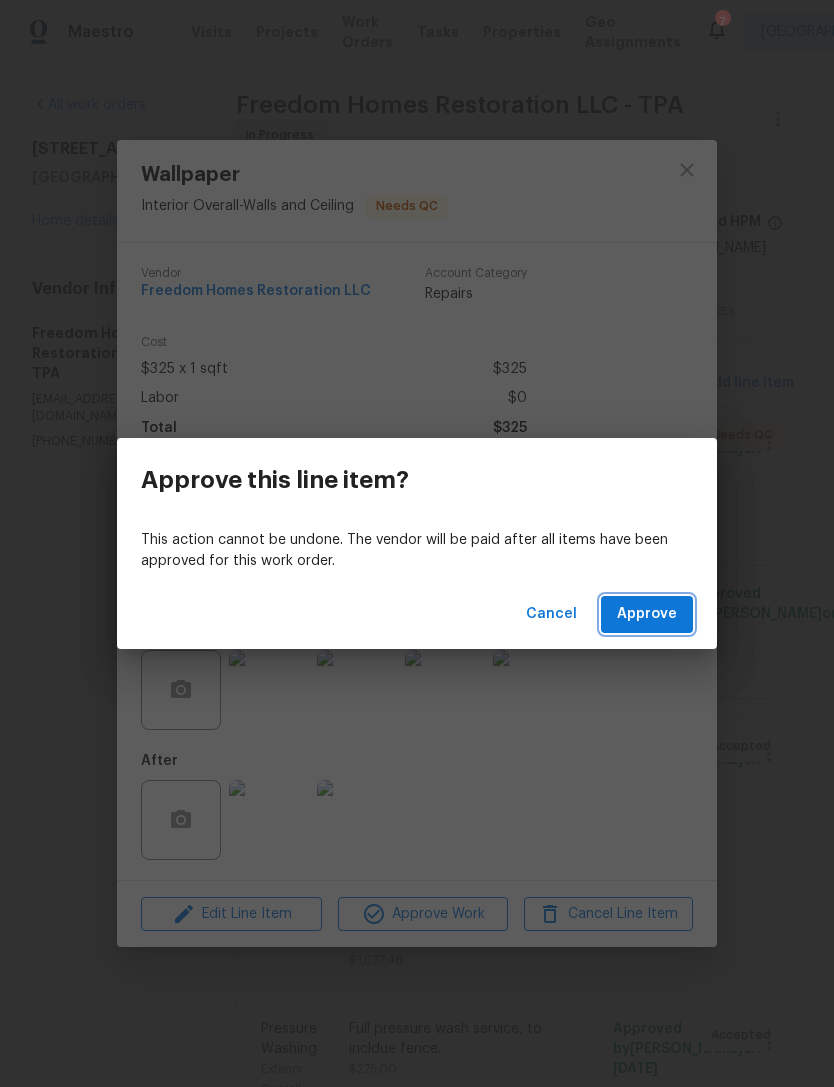 click on "Approve" at bounding box center (647, 614) 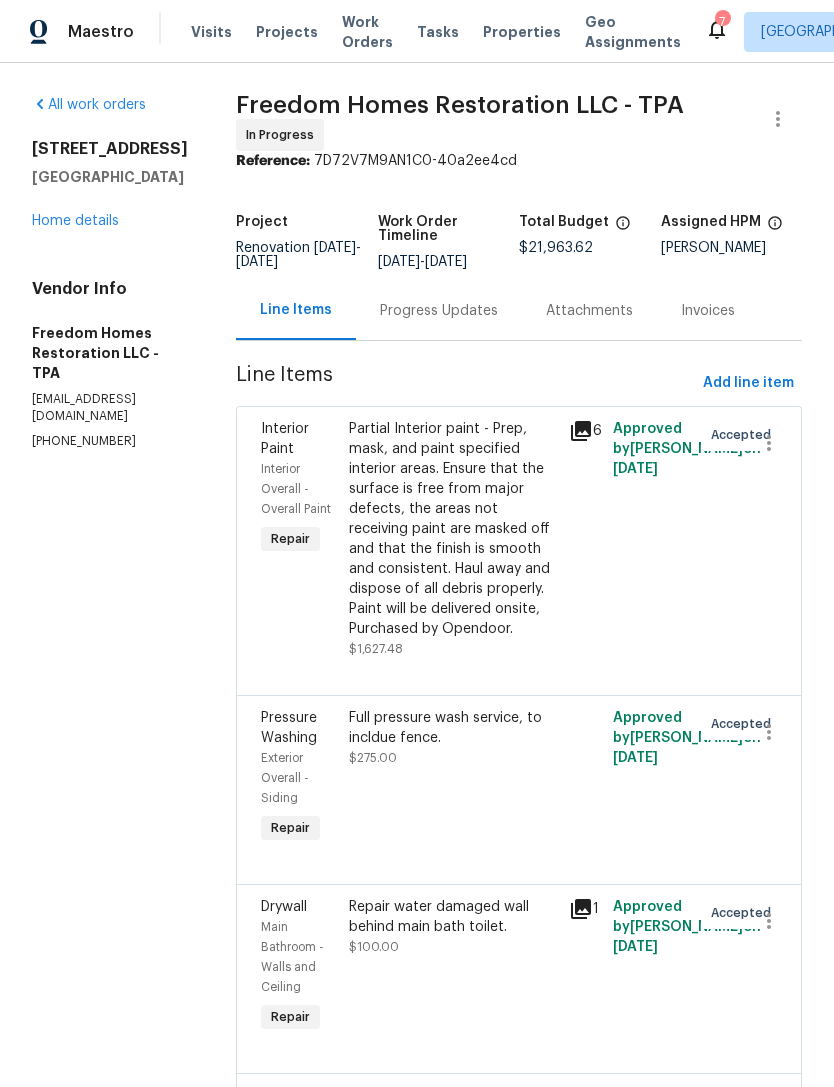 scroll, scrollTop: 0, scrollLeft: 0, axis: both 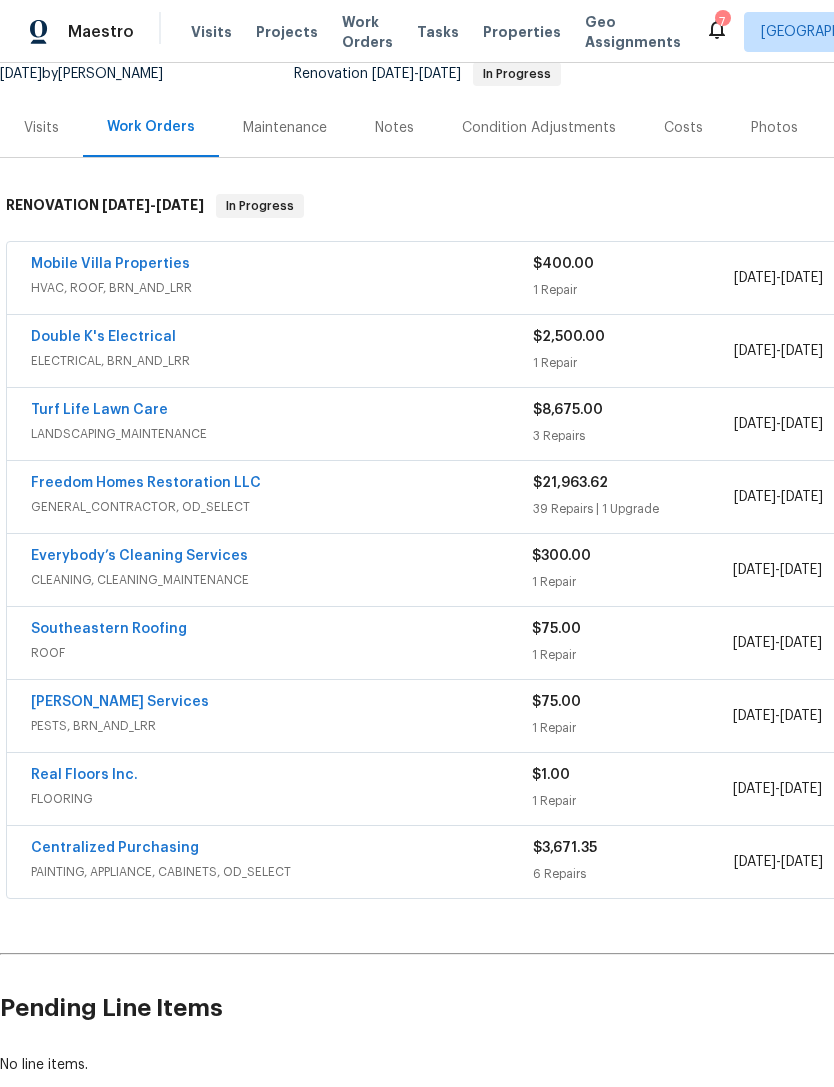 click on "Massey Services" at bounding box center (120, 702) 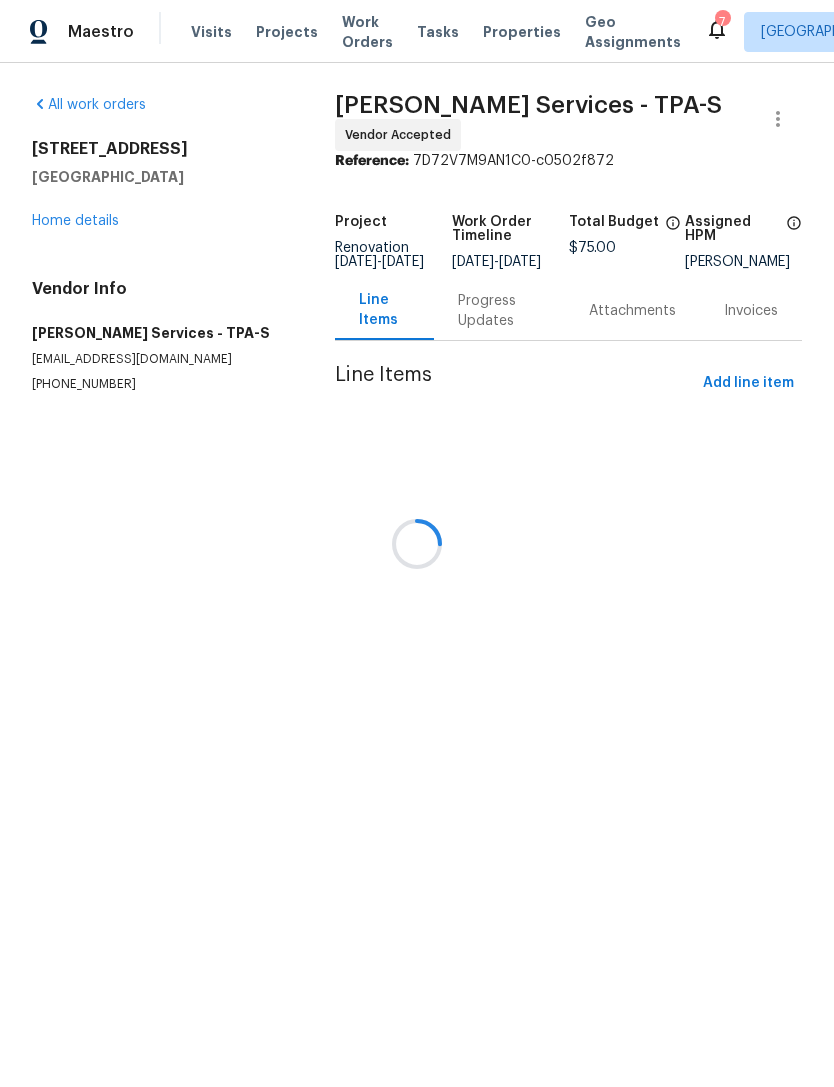 click at bounding box center [417, 543] 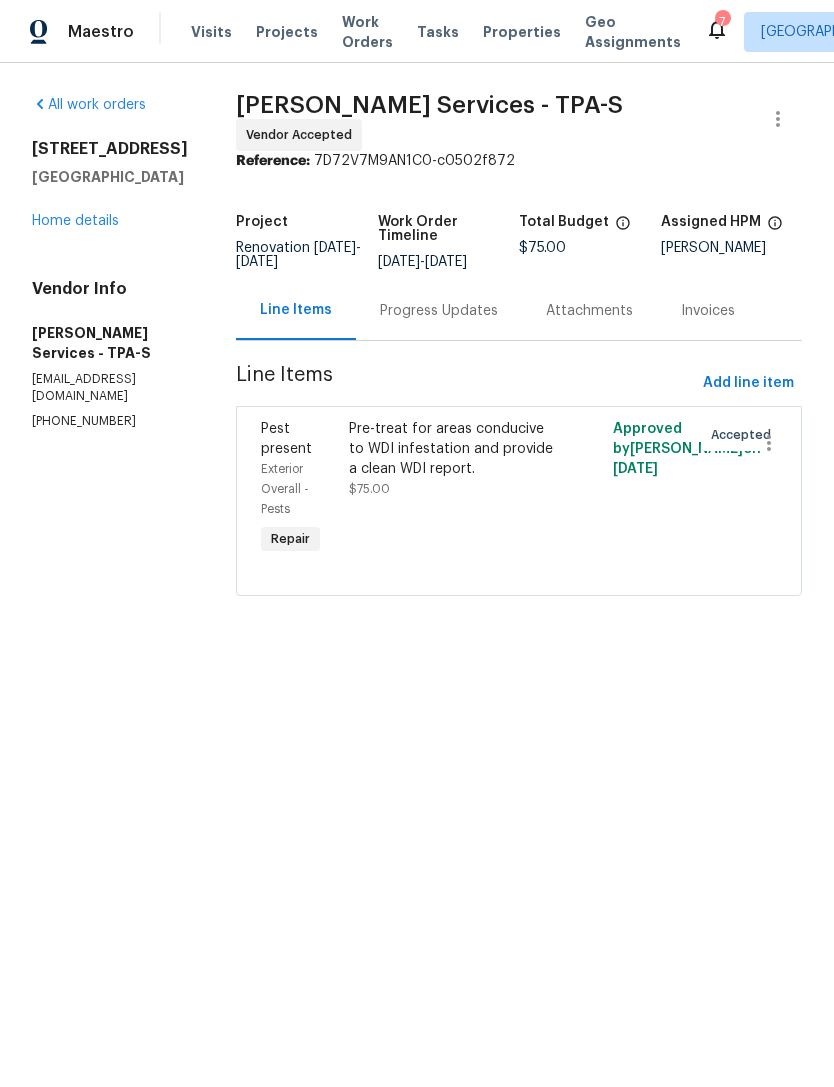 click on "Progress Updates" at bounding box center [439, 310] 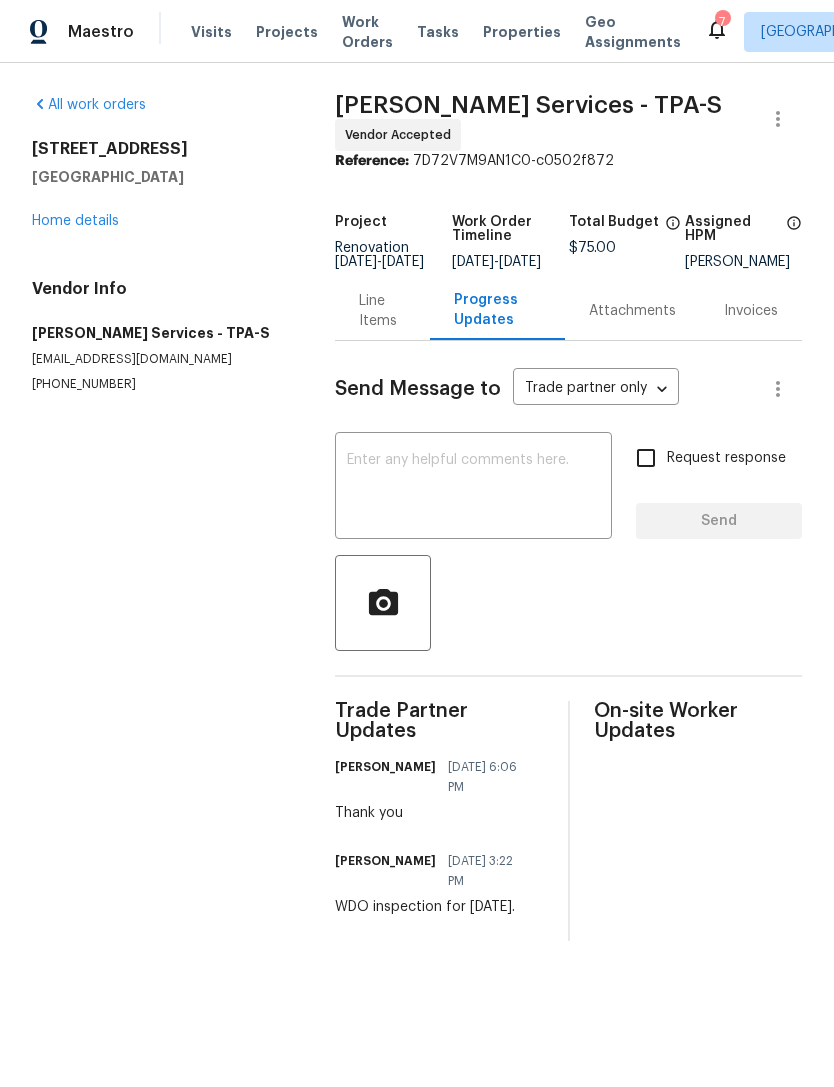 click at bounding box center (473, 488) 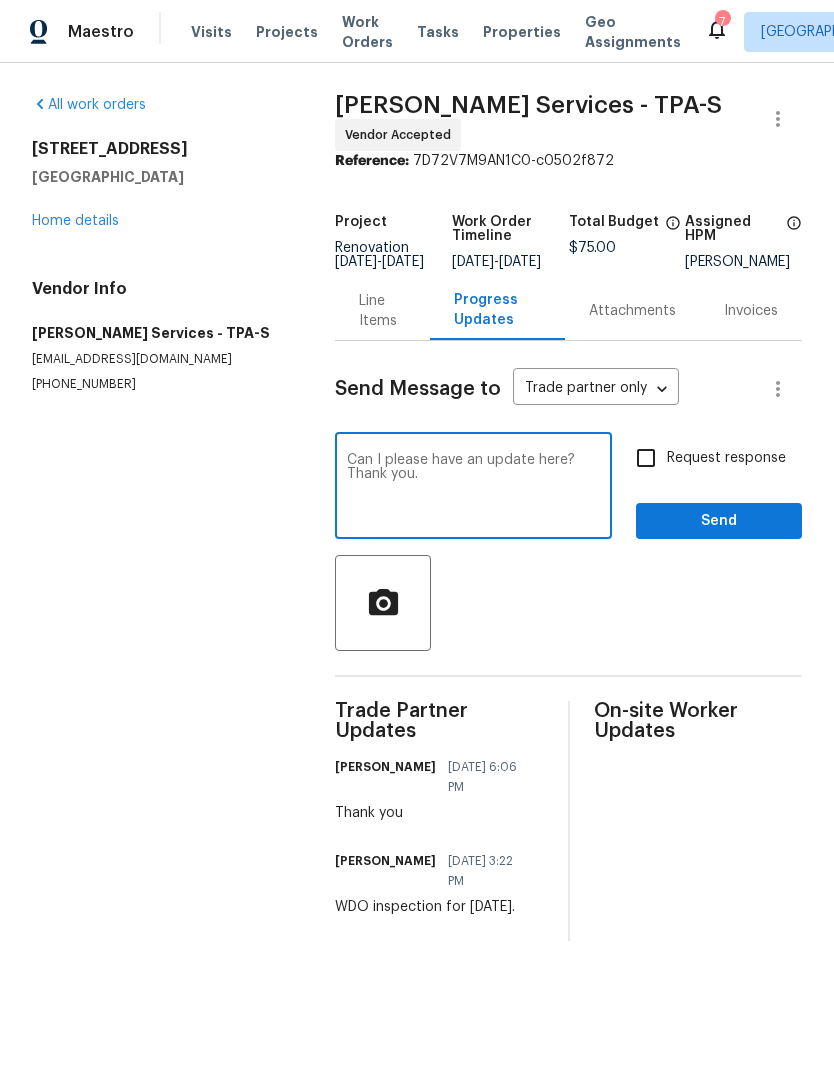 type on "Can I please have an update here? Thank you." 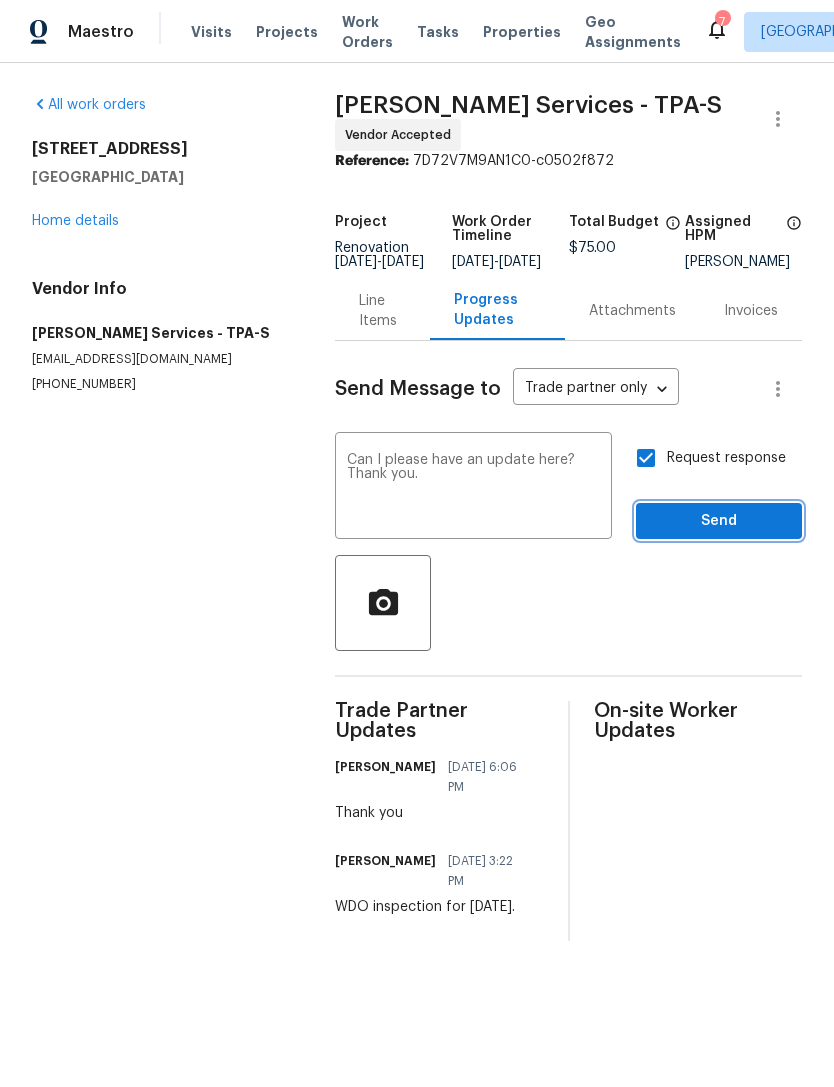click on "Send" at bounding box center (719, 521) 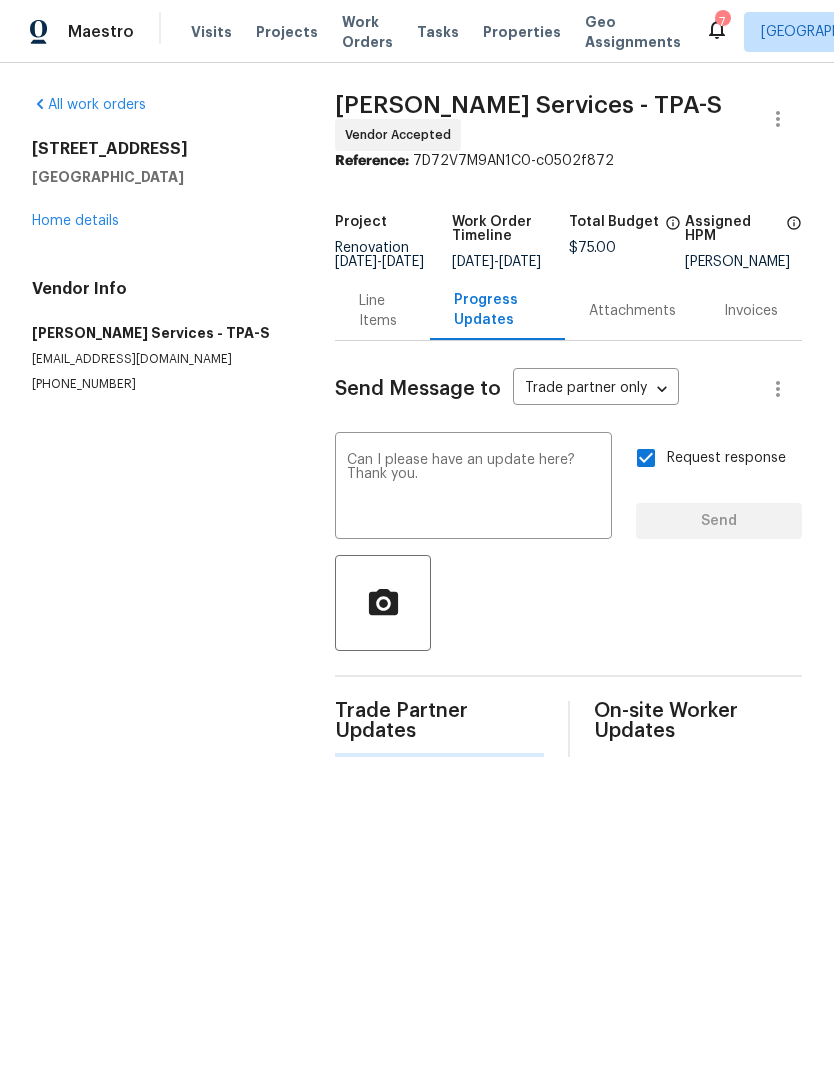 type 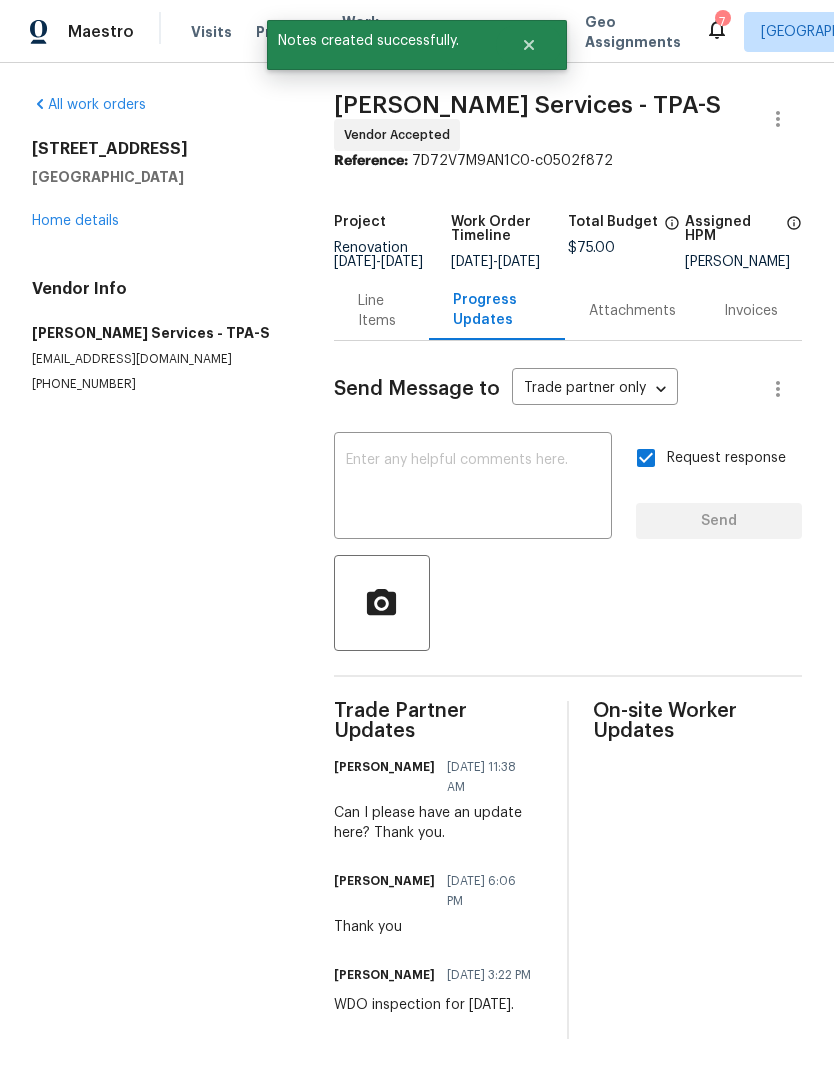 click on "Home details" at bounding box center [75, 221] 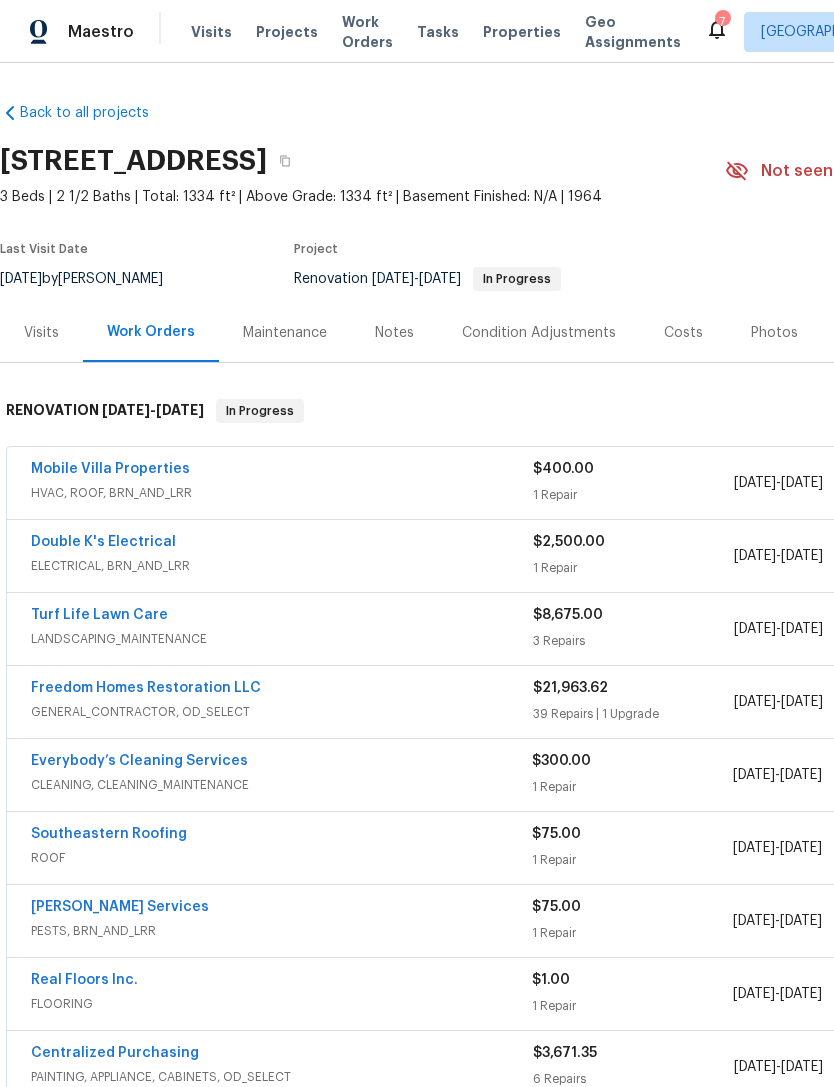 click on "Turf Life Lawn Care" at bounding box center [99, 615] 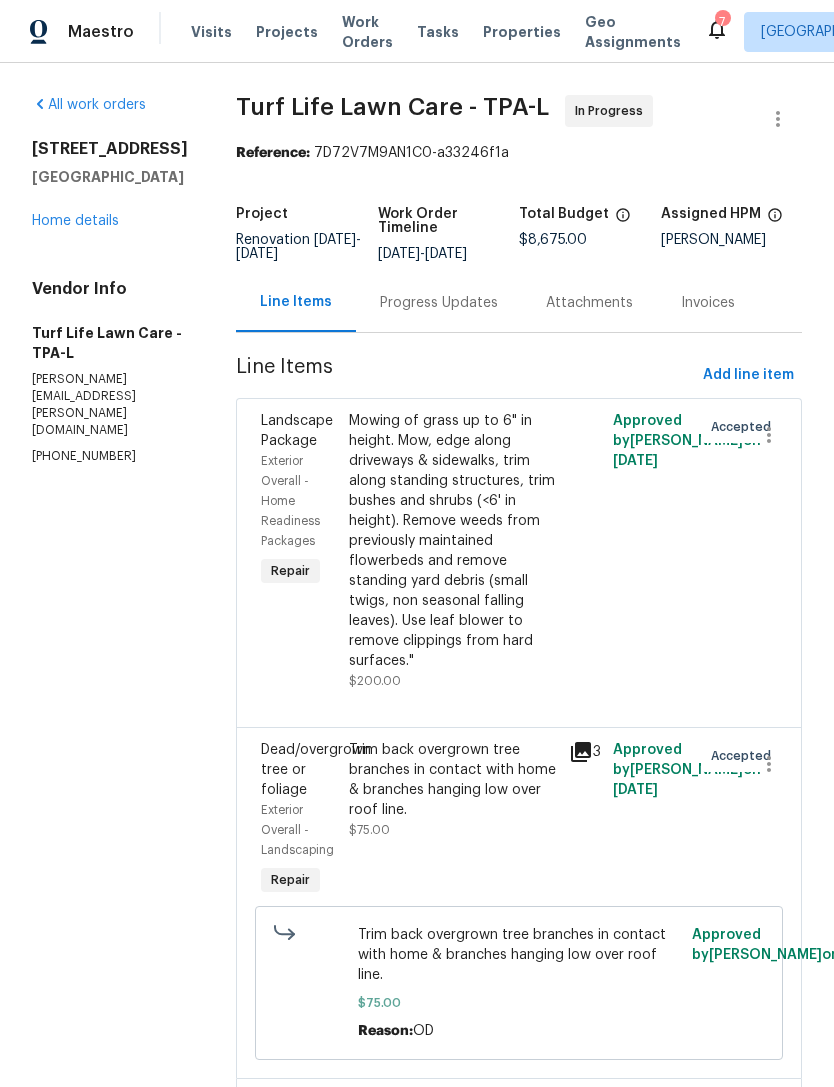 click on "Progress Updates" at bounding box center (439, 303) 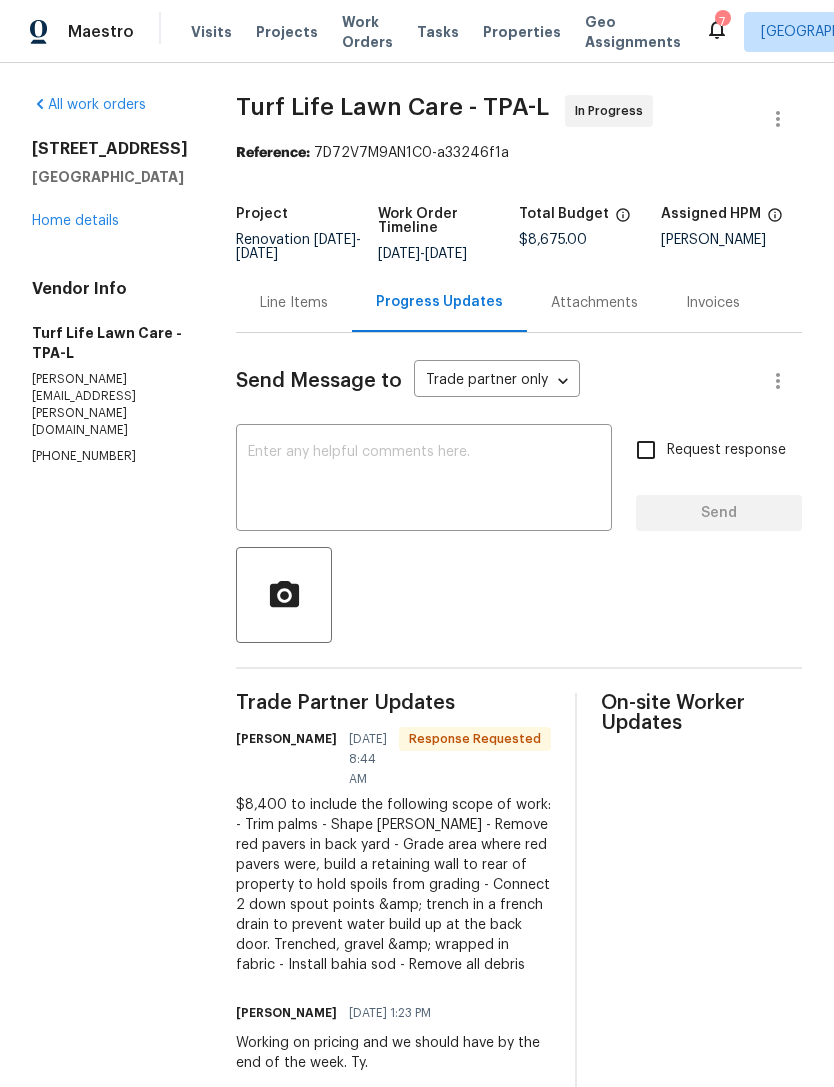 click at bounding box center (424, 480) 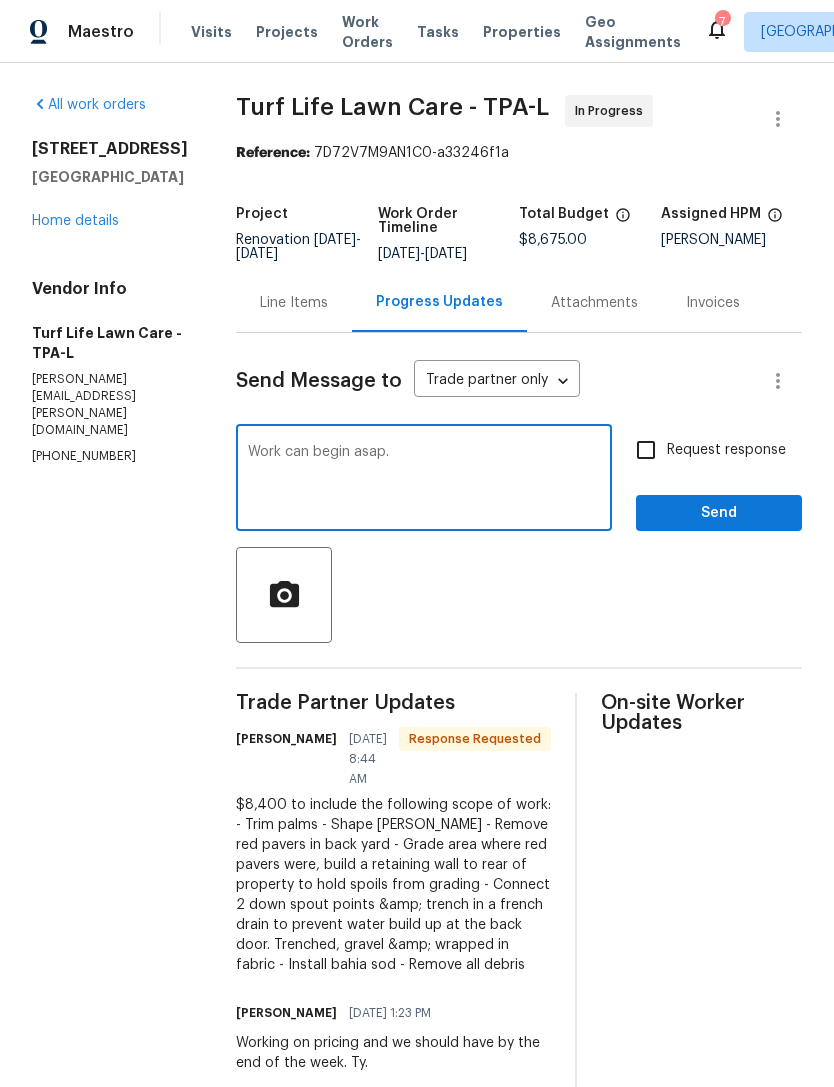 type on "Work can begin asap." 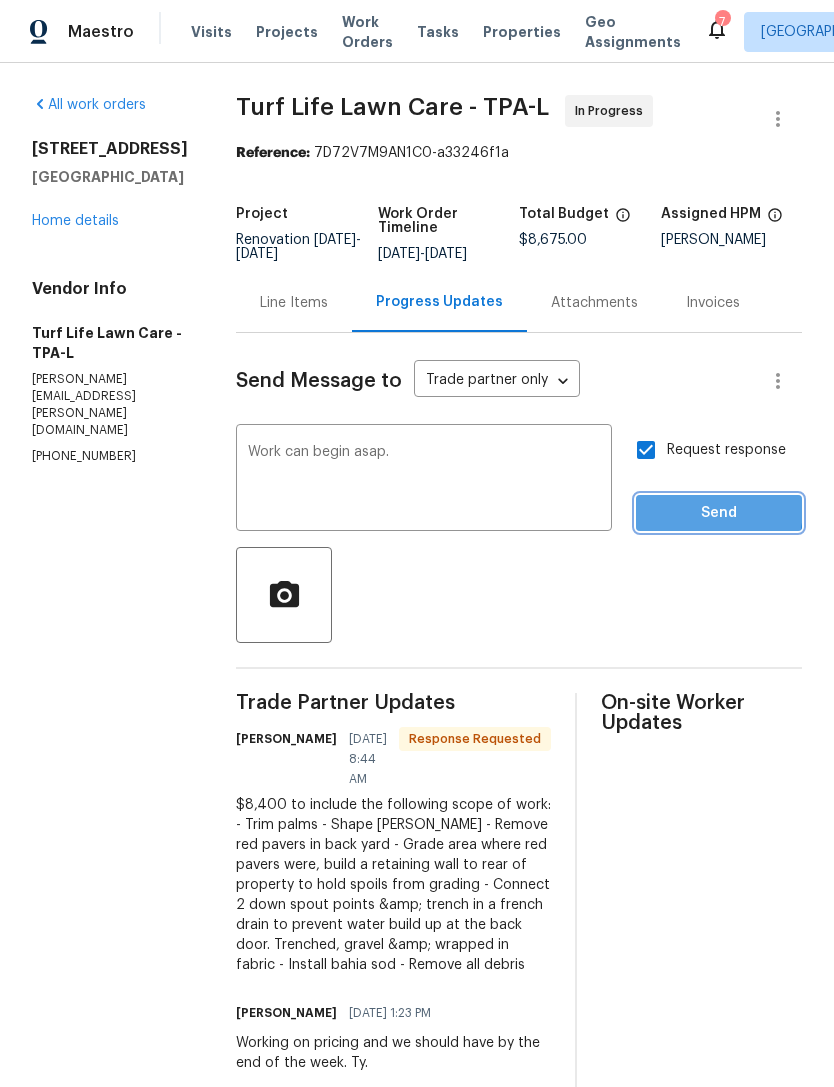 click on "Send" at bounding box center (719, 513) 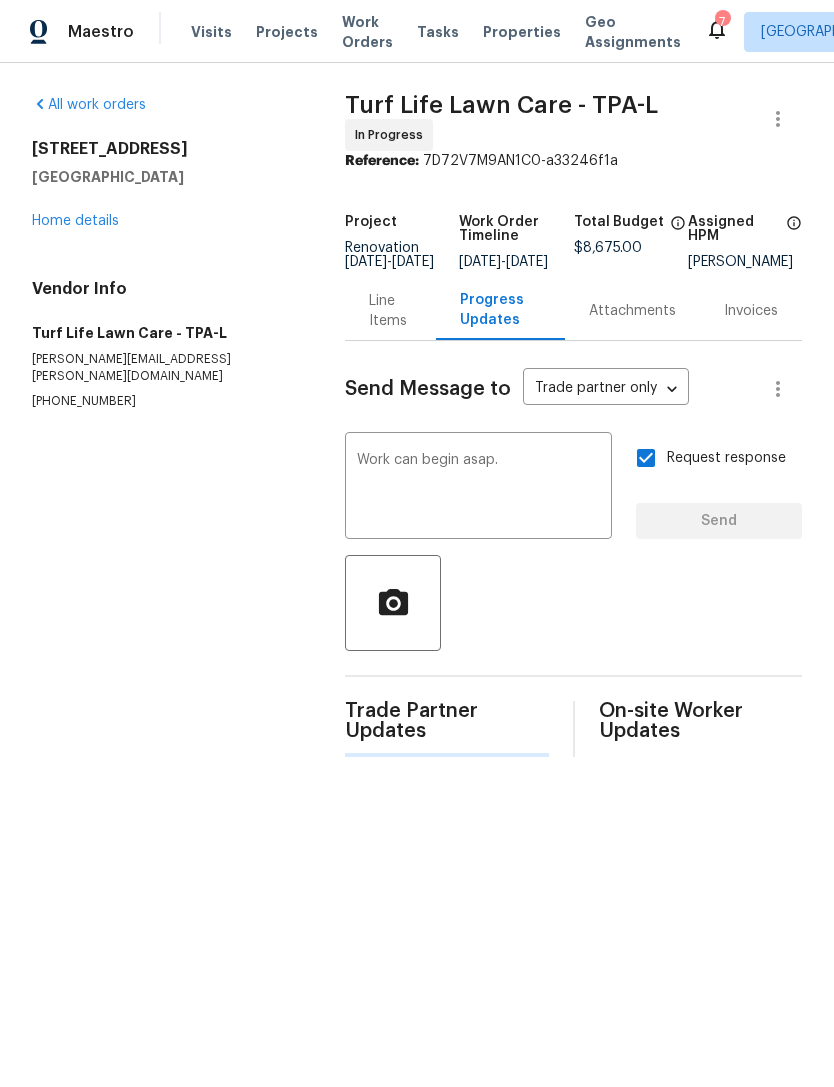 type 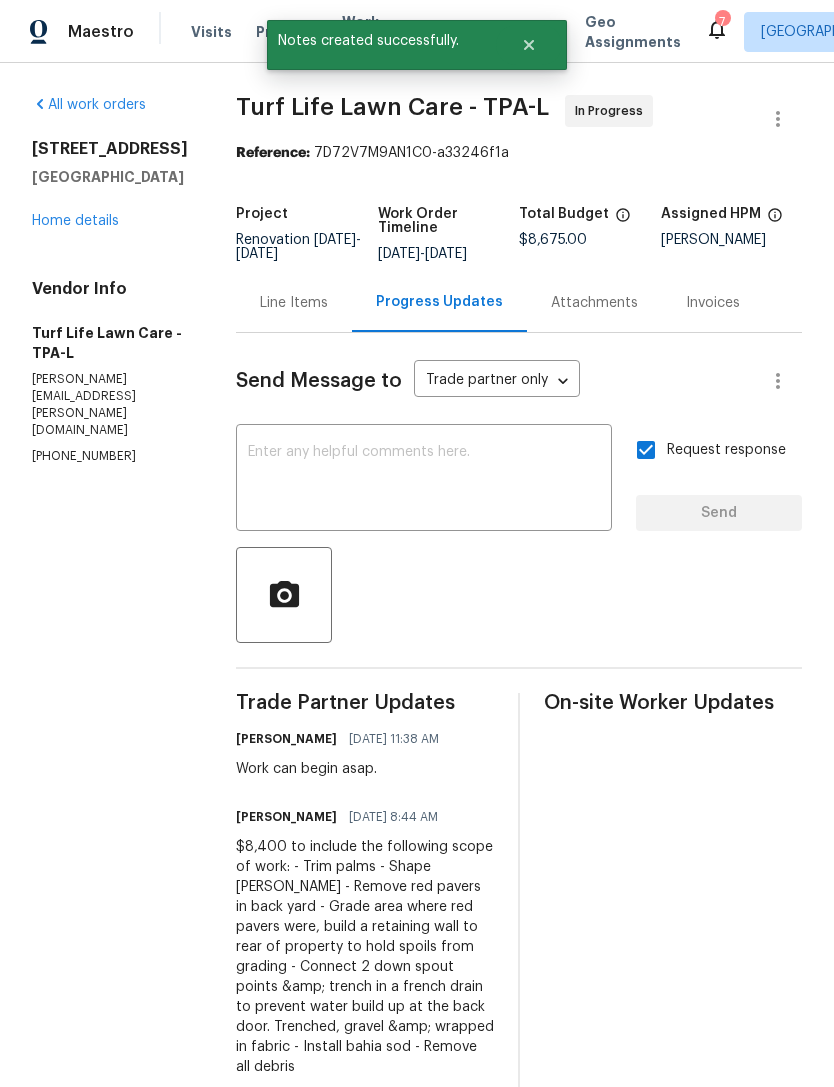 click on "Home details" at bounding box center [75, 221] 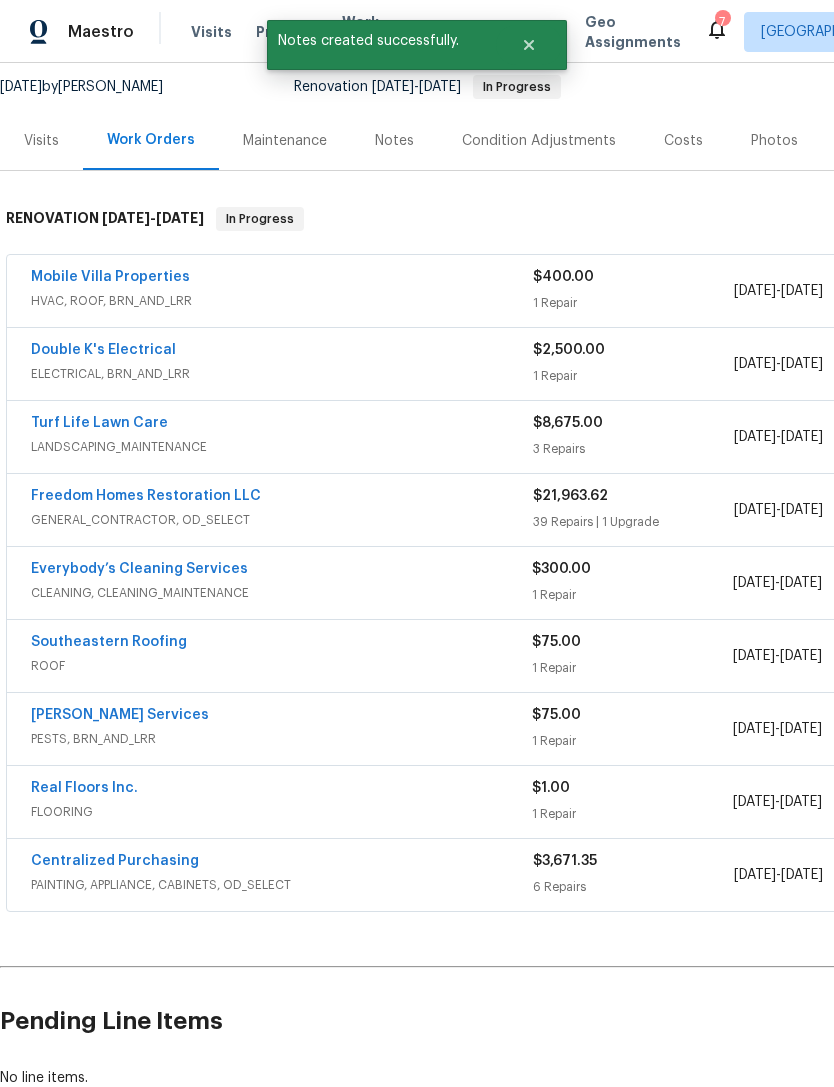 scroll, scrollTop: 192, scrollLeft: 0, axis: vertical 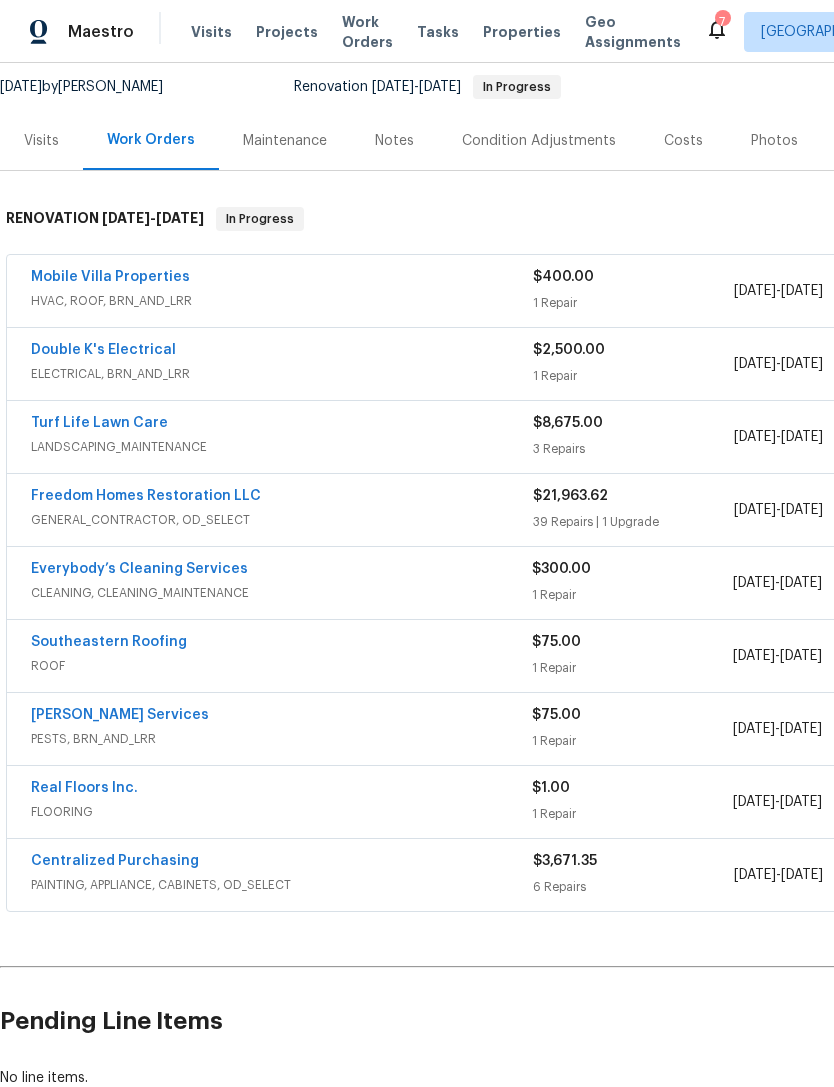 click on "Southeastern Roofing" at bounding box center [109, 642] 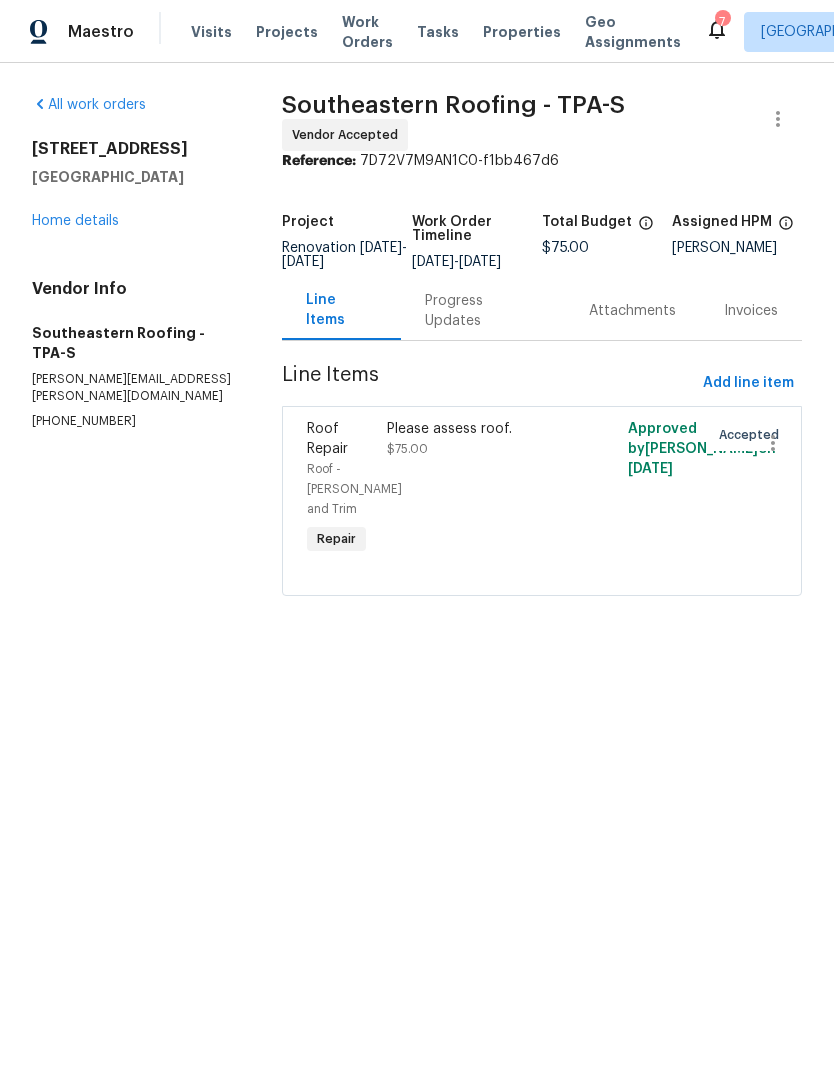 click on "Progress Updates" at bounding box center (483, 311) 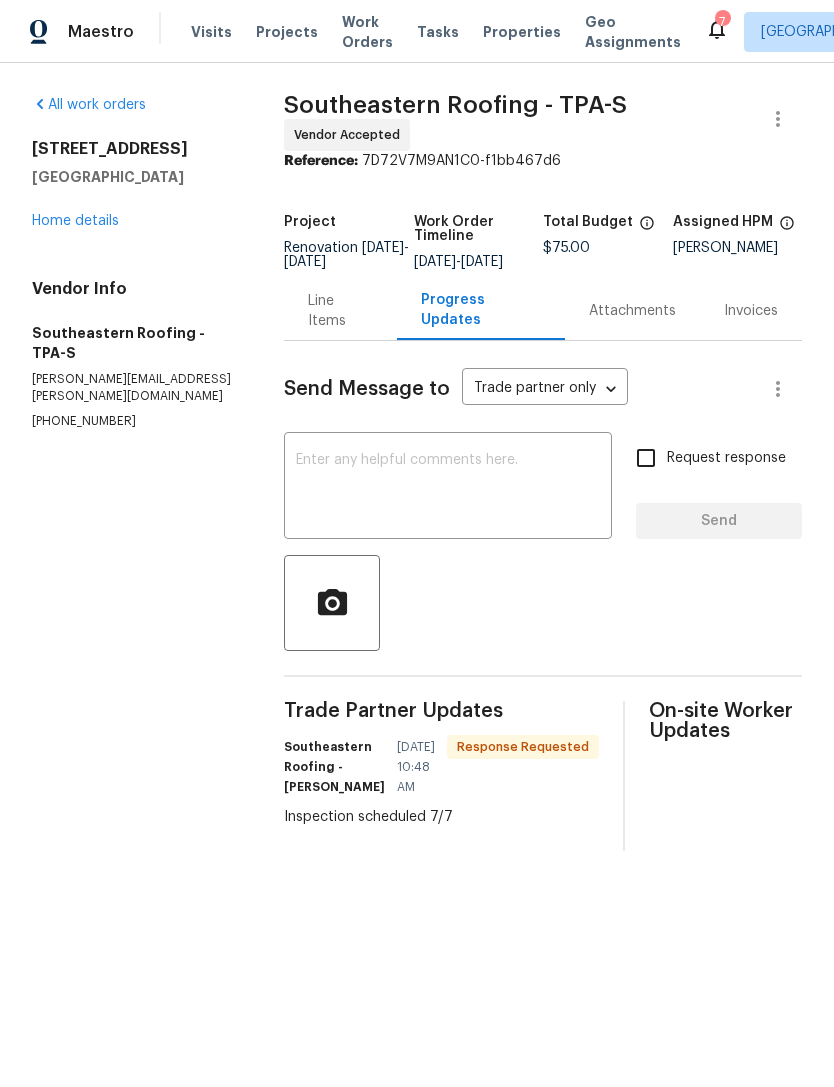 click at bounding box center [448, 488] 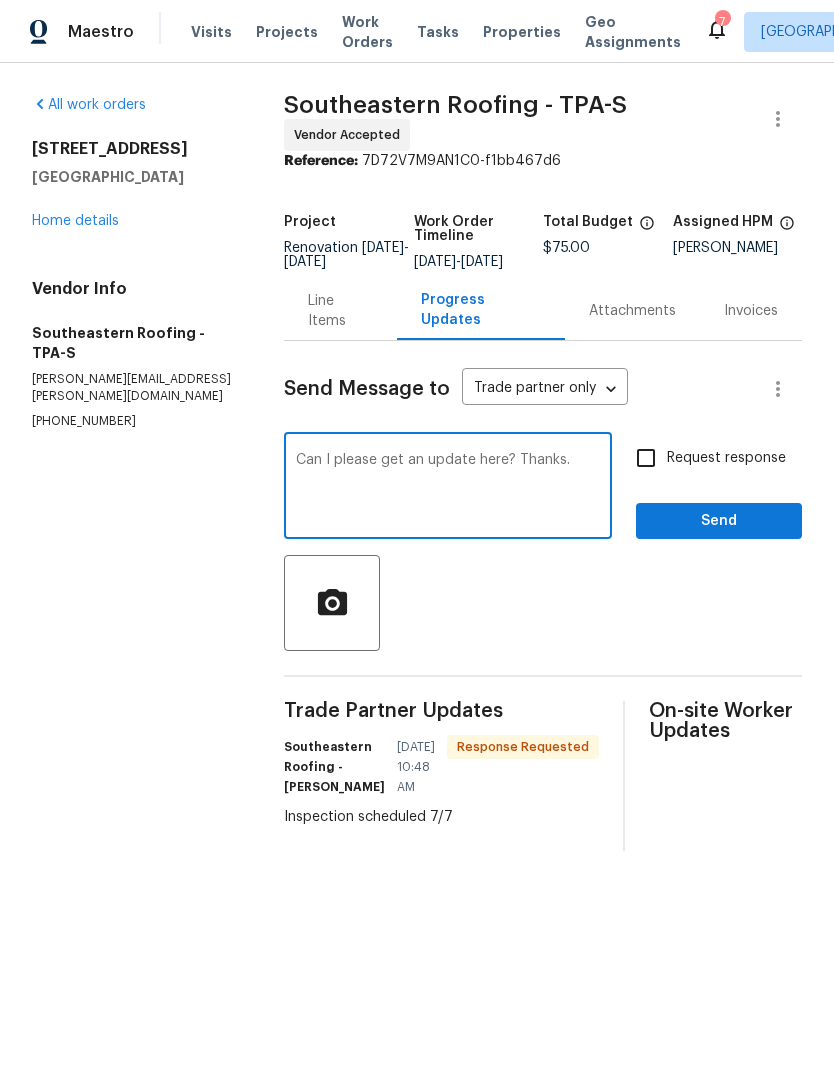 type on "Can I please get an update here? Thanks." 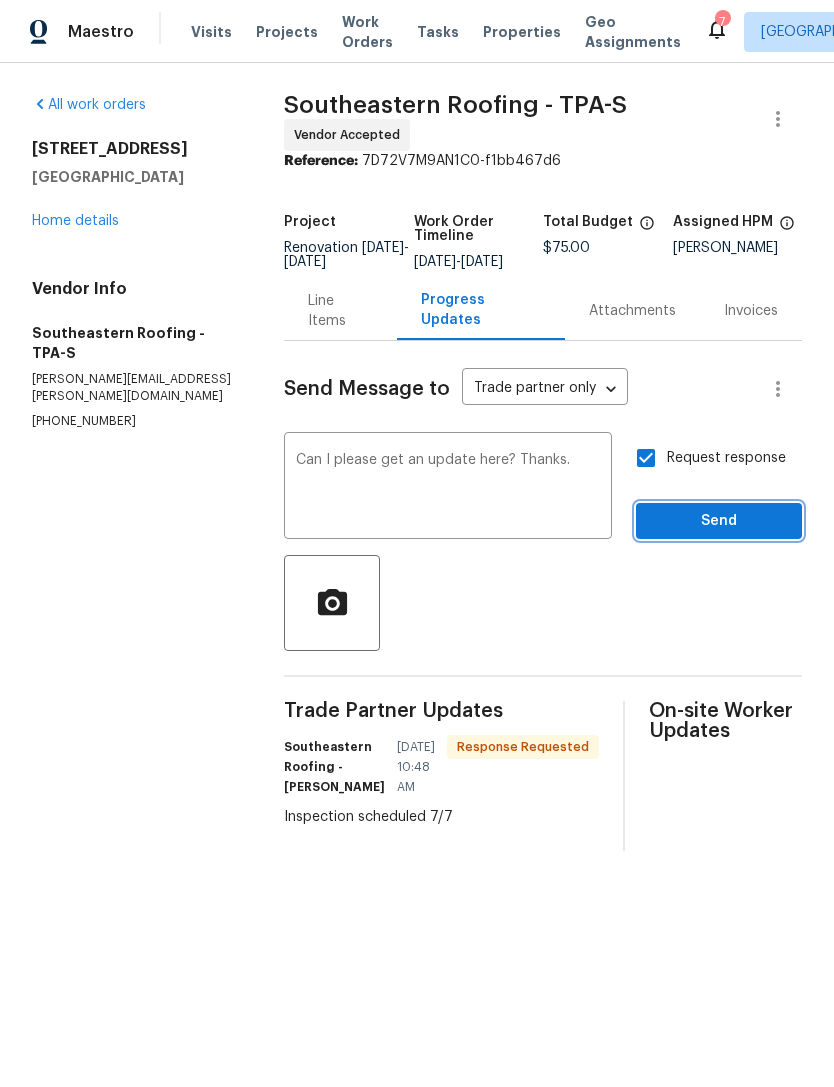 click on "Send" at bounding box center [719, 521] 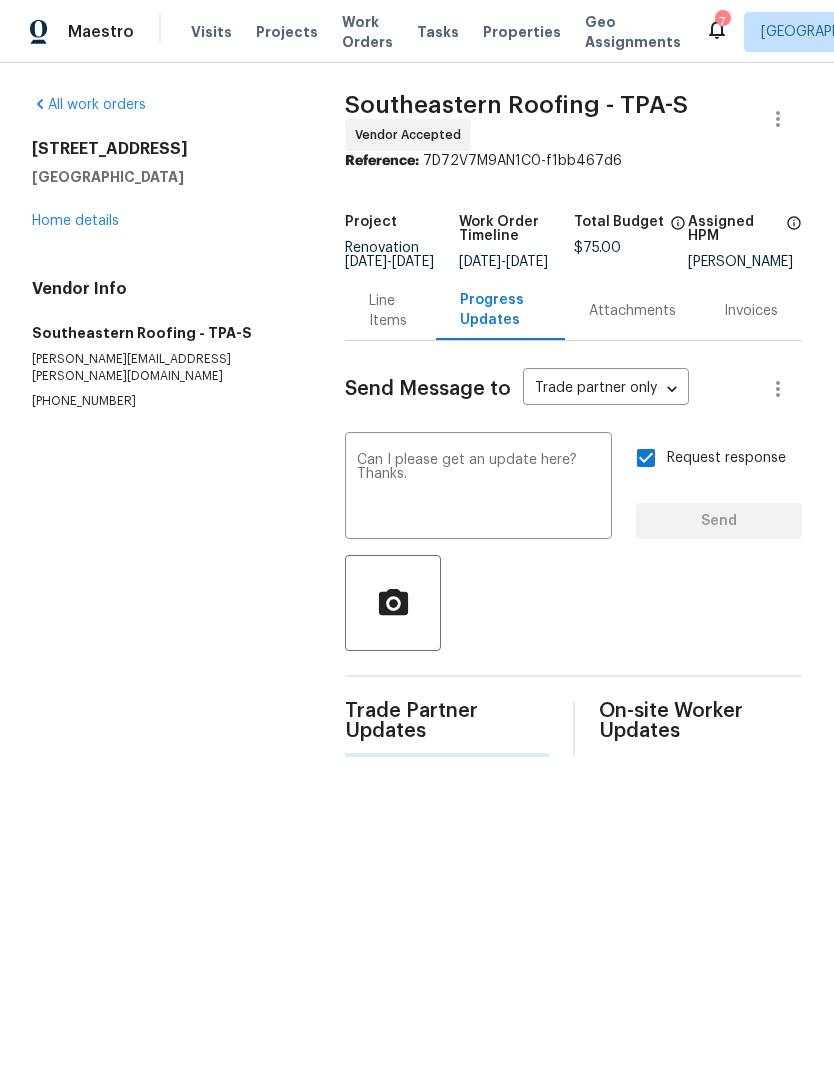 type 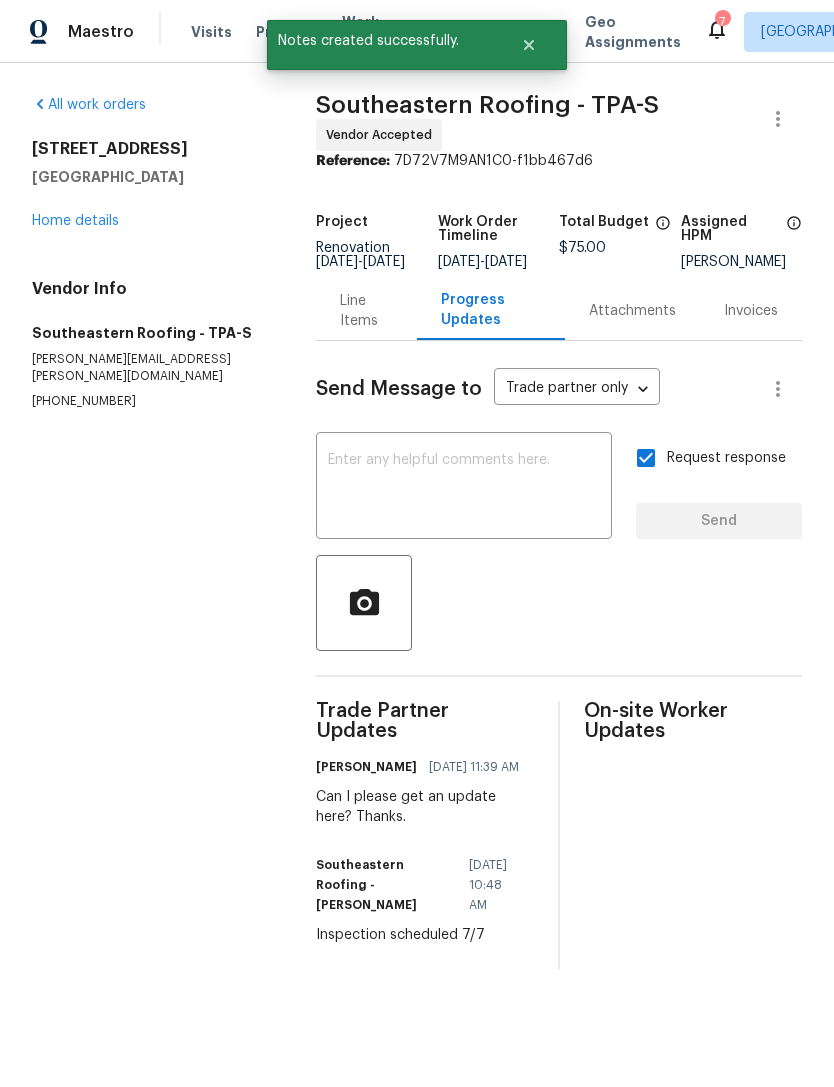 click on "Home details" at bounding box center [75, 221] 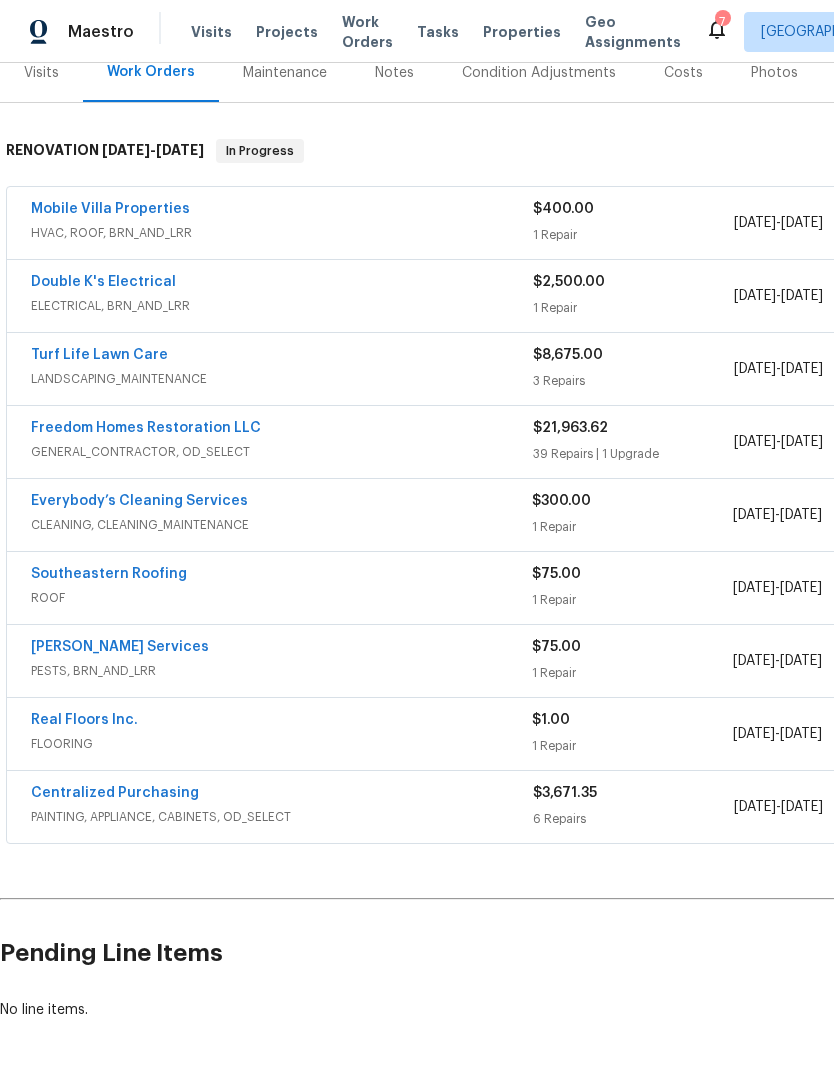 scroll, scrollTop: 260, scrollLeft: 0, axis: vertical 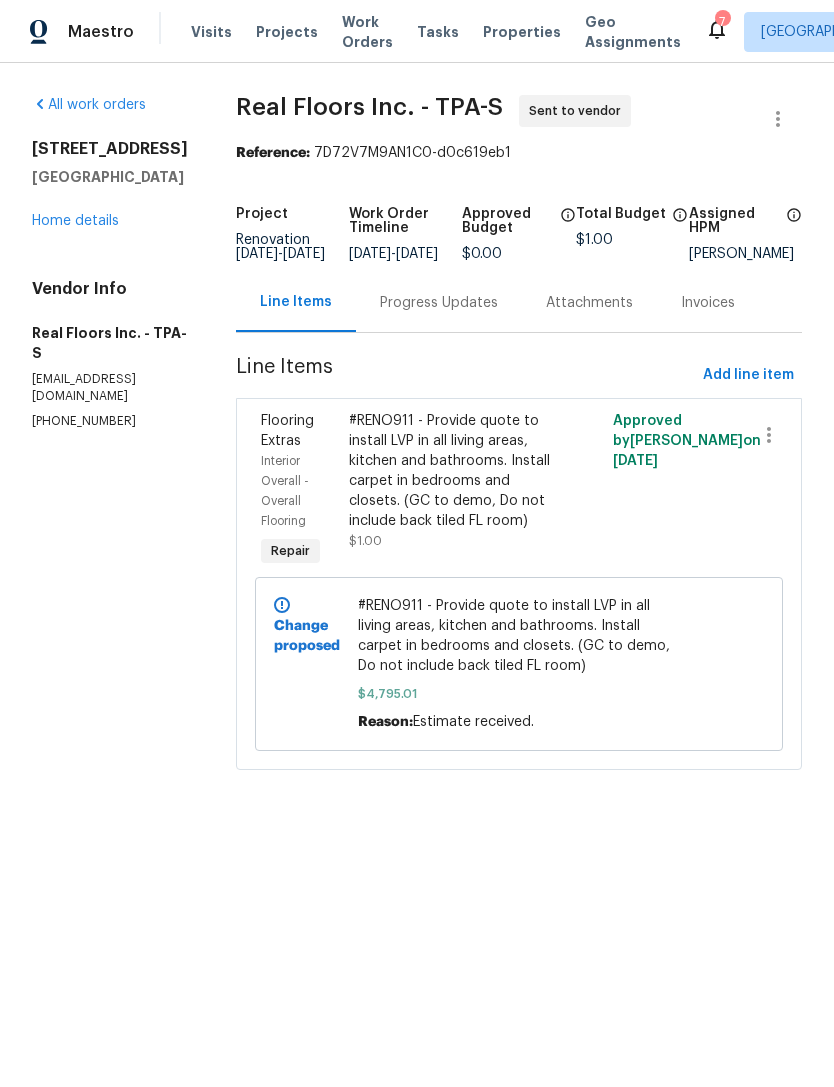 click on "Progress Updates" at bounding box center [439, 302] 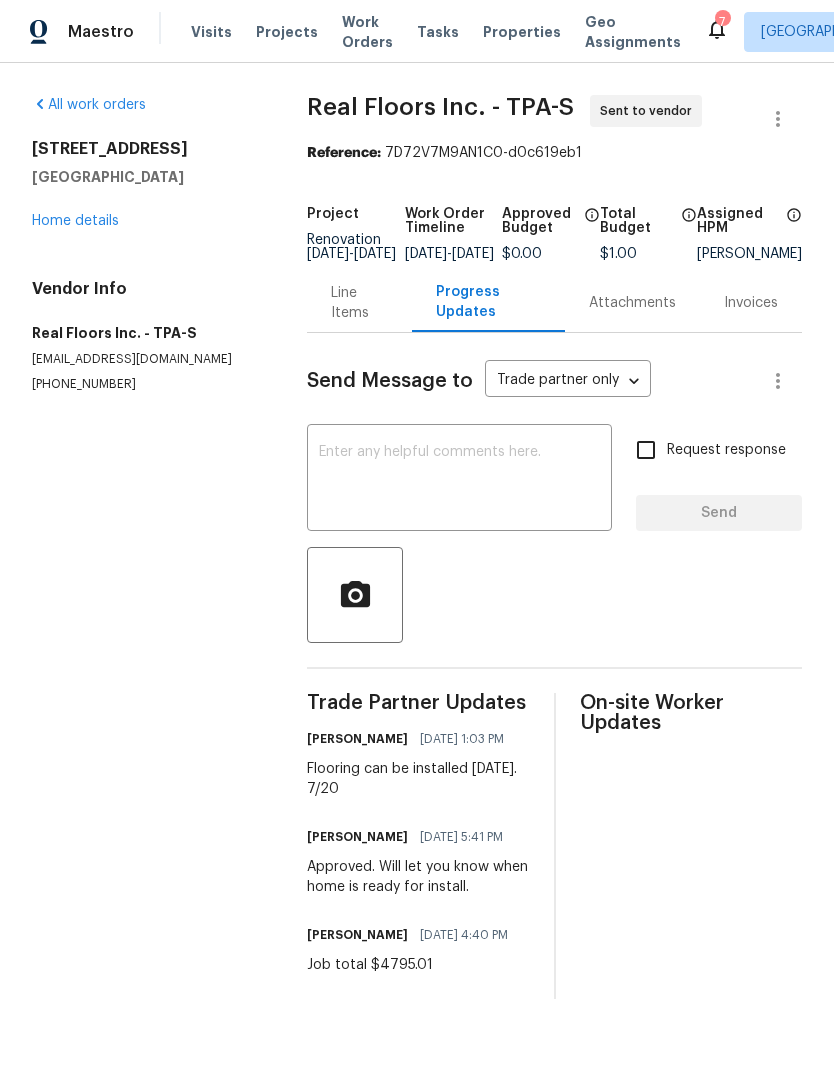 click on "Line Items" at bounding box center (359, 303) 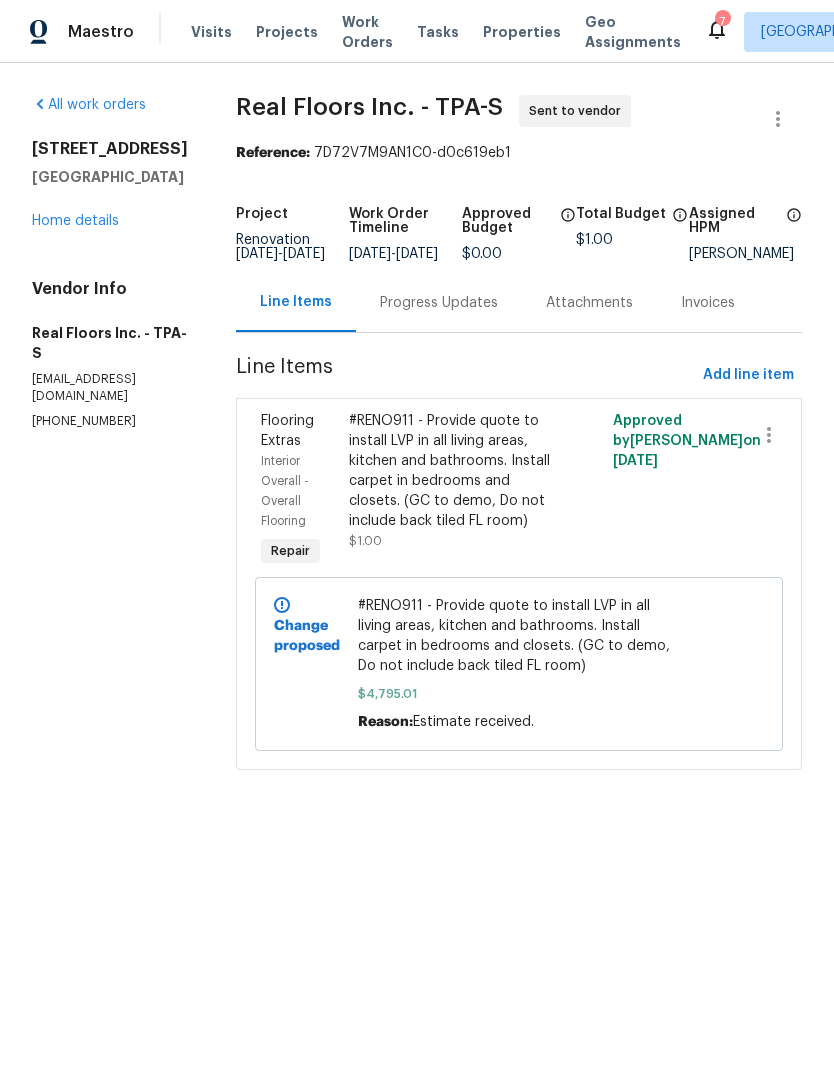 click on "Home details" at bounding box center [75, 221] 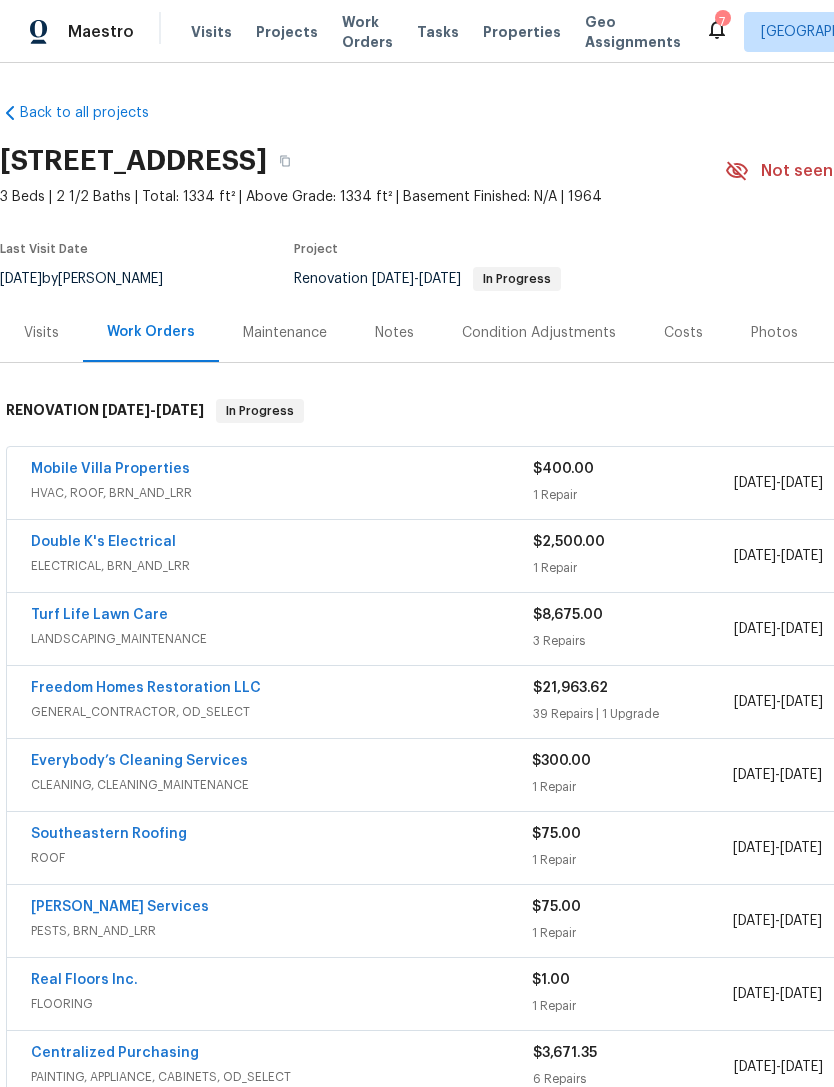 scroll, scrollTop: 0, scrollLeft: 0, axis: both 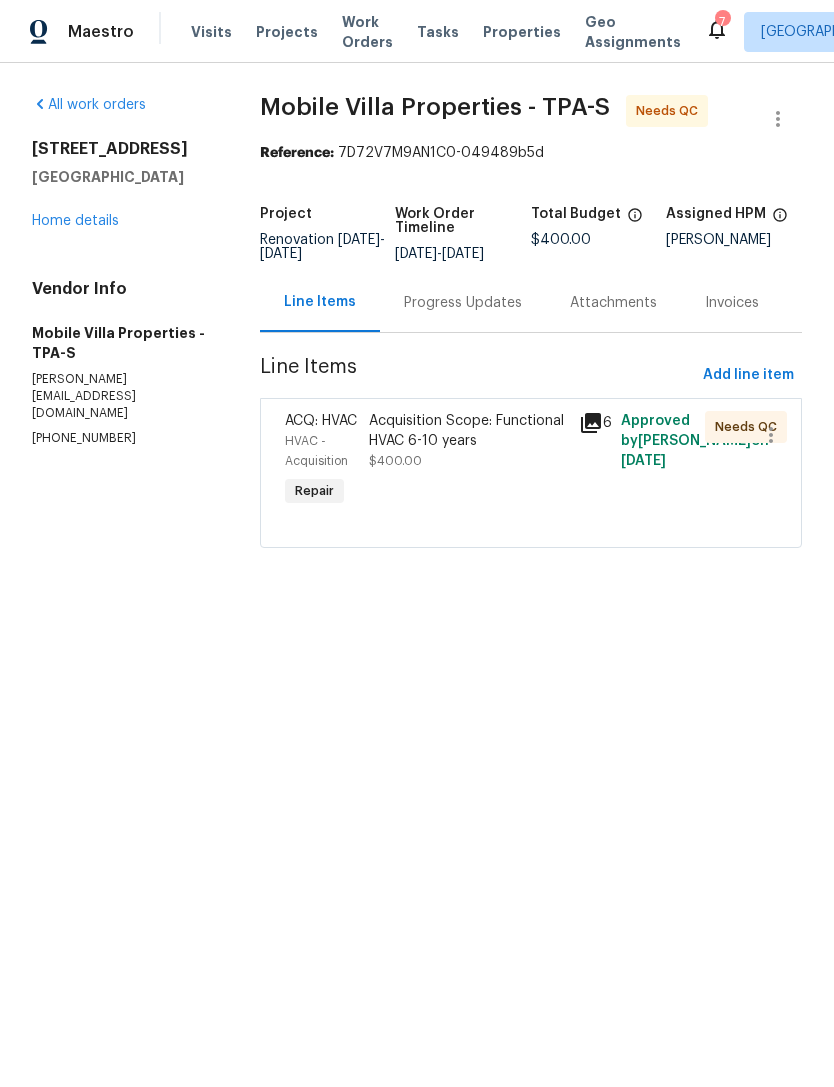 click on "Progress Updates" at bounding box center (463, 302) 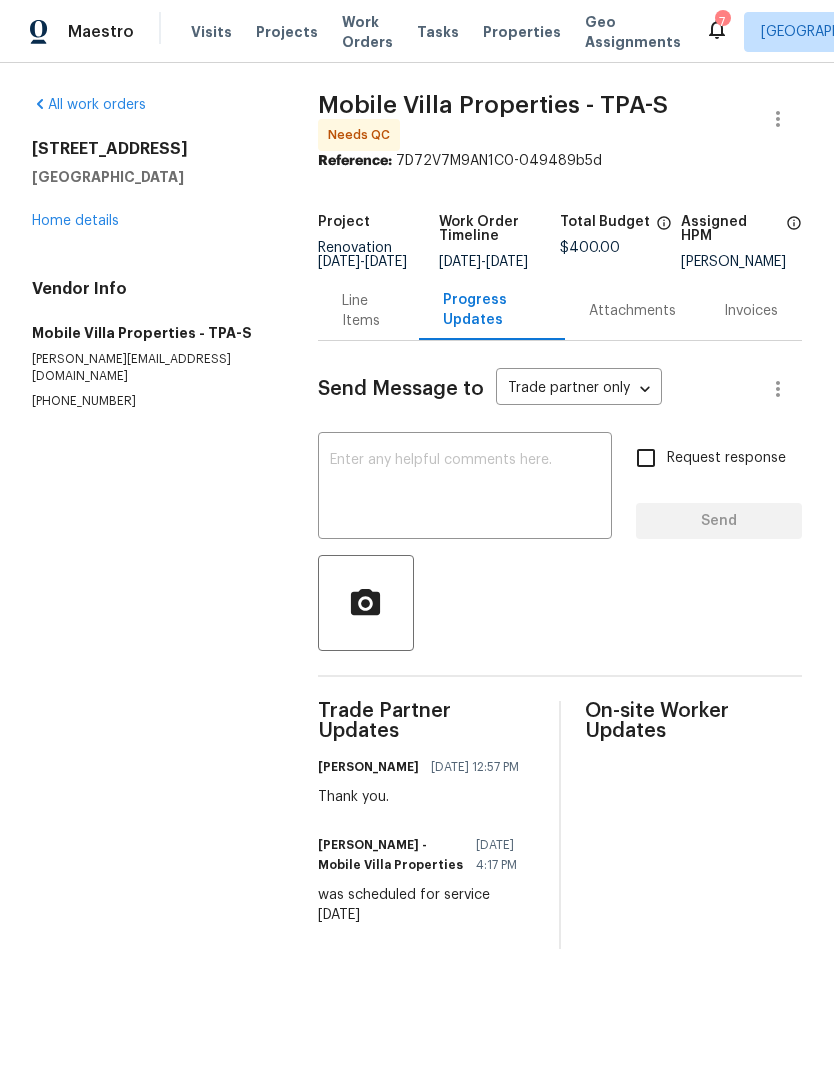 click on "Line Items" at bounding box center (368, 311) 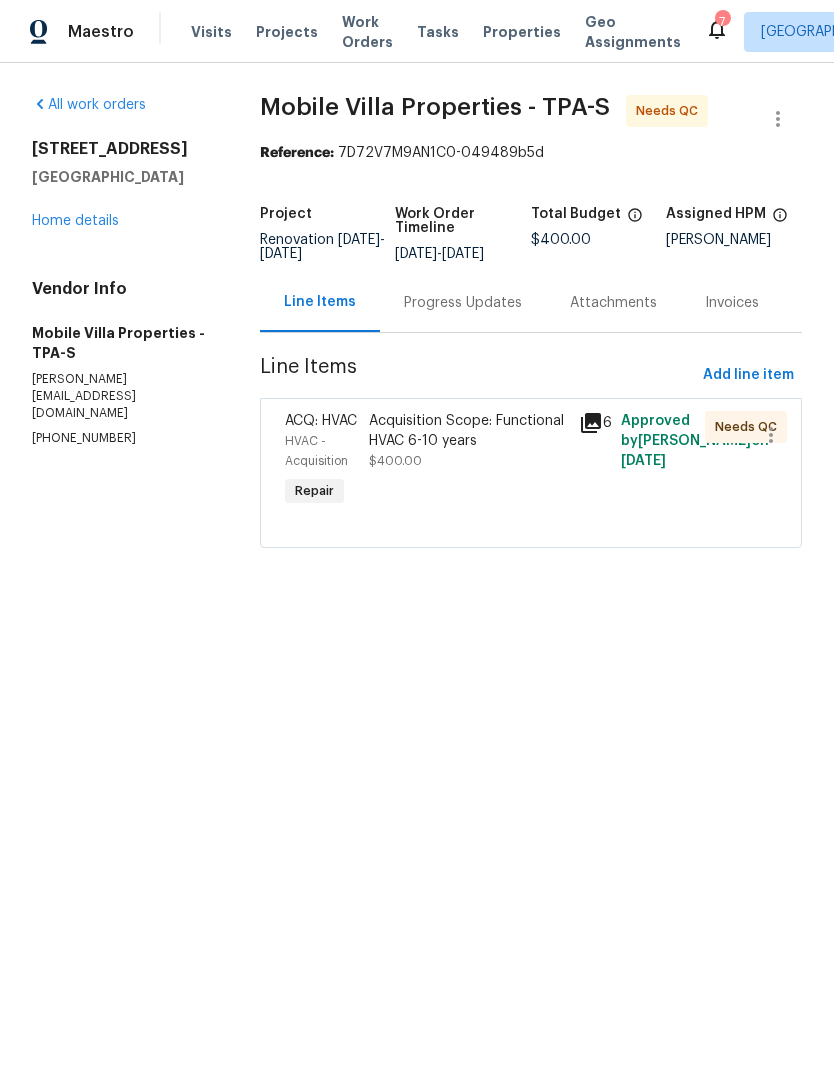 click on "Acquisition Scope: Functional HVAC 6-10 years $400.00" at bounding box center [468, 461] 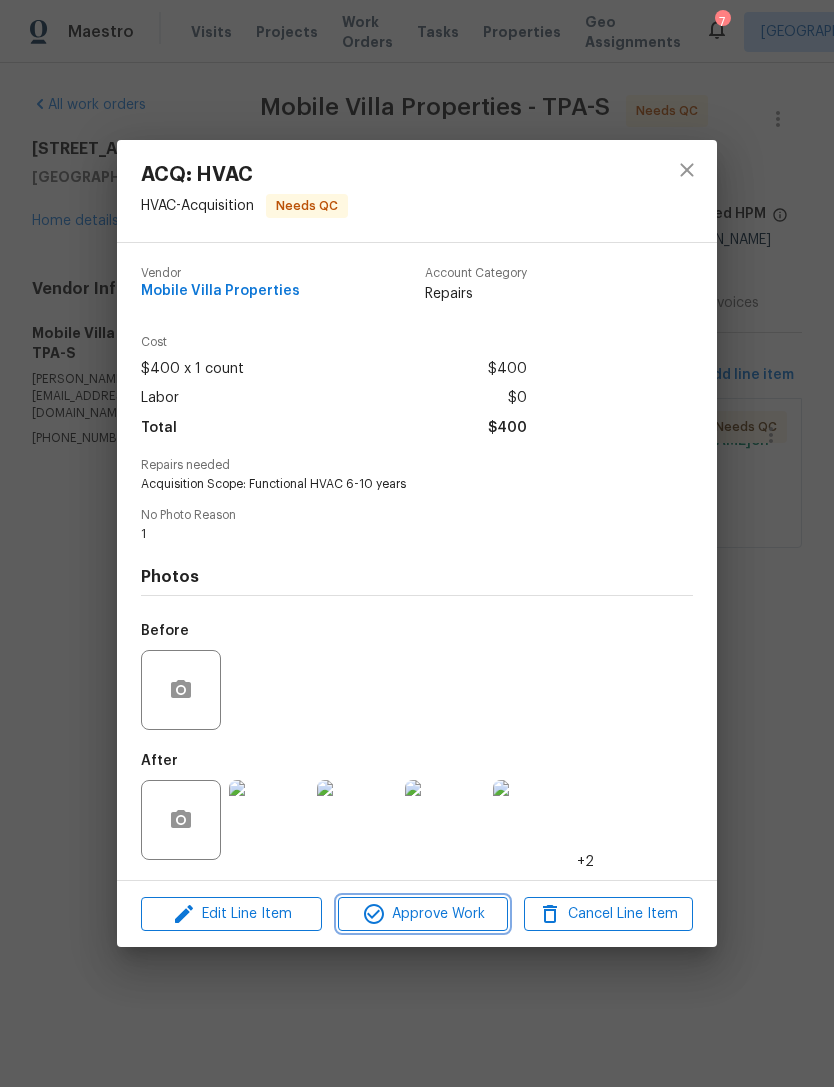 click on "Approve Work" at bounding box center [422, 914] 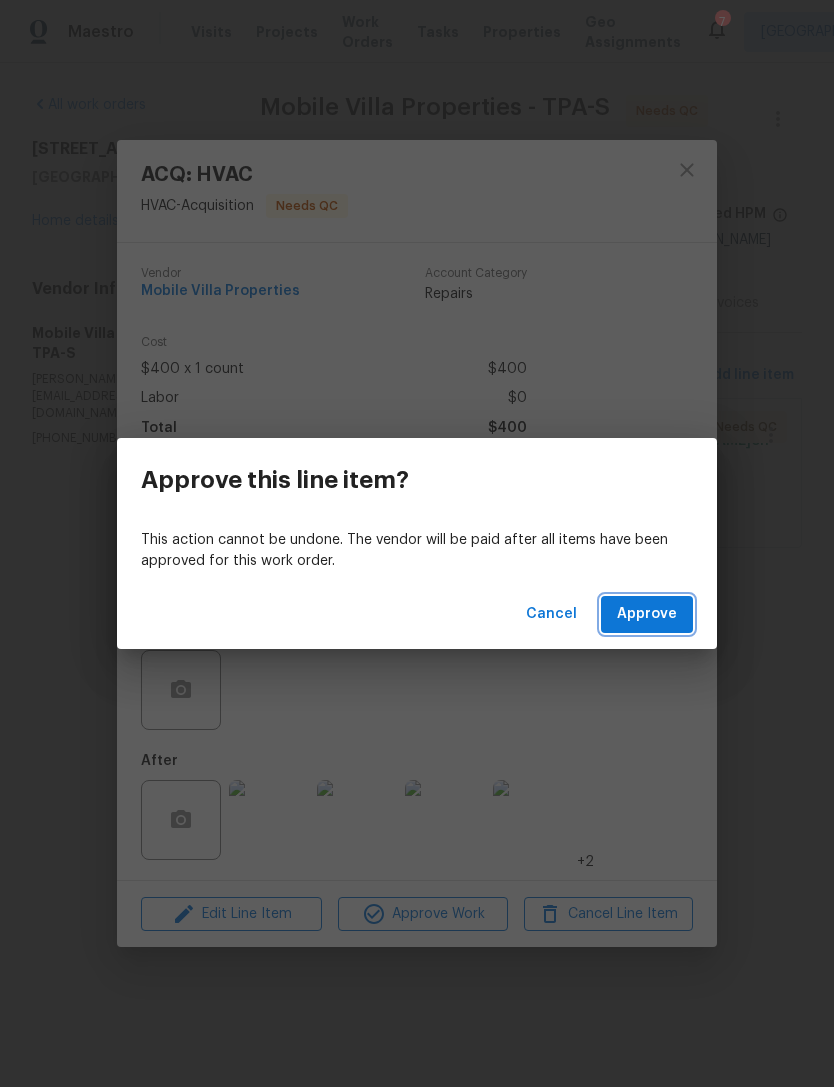 click on "Approve" at bounding box center (647, 614) 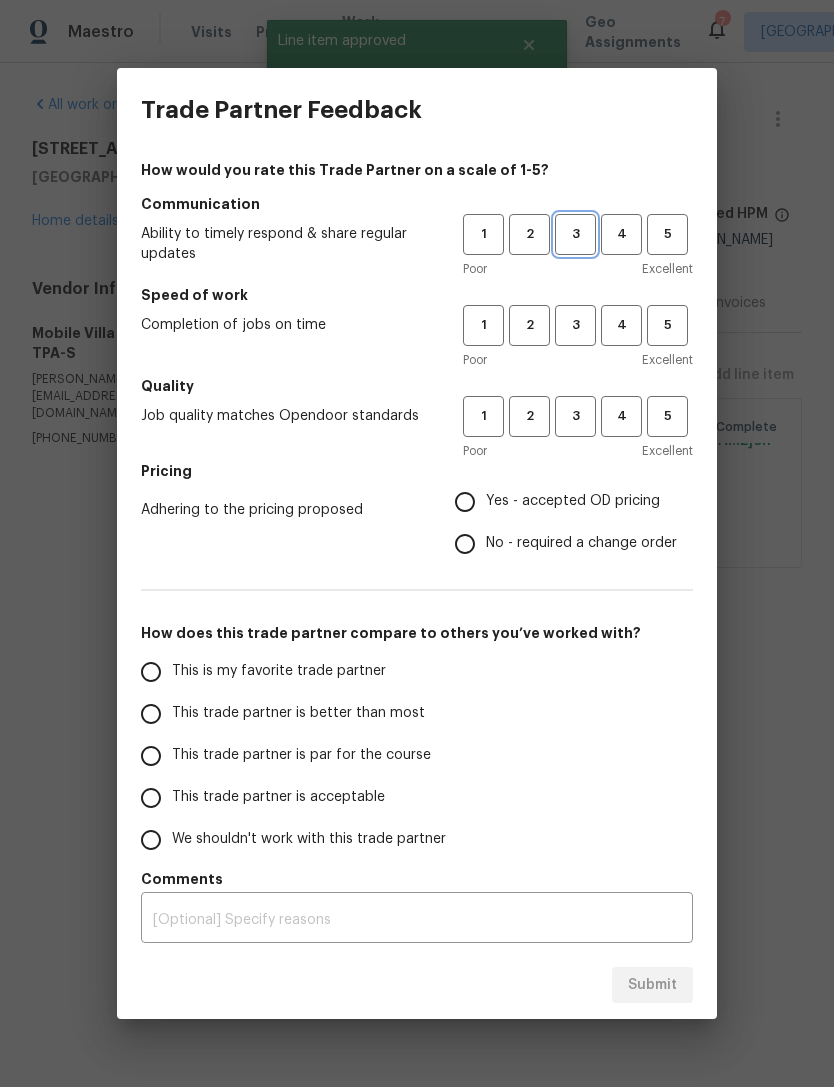 click on "3" at bounding box center (575, 234) 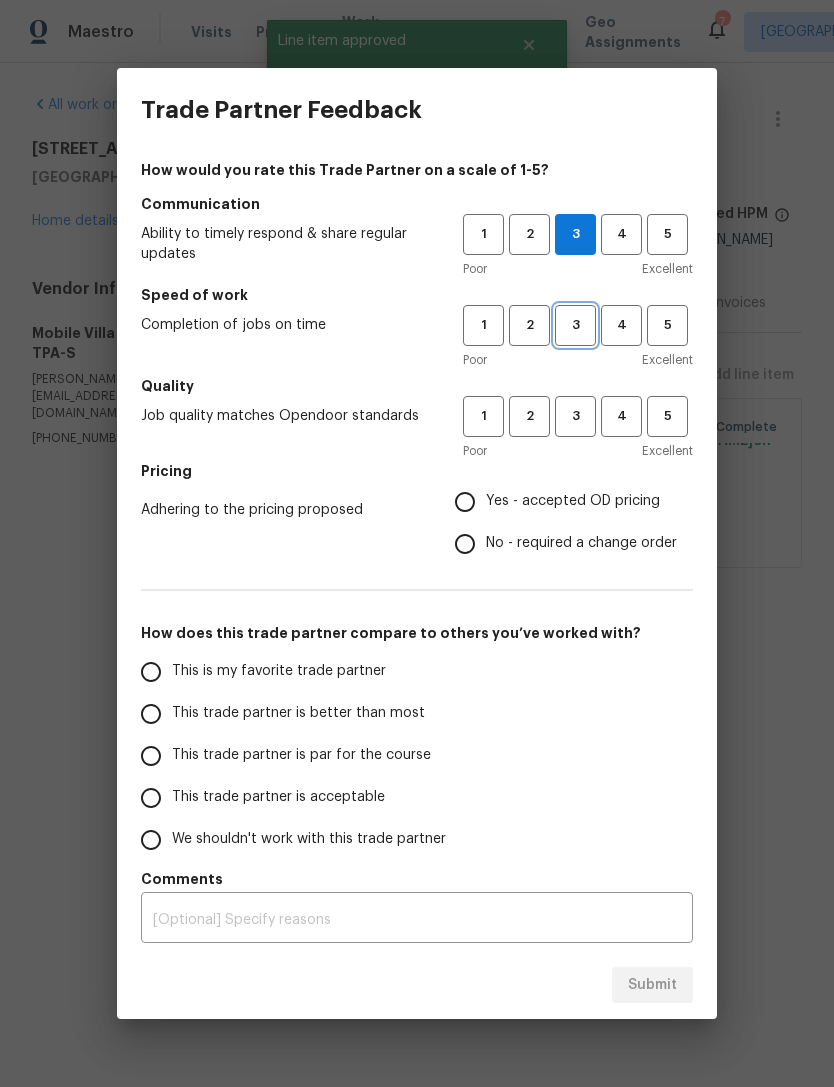 click on "3" at bounding box center (575, 325) 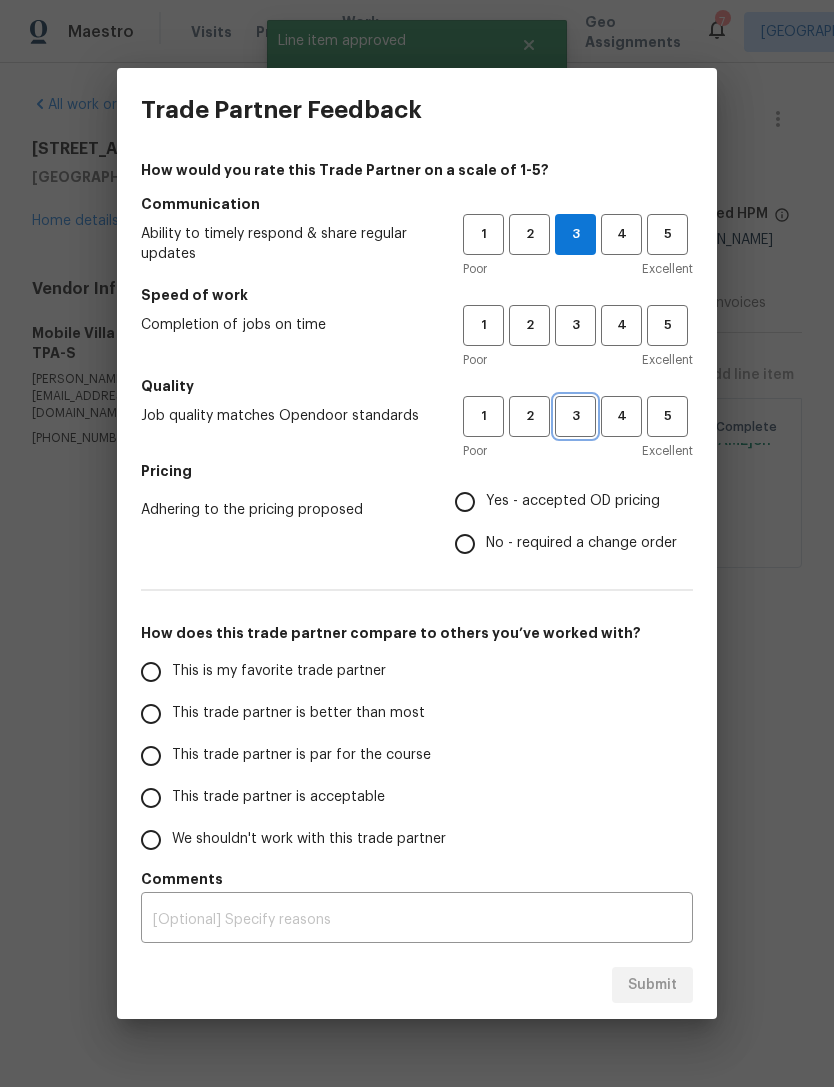 click on "3" at bounding box center (575, 416) 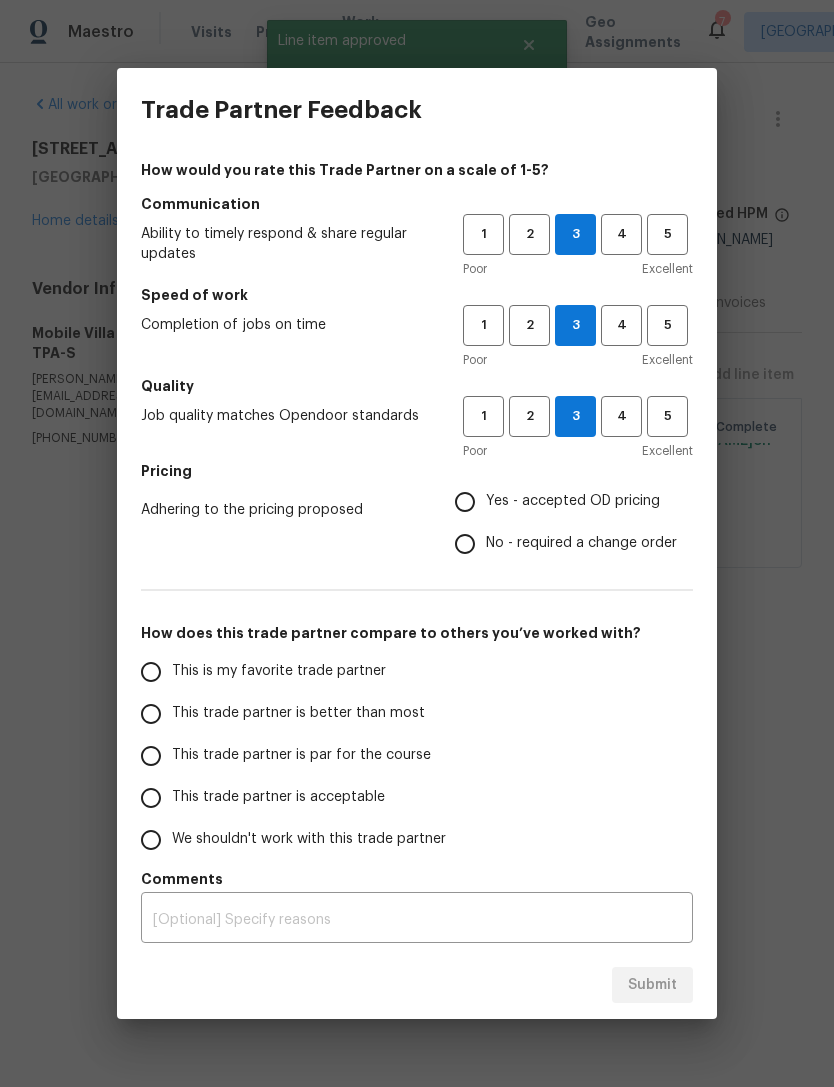 click on "Yes - accepted OD pricing" at bounding box center (465, 502) 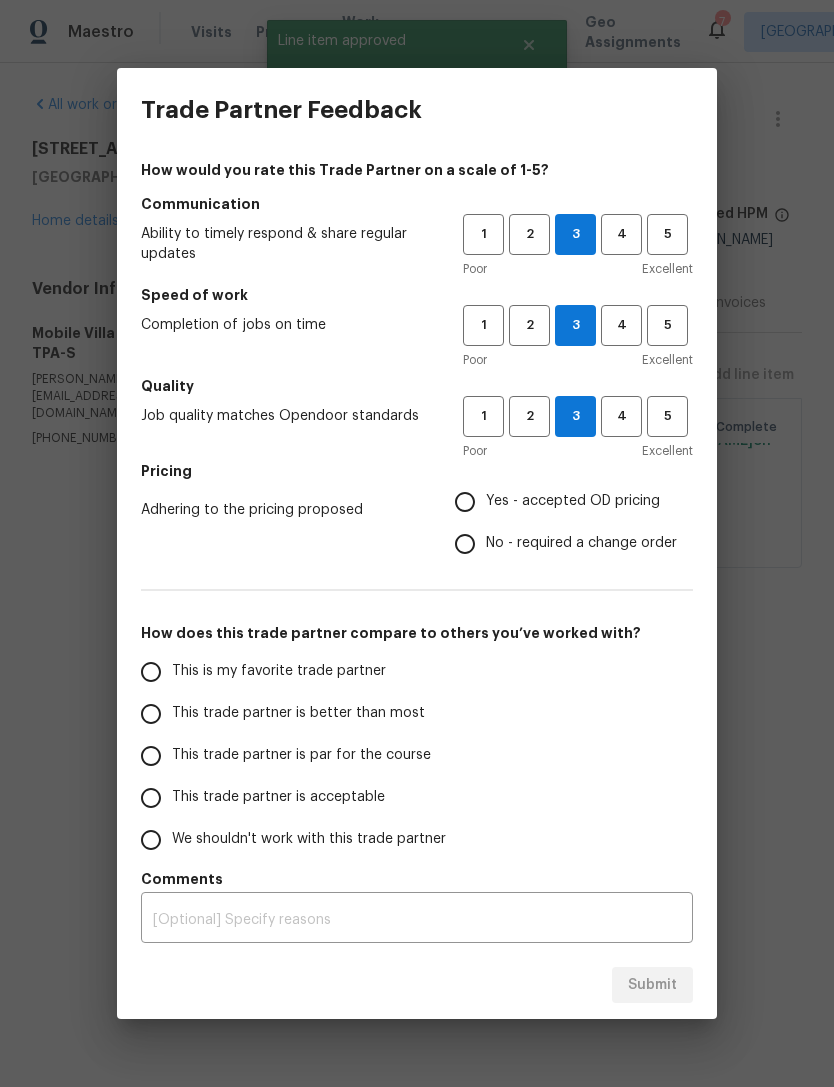 radio on "true" 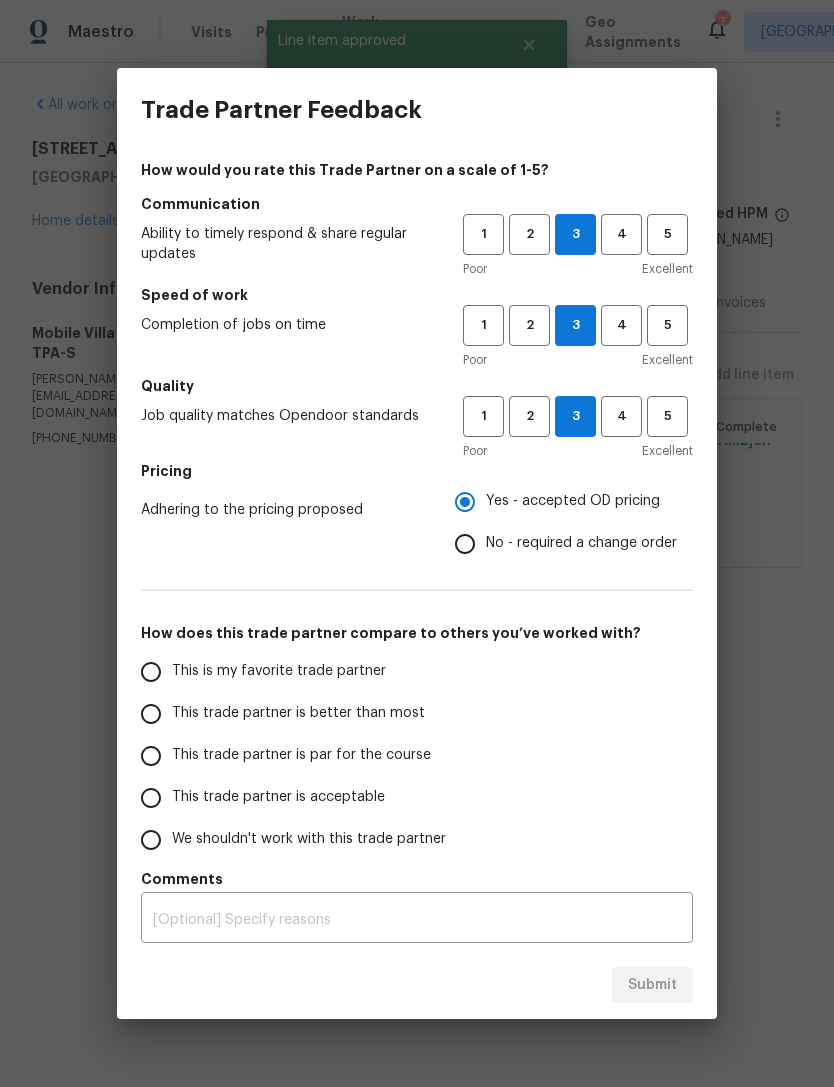 click on "This trade partner is par for the course" at bounding box center (151, 756) 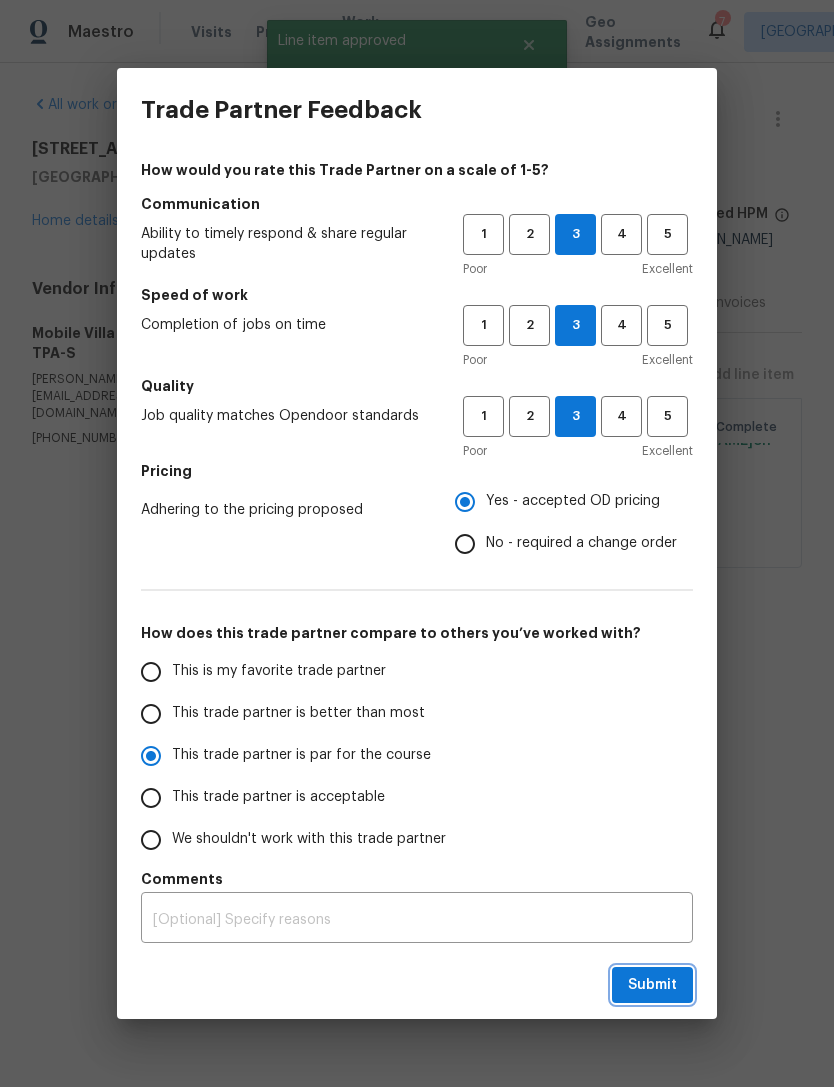 click on "Submit" at bounding box center [652, 985] 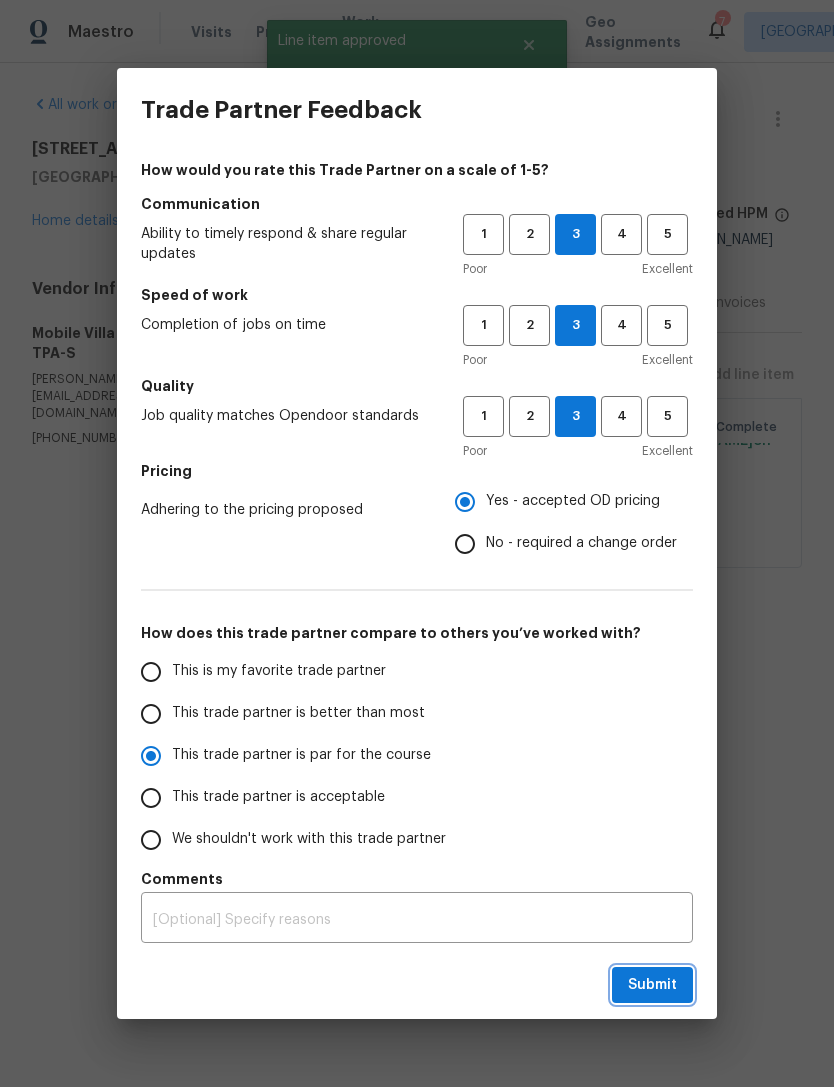 radio on "true" 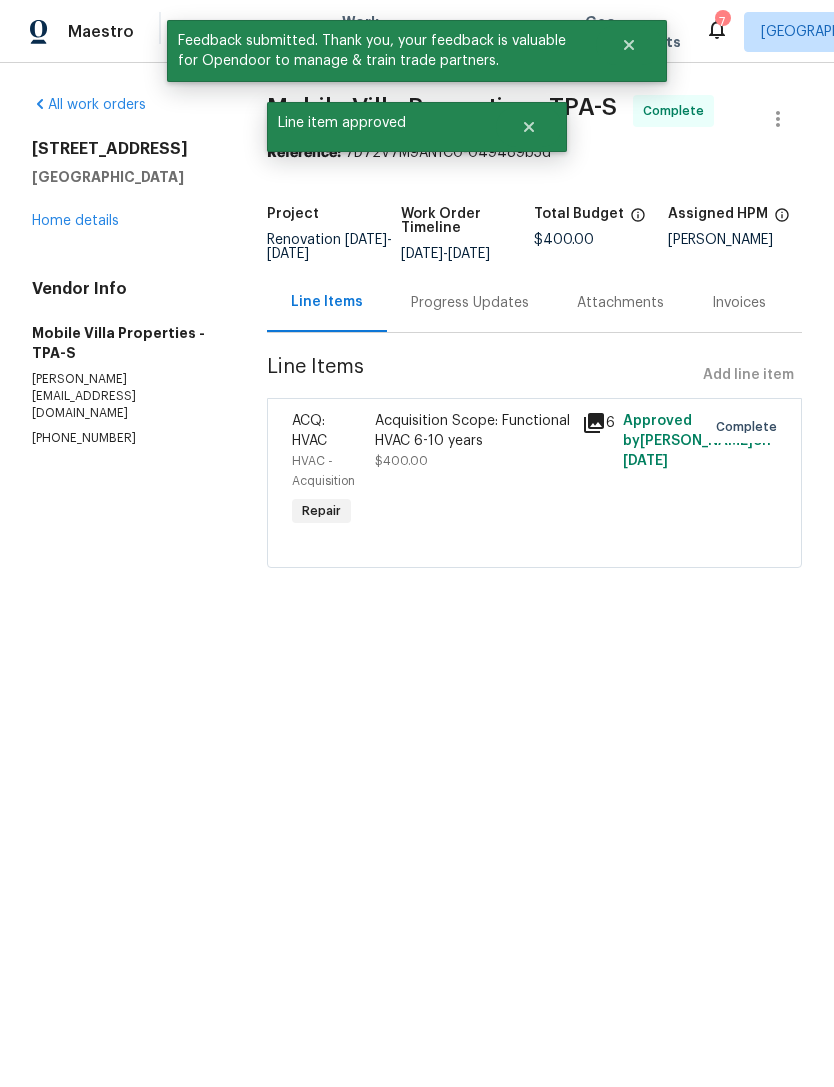 click on "Home details" at bounding box center (75, 221) 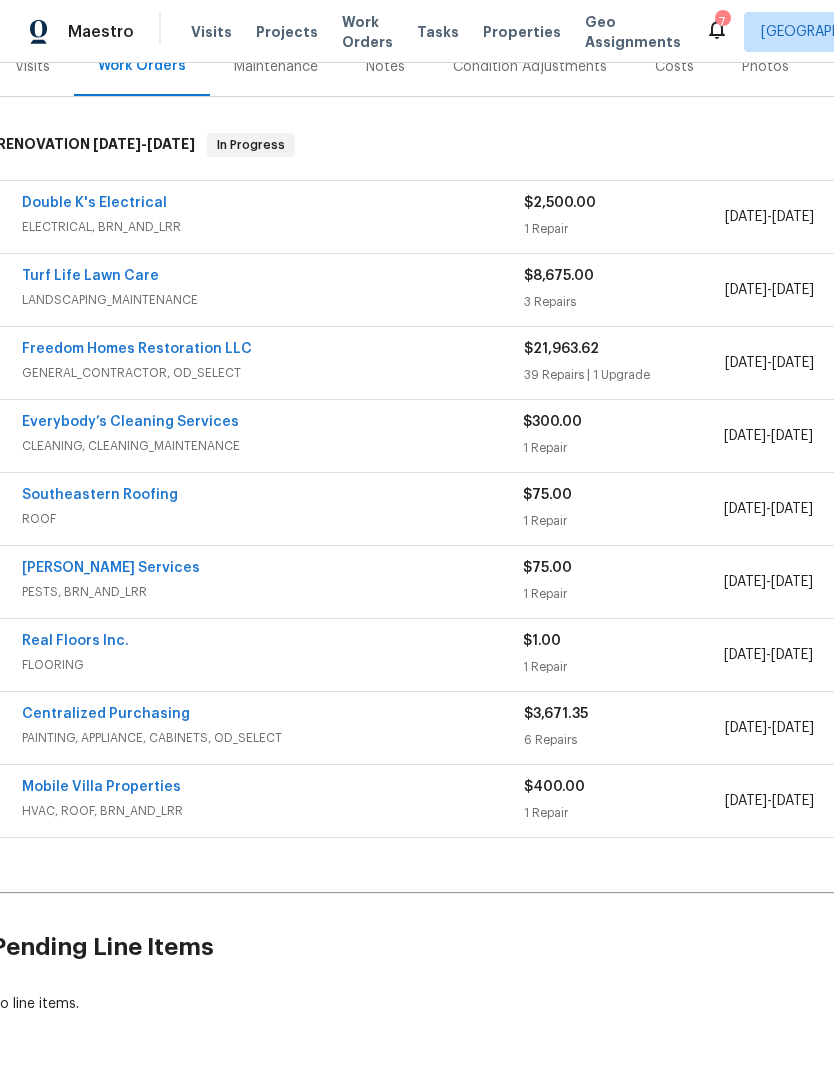 scroll, scrollTop: 264, scrollLeft: 10, axis: both 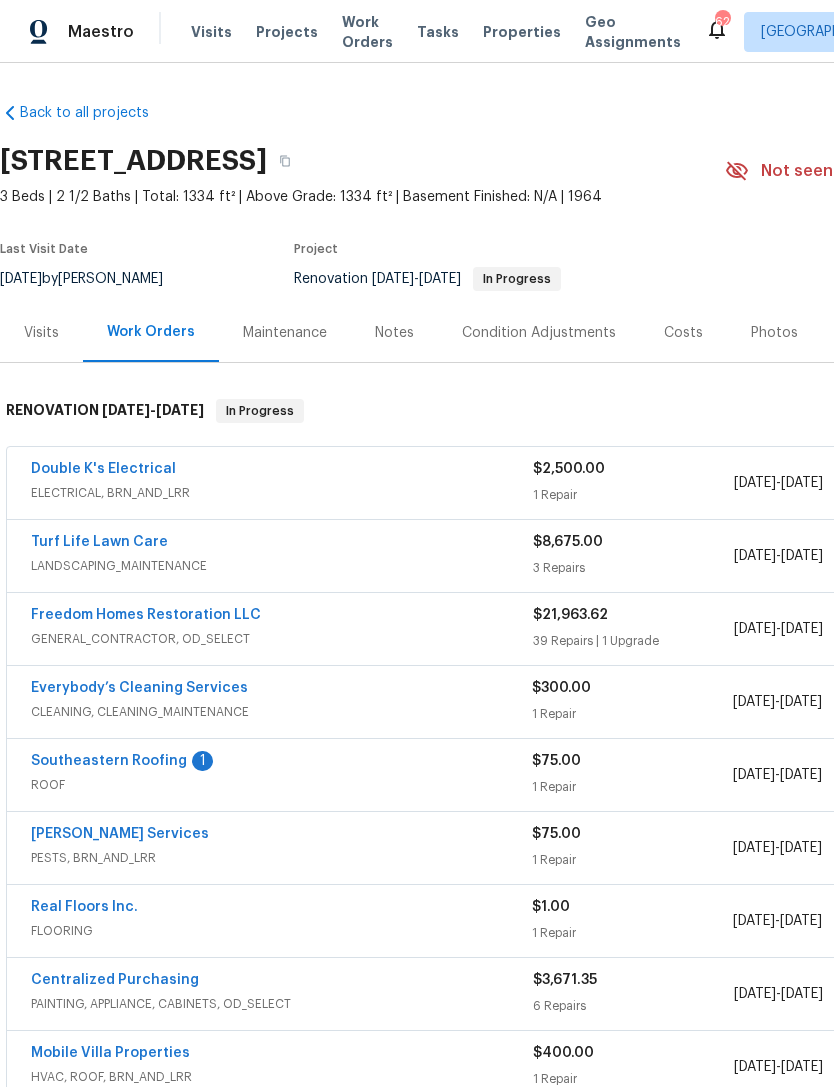 click on "Southeastern Roofing" at bounding box center [109, 761] 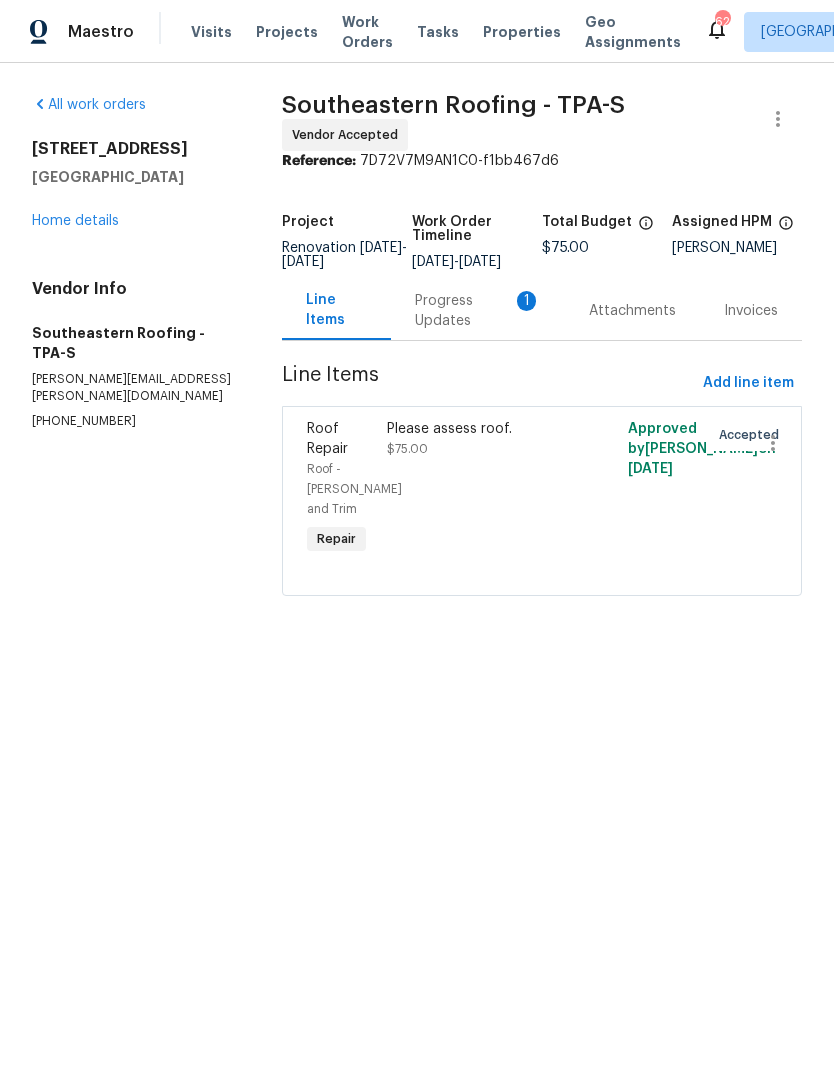 click on "Progress Updates 1" at bounding box center (478, 311) 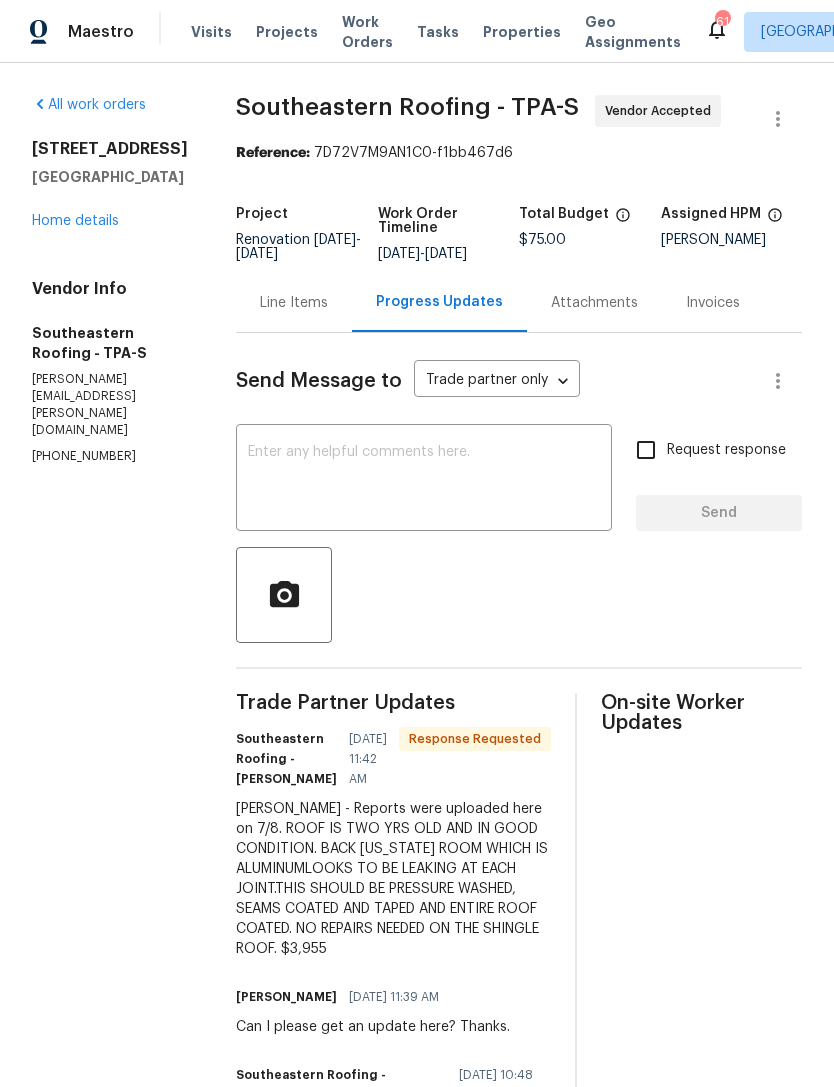 click at bounding box center (424, 480) 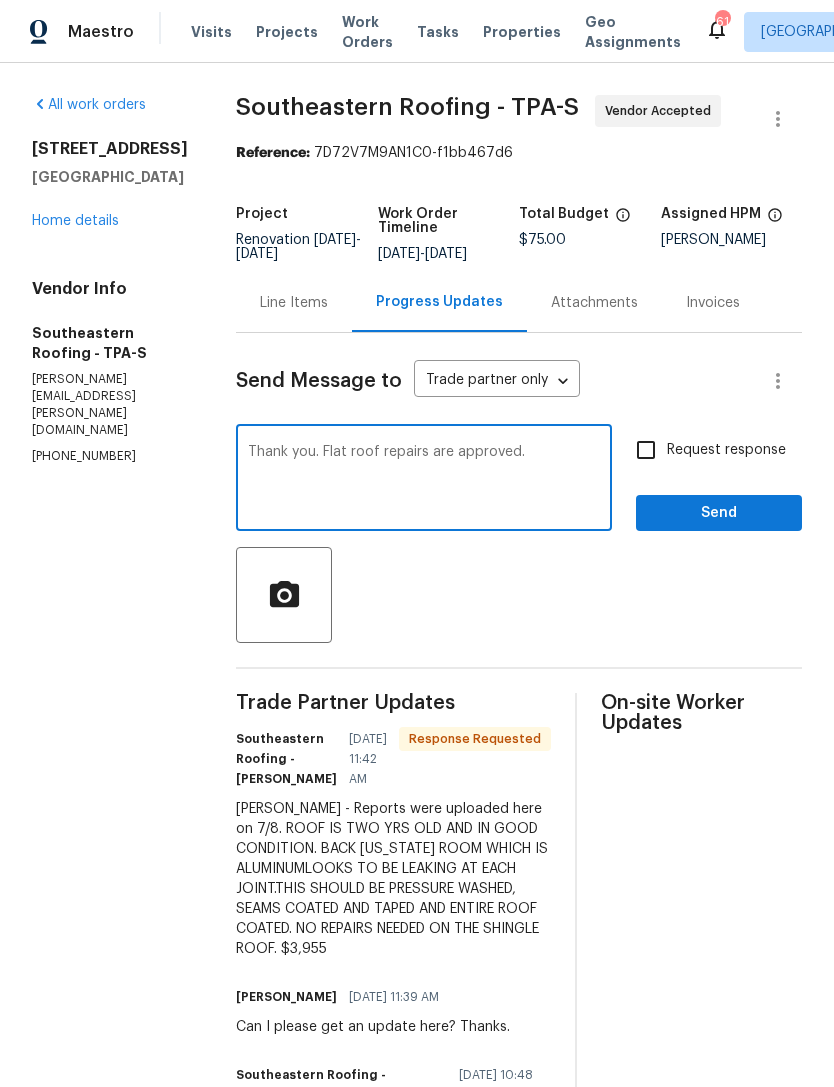 type on "Thank you. Flat roof repairs are approved." 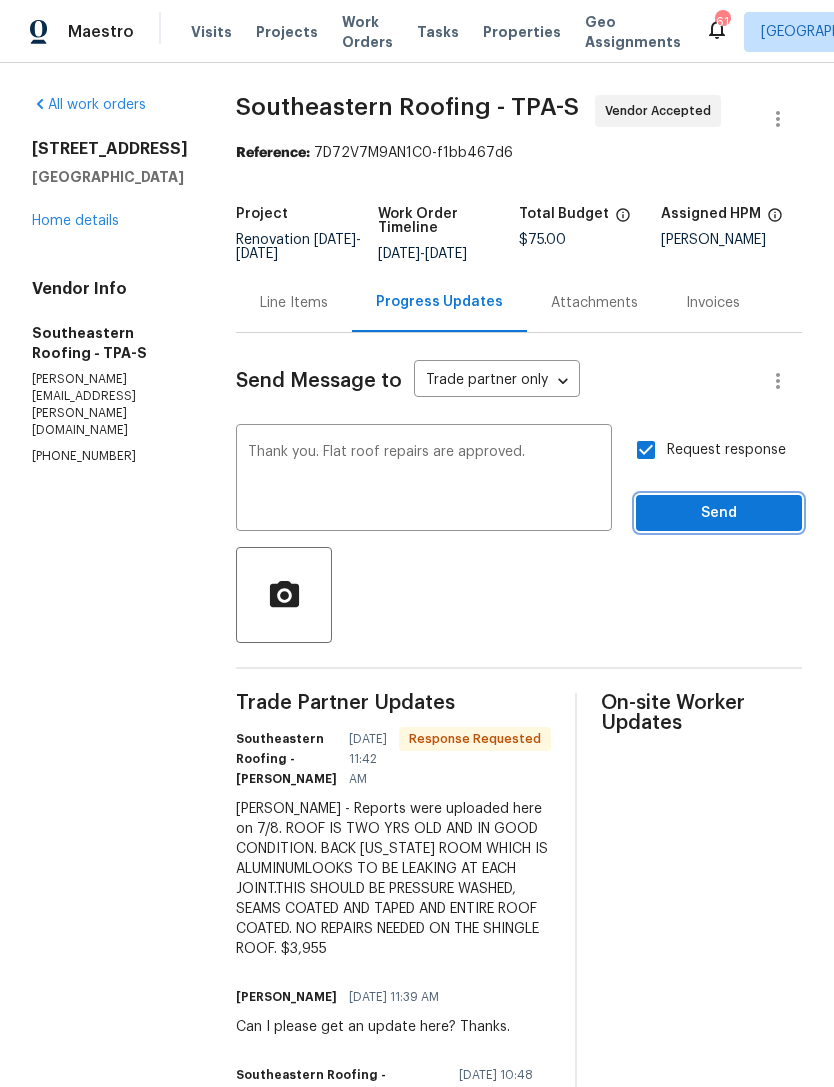 click on "Send" at bounding box center (719, 513) 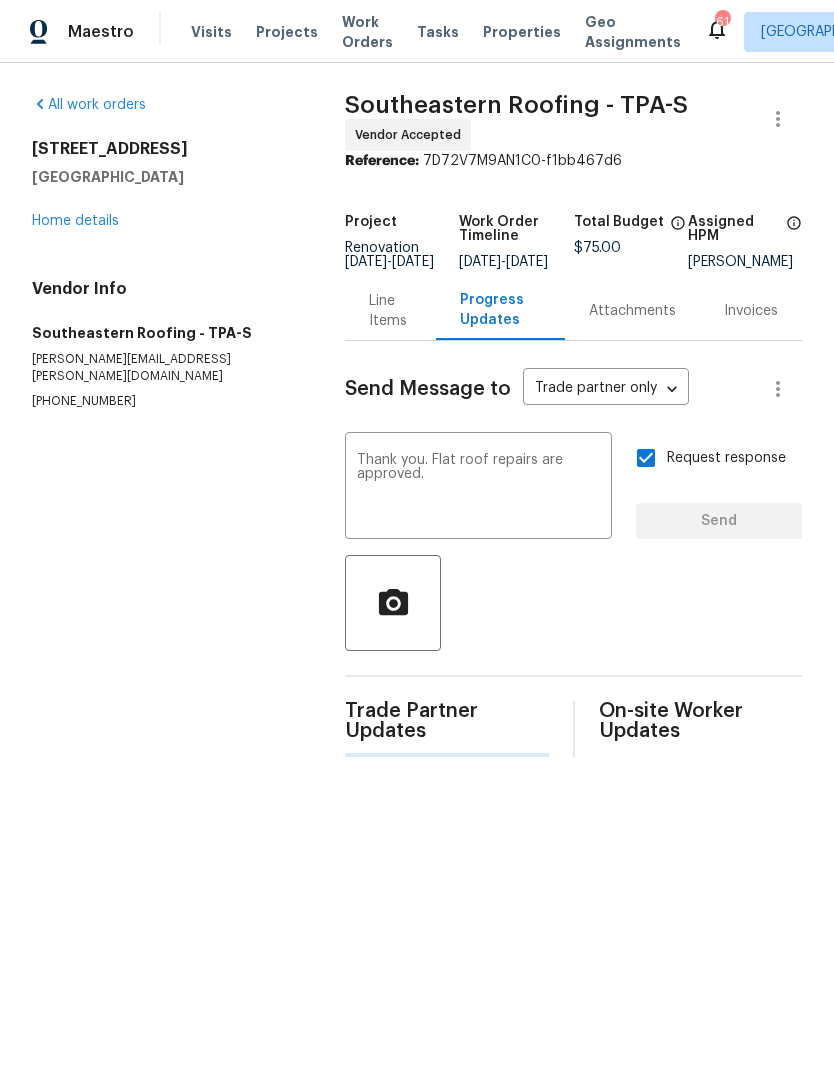 type 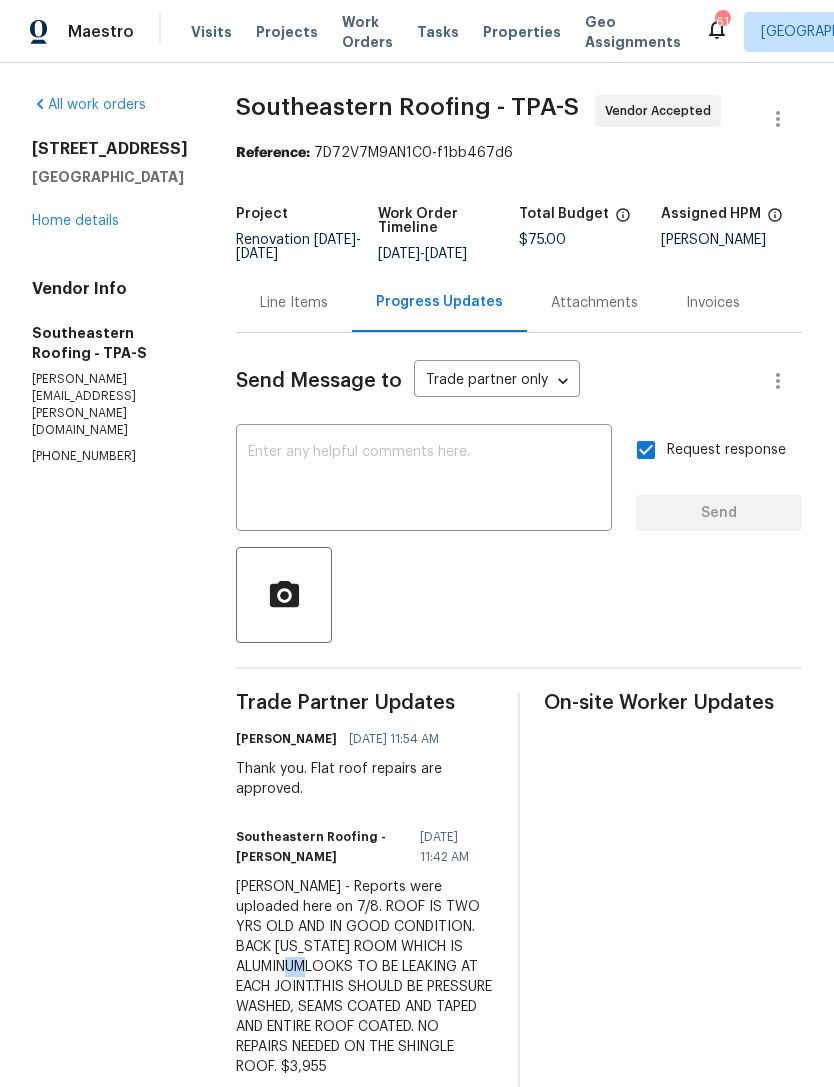 click on "Bobby - Reports were uploaded here on 7/8.  ROOF IS TWO YRS OLD AND IN GOOD CONDITION. BACK FLORIDA ROOM WHICH IS ALUMINUMLOOKS TO BE LEAKING
AT EACH JOINT.THIS SHOULD BE PRESSURE WASHED, SEAMS COATED AND TAPED AND ENTIRE ROOF COATED. NO
REPAIRS NEEDED ON THE SHINGLE ROOF.    $3,955" at bounding box center (365, 977) 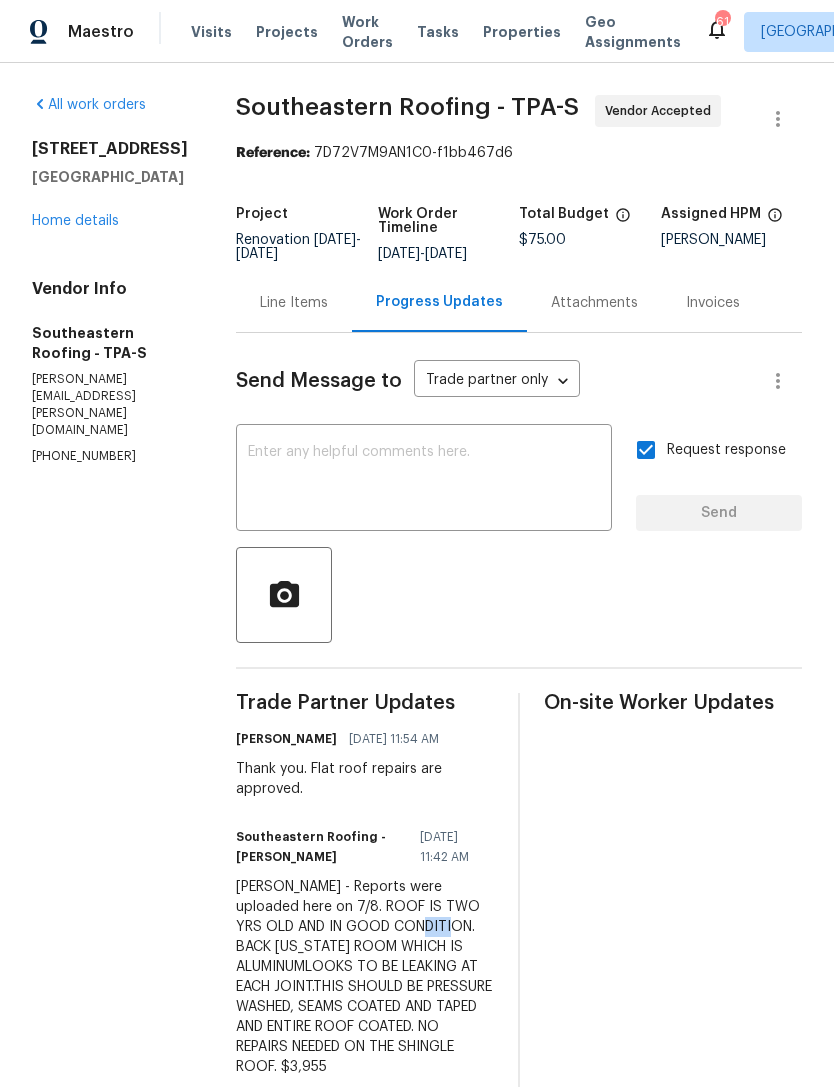 click on "Bobby - Reports were uploaded here on 7/8.  ROOF IS TWO YRS OLD AND IN GOOD CONDITION. BACK FLORIDA ROOM WHICH IS ALUMINUMLOOKS TO BE LEAKING
AT EACH JOINT.THIS SHOULD BE PRESSURE WASHED, SEAMS COATED AND TAPED AND ENTIRE ROOF COATED. NO
REPAIRS NEEDED ON THE SHINGLE ROOF.    $3,955" at bounding box center (365, 977) 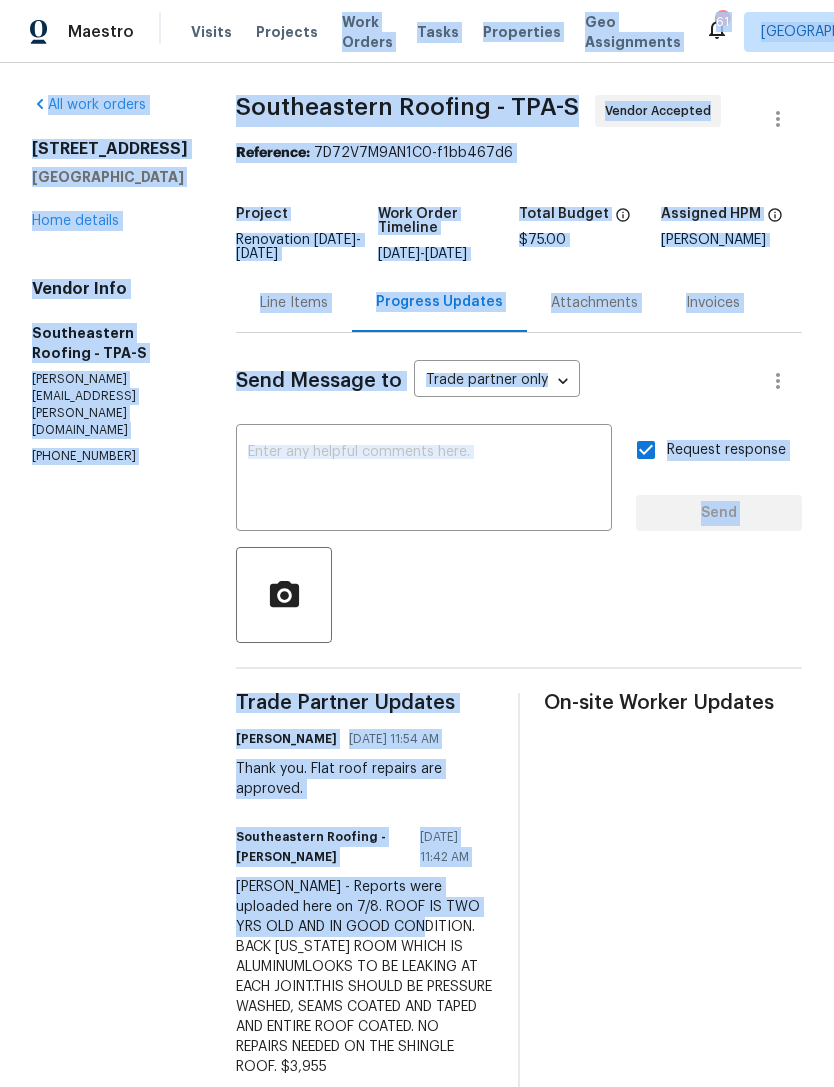 click on "Bobby - Reports were uploaded here on 7/8.  ROOF IS TWO YRS OLD AND IN GOOD CONDITION. BACK FLORIDA ROOM WHICH IS ALUMINUMLOOKS TO BE LEAKING
AT EACH JOINT.THIS SHOULD BE PRESSURE WASHED, SEAMS COATED AND TAPED AND ENTIRE ROOF COATED. NO
REPAIRS NEEDED ON THE SHINGLE ROOF.    $3,955" at bounding box center [365, 977] 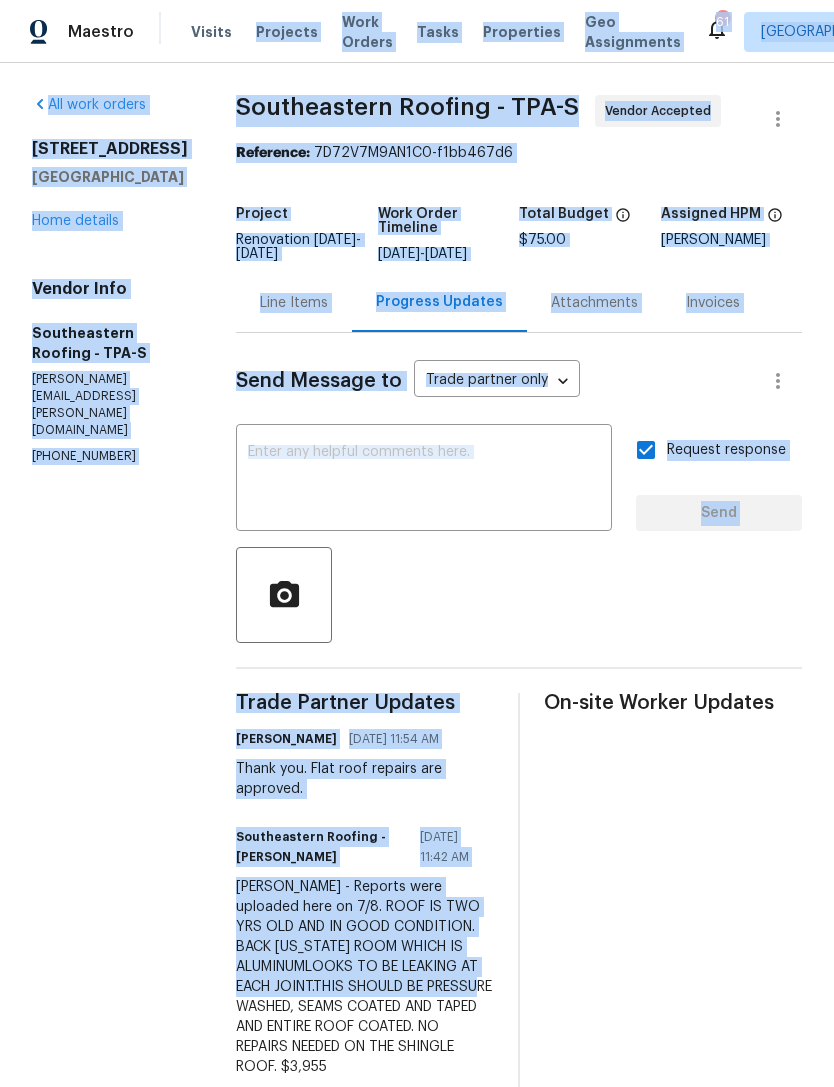 click on "Bobby - Reports were uploaded here on 7/8.  ROOF IS TWO YRS OLD AND IN GOOD CONDITION. BACK FLORIDA ROOM WHICH IS ALUMINUMLOOKS TO BE LEAKING
AT EACH JOINT.THIS SHOULD BE PRESSURE WASHED, SEAMS COATED AND TAPED AND ENTIRE ROOF COATED. NO
REPAIRS NEEDED ON THE SHINGLE ROOF.    $3,955" at bounding box center [365, 977] 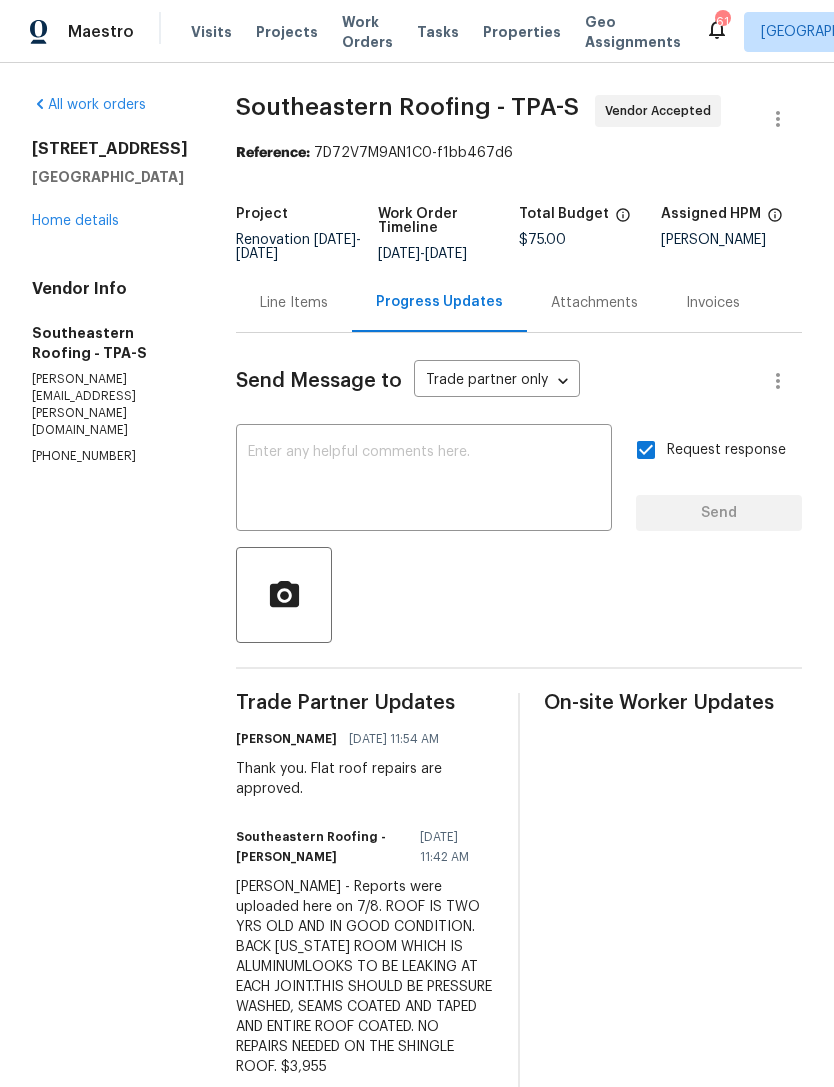 click on "Bobby - Reports were uploaded here on 7/8.  ROOF IS TWO YRS OLD AND IN GOOD CONDITION. BACK FLORIDA ROOM WHICH IS ALUMINUMLOOKS TO BE LEAKING
AT EACH JOINT.THIS SHOULD BE PRESSURE WASHED, SEAMS COATED AND TAPED AND ENTIRE ROOF COATED. NO
REPAIRS NEEDED ON THE SHINGLE ROOF.    $3,955" at bounding box center (365, 977) 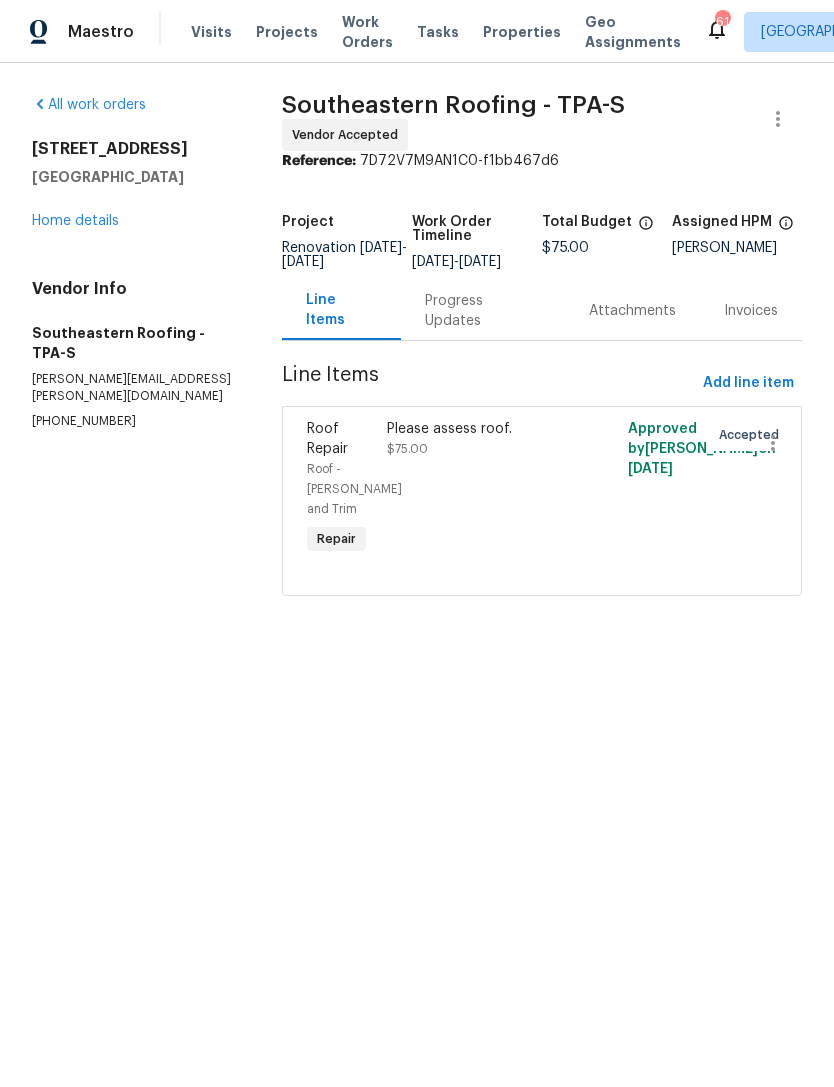 click on "Please assess roof. $75.00" at bounding box center (481, 489) 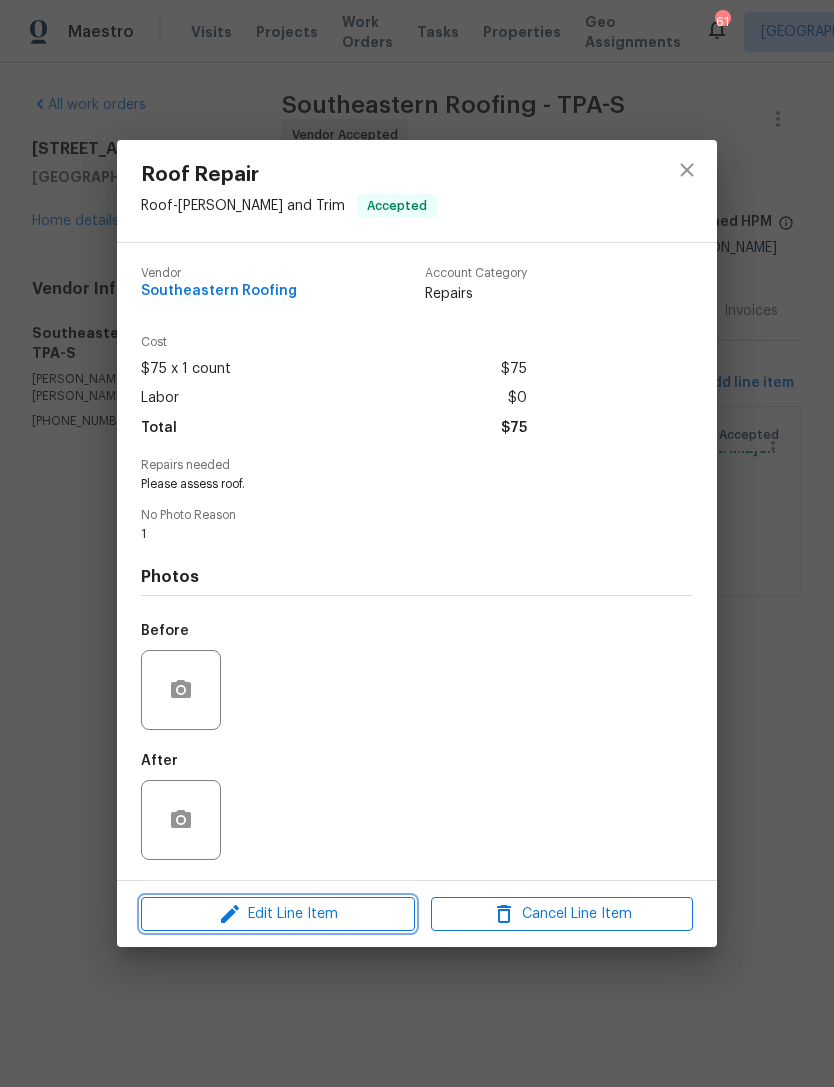 click on "Edit Line Item" at bounding box center [278, 914] 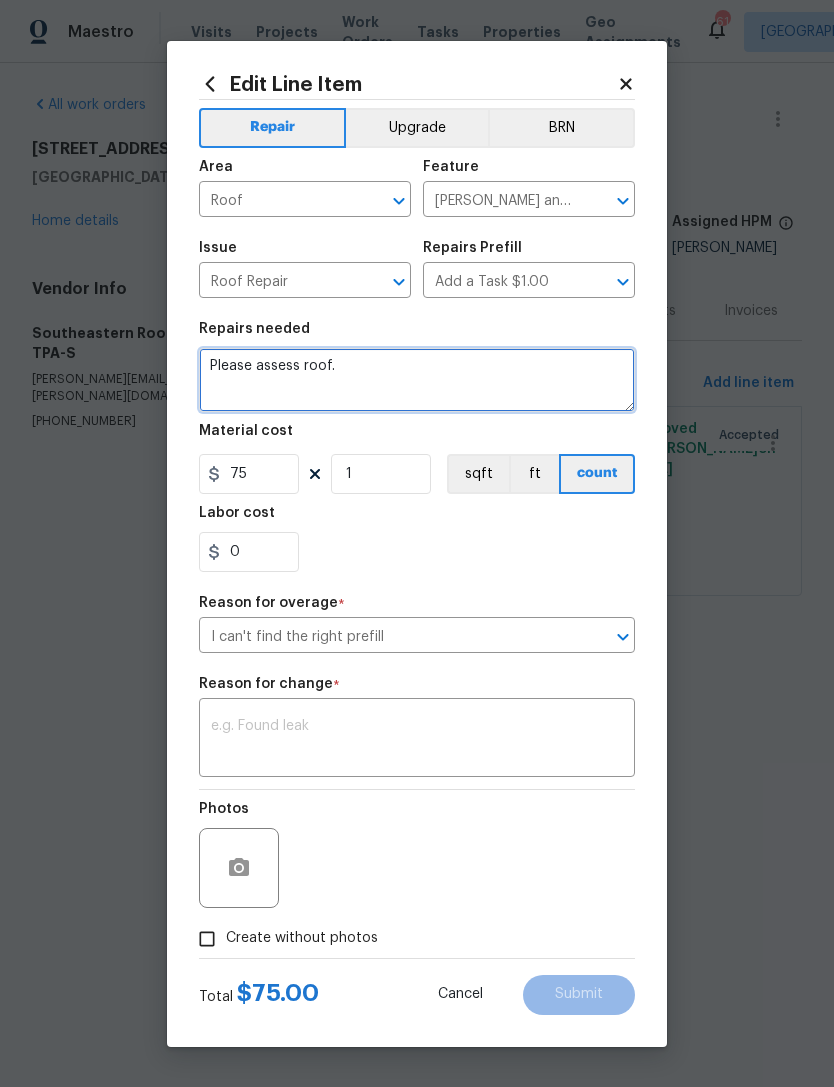 click on "Please assess roof." at bounding box center (417, 380) 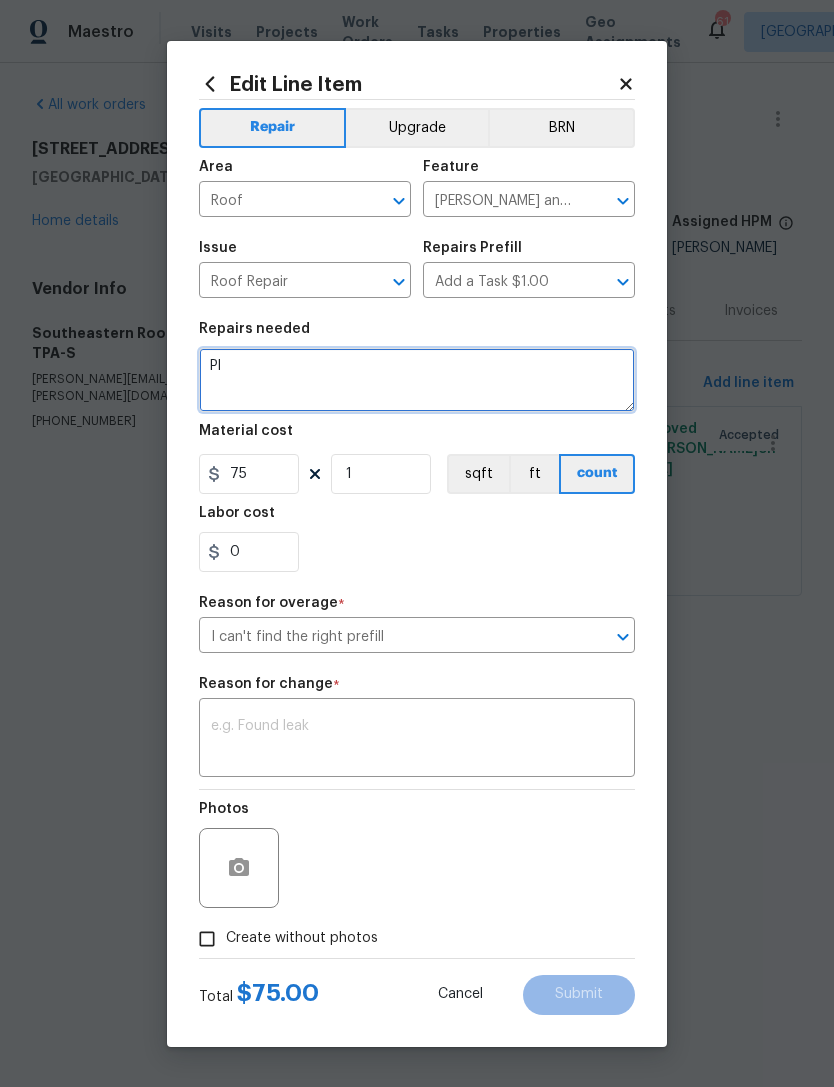 type on "P" 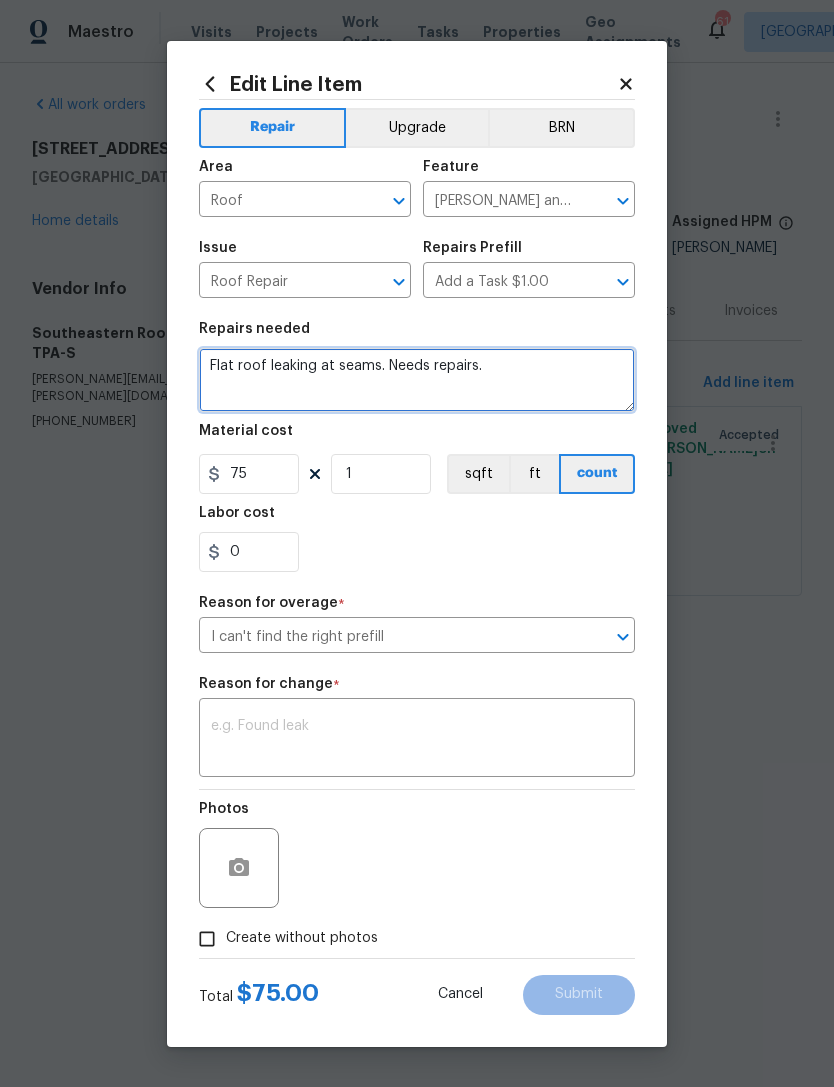 type on "Flat roof leaking at seams. Needs repairs." 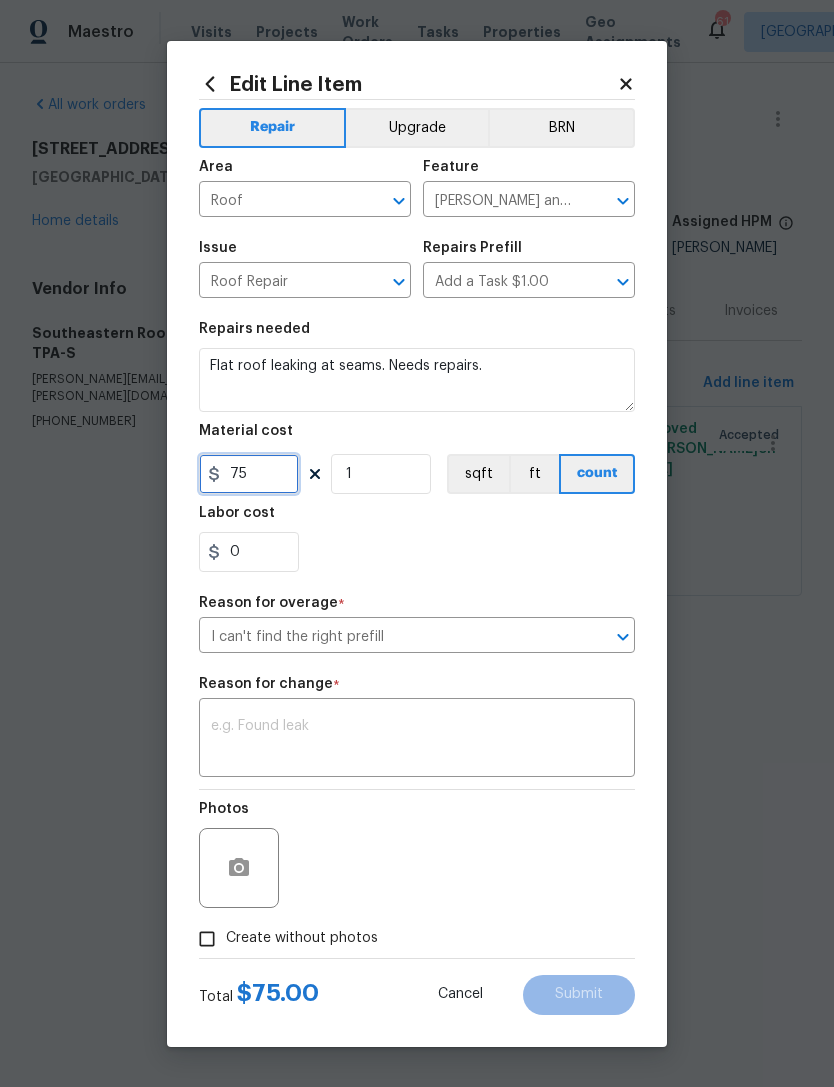 click on "75" at bounding box center (249, 474) 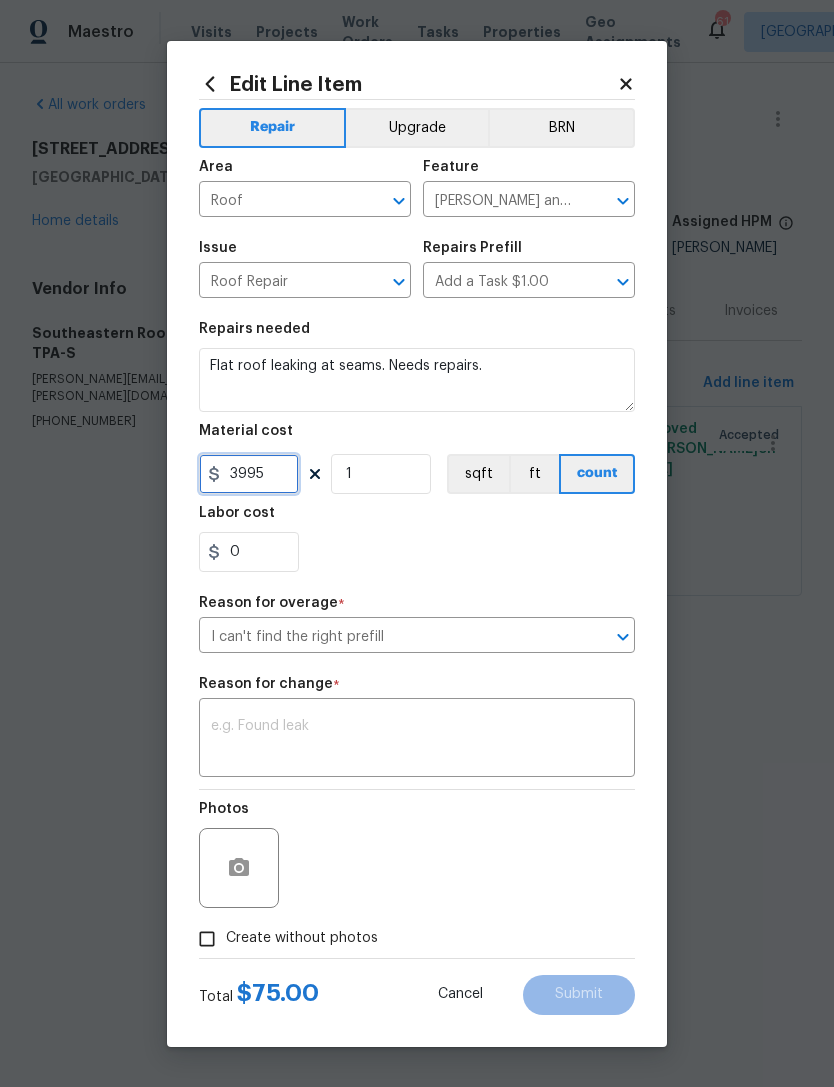 type on "3995" 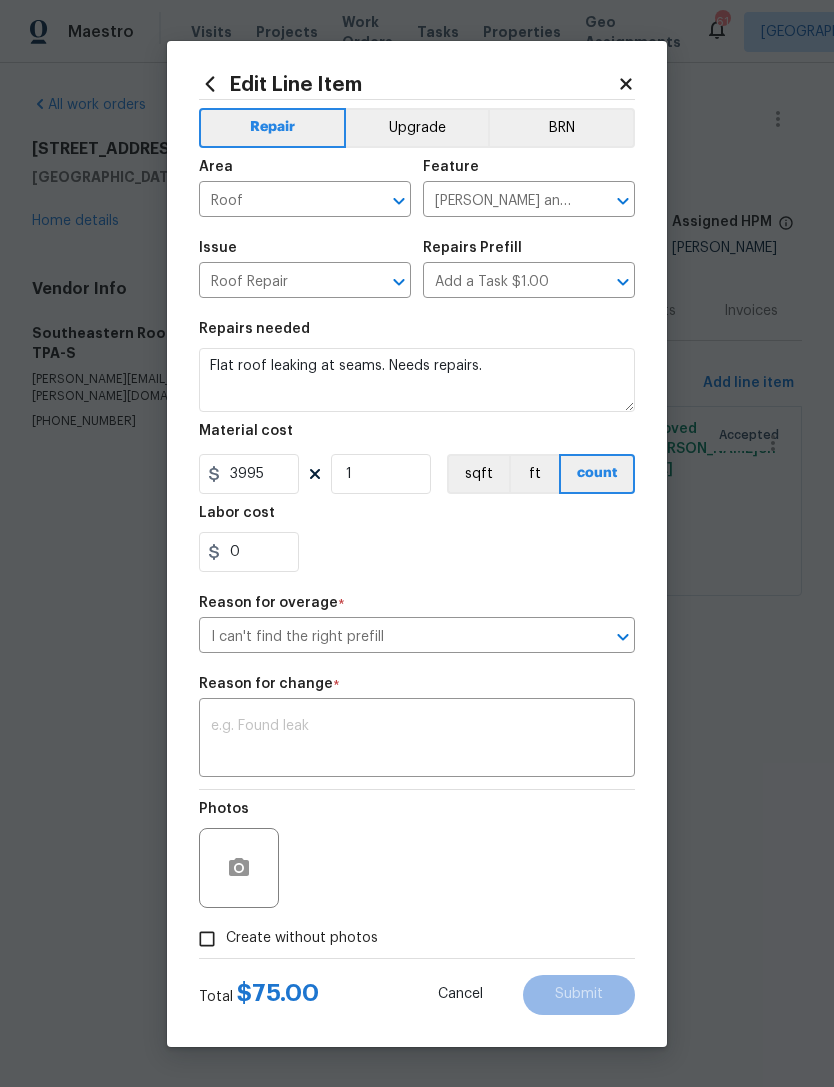 click on "Repairs needed Flat roof leaking at seams. Needs repairs. Material cost 3995 1 sqft ft count Labor cost 0" at bounding box center [417, 447] 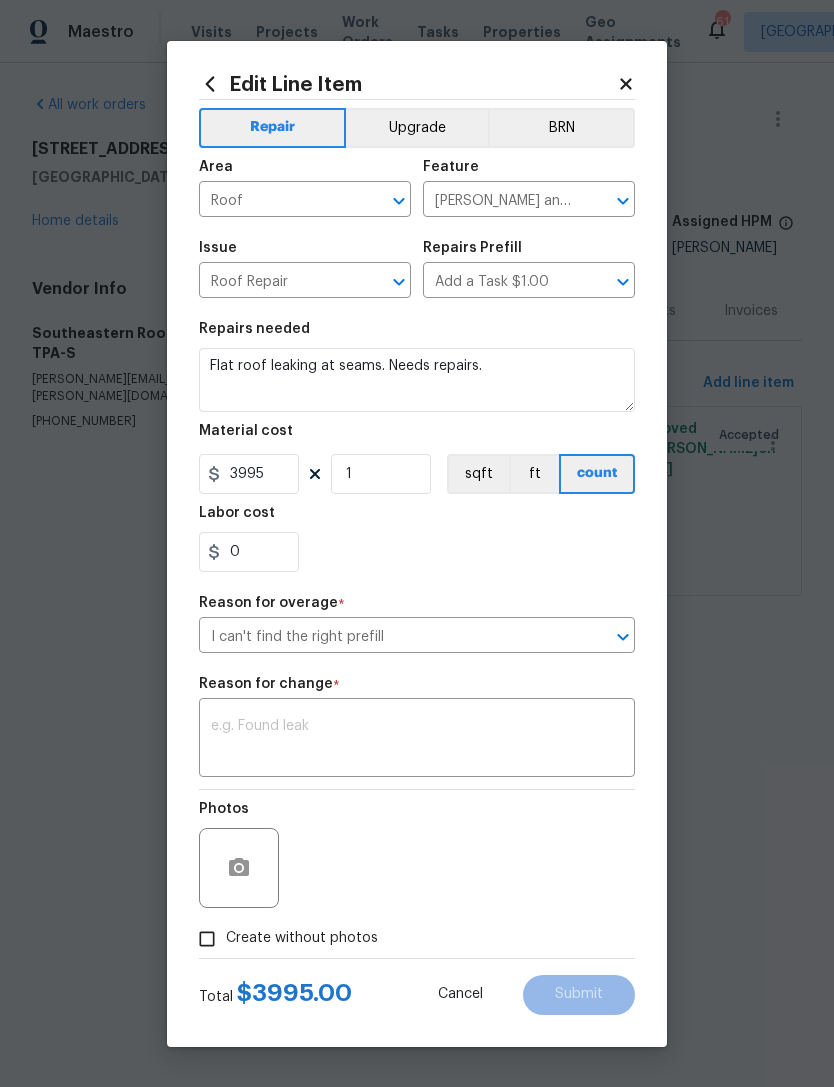 click at bounding box center [417, 740] 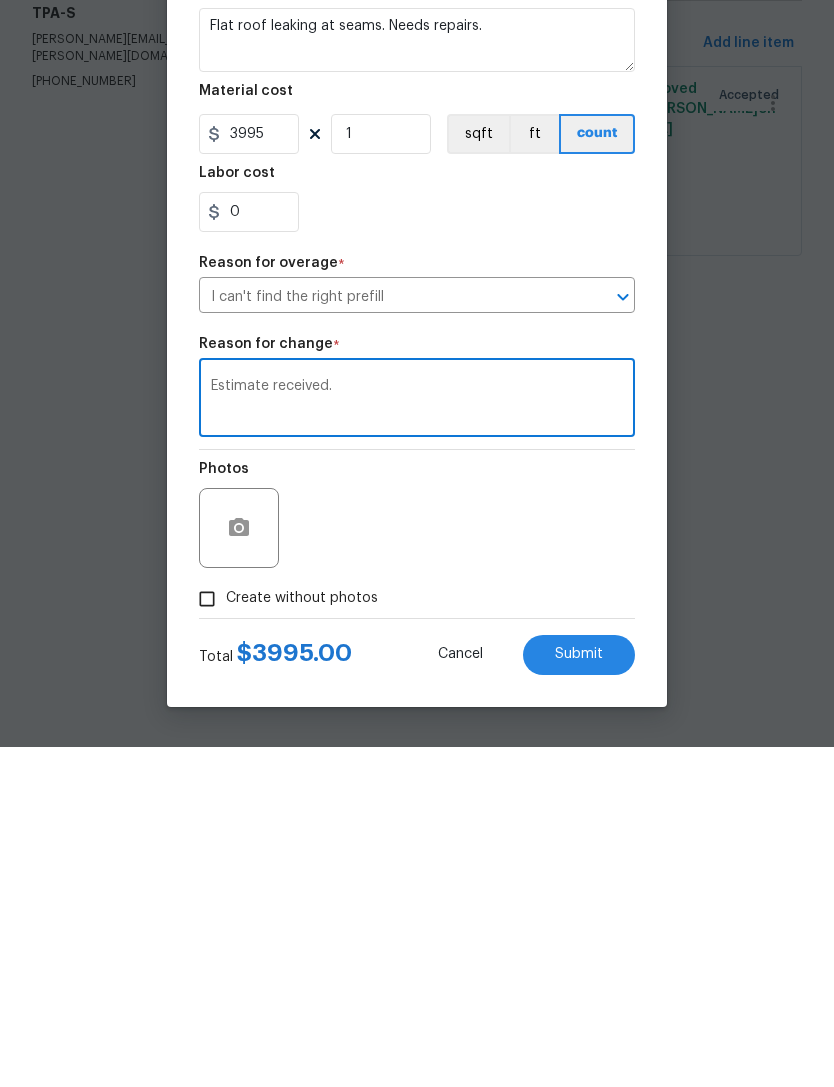 type on "Estimate received." 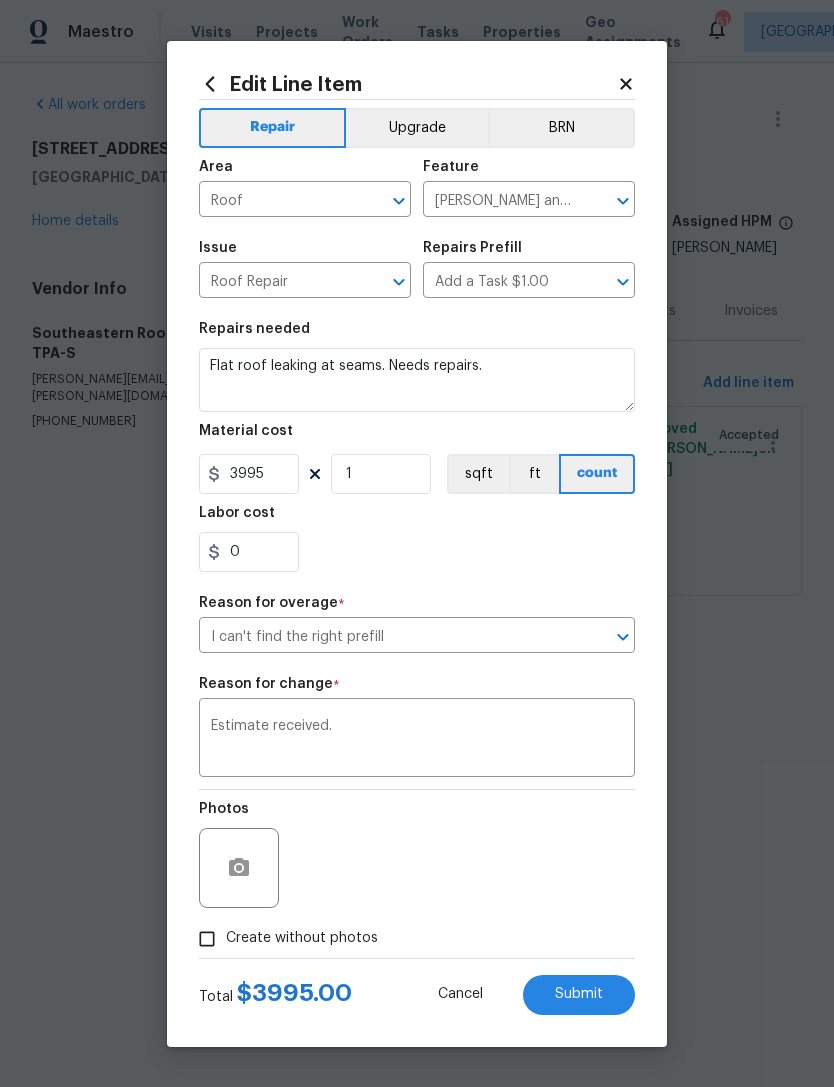 click on "Create without photos" at bounding box center [207, 939] 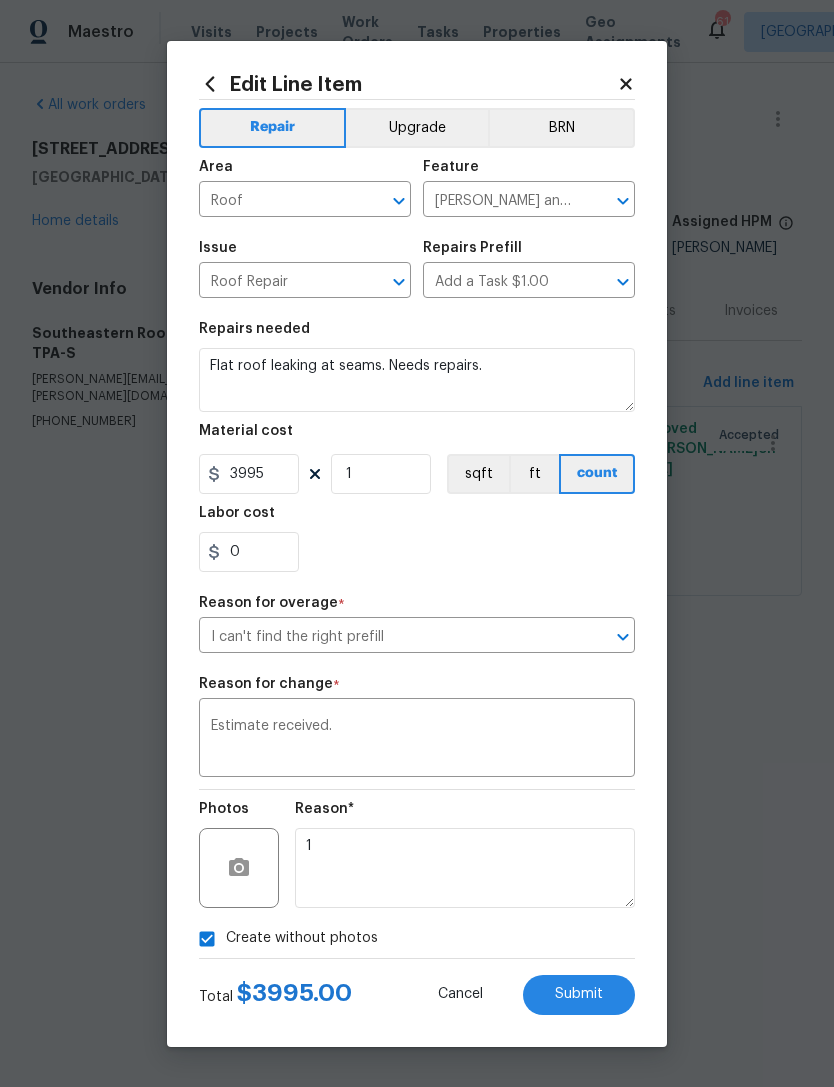 click on "Submit" at bounding box center [579, 995] 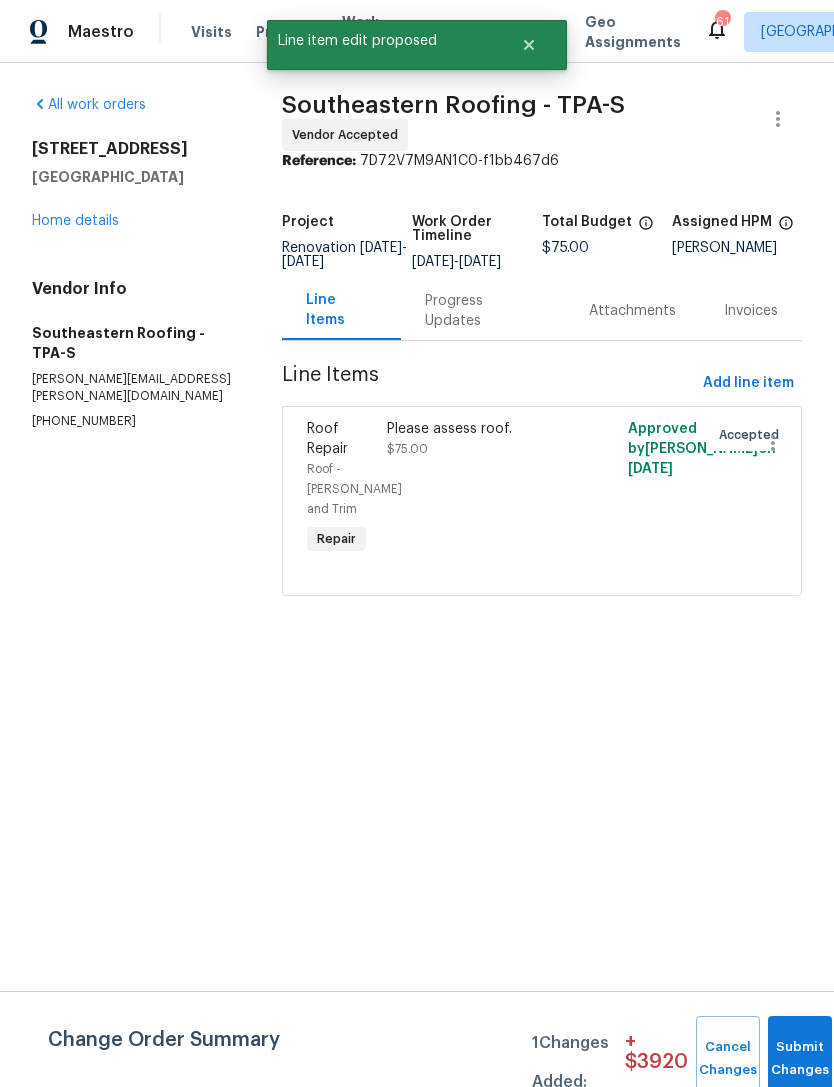 click on "Progress Updates" at bounding box center (483, 311) 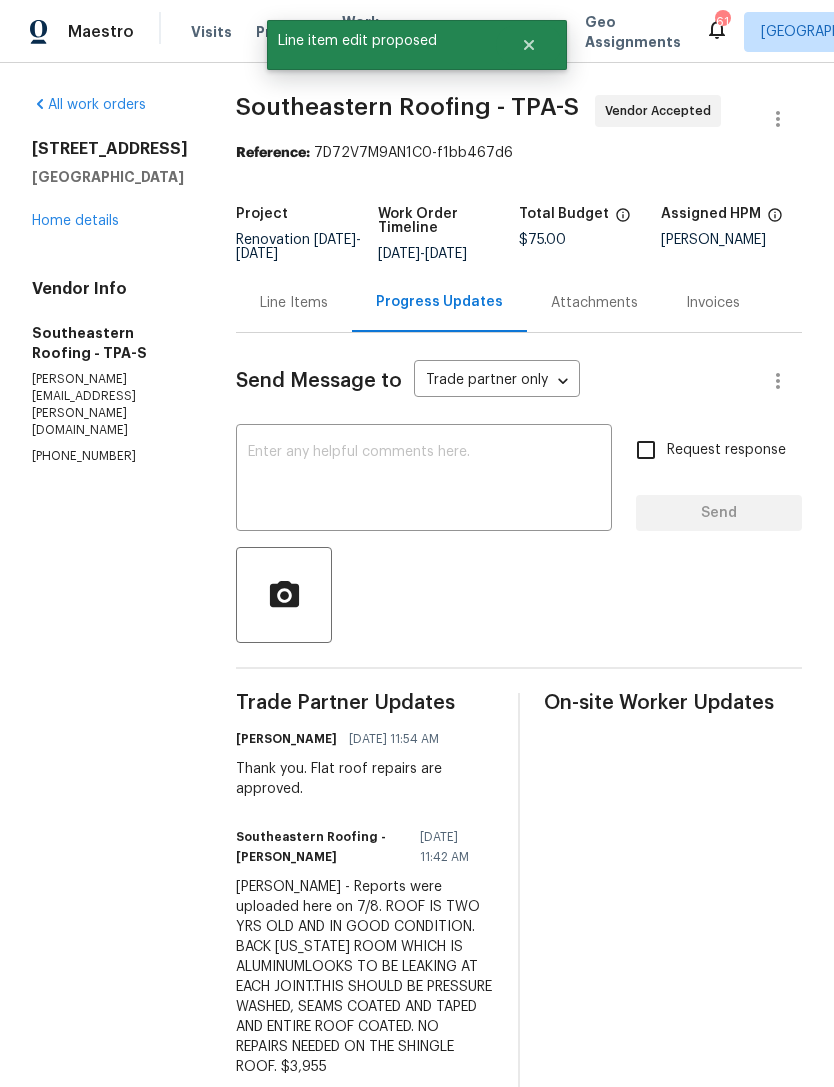 click on "Line Items" at bounding box center (294, 303) 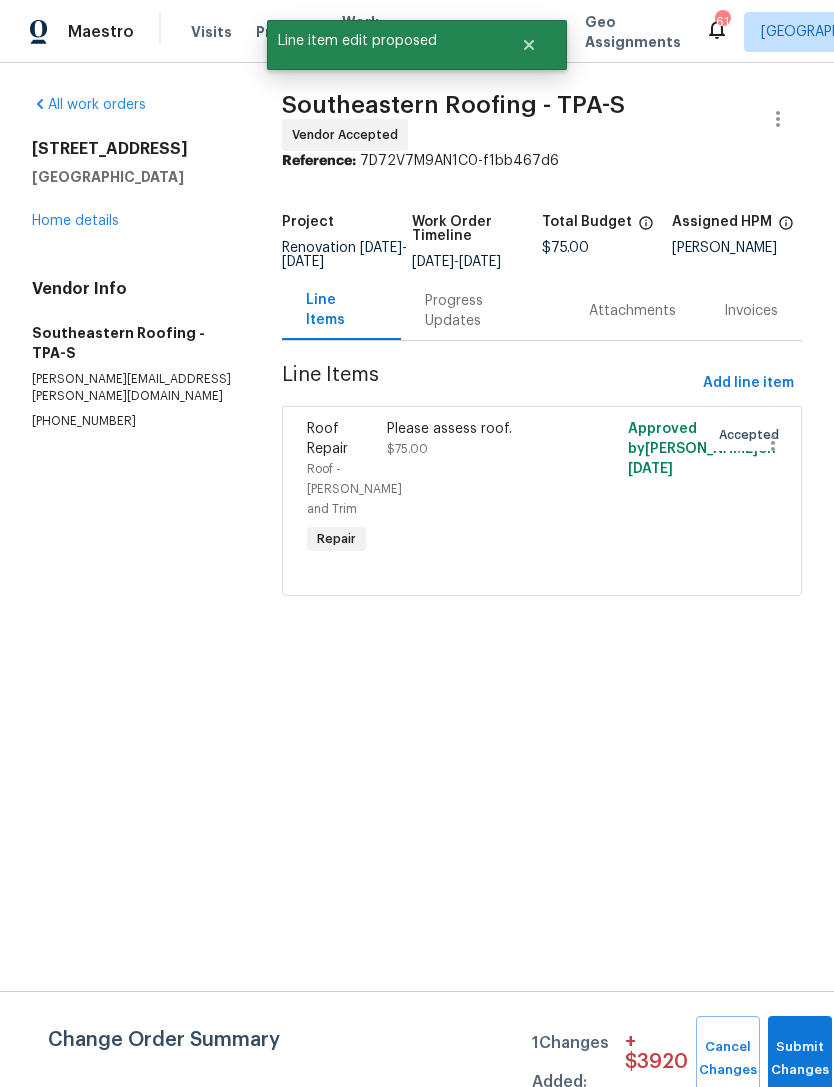click on "Please assess roof. $75.00" at bounding box center [481, 489] 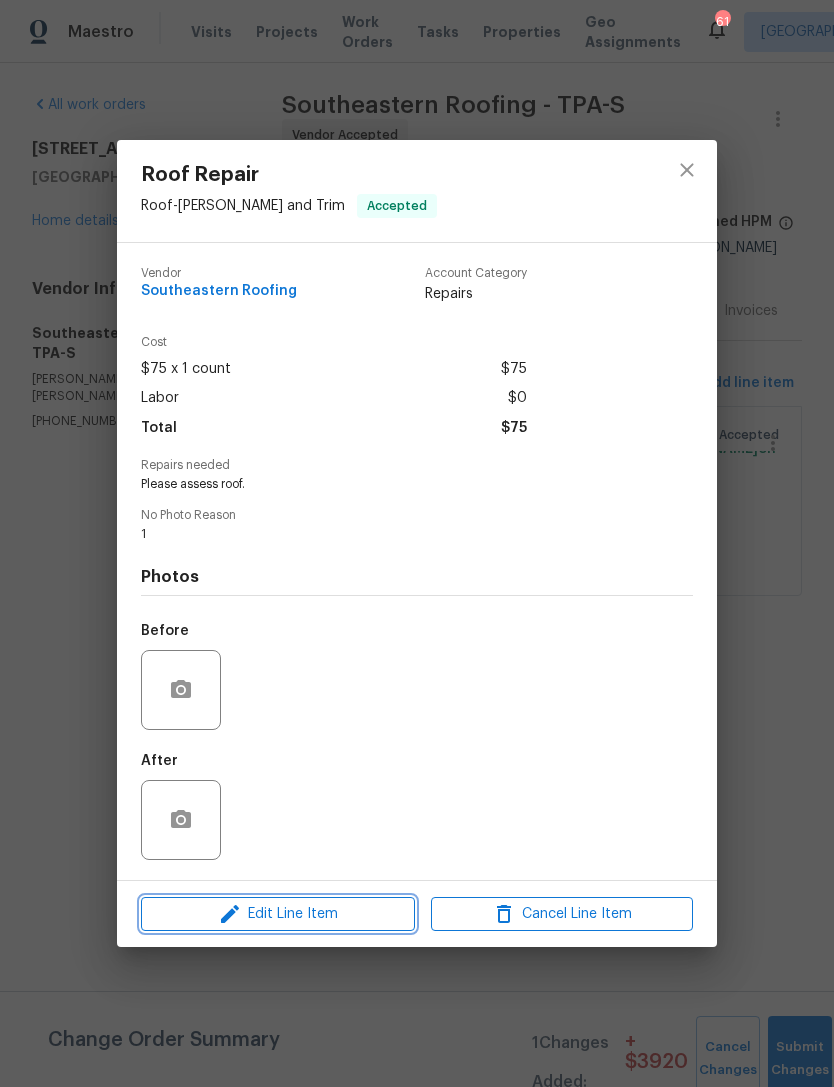 click on "Edit Line Item" at bounding box center [278, 914] 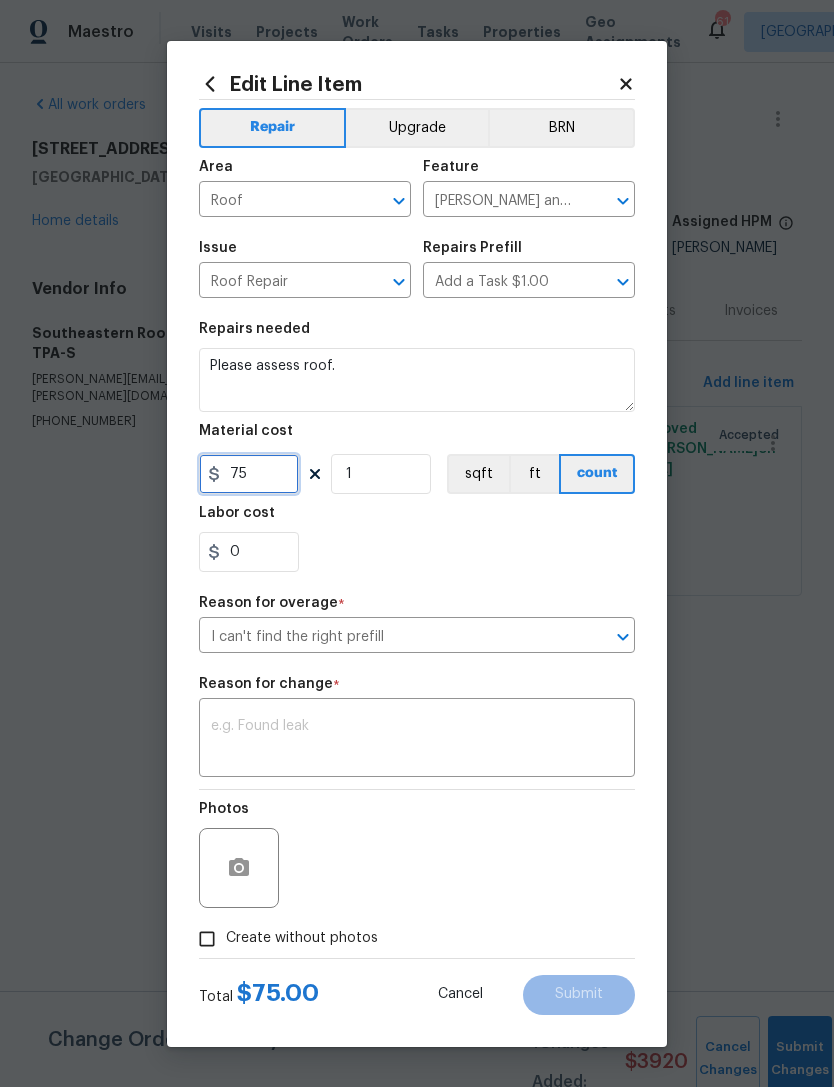 click on "75" at bounding box center (249, 474) 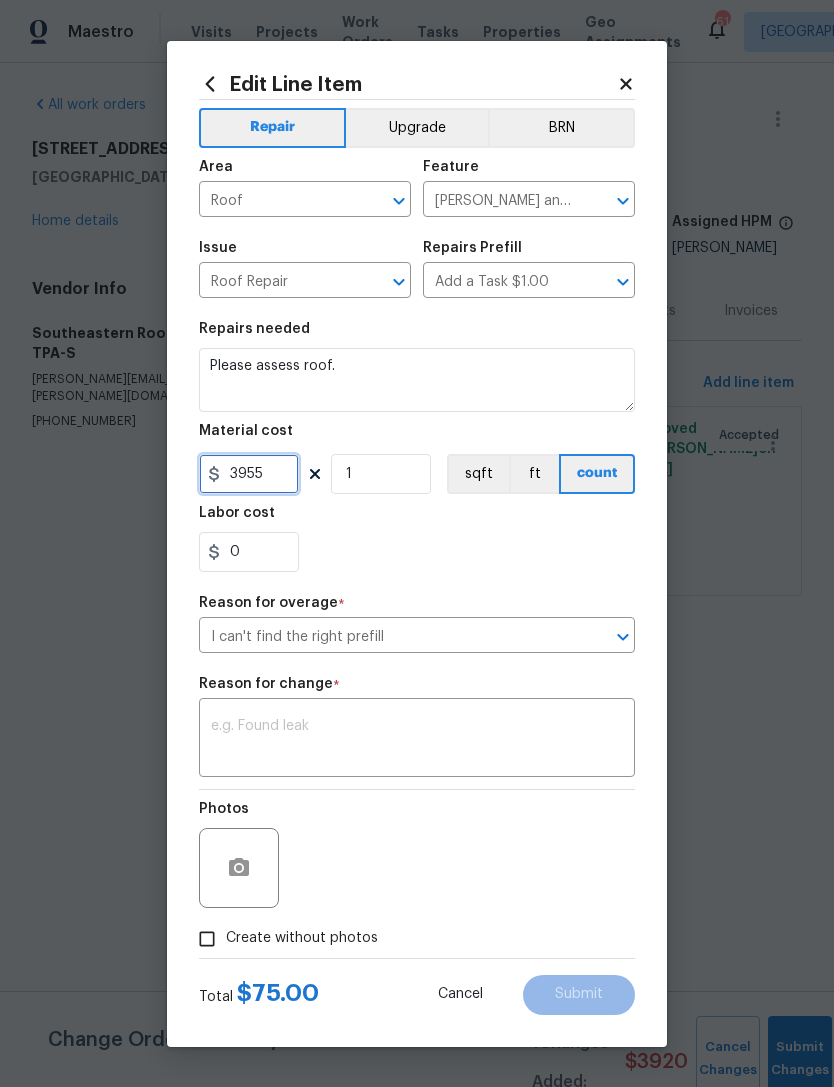 type on "3955" 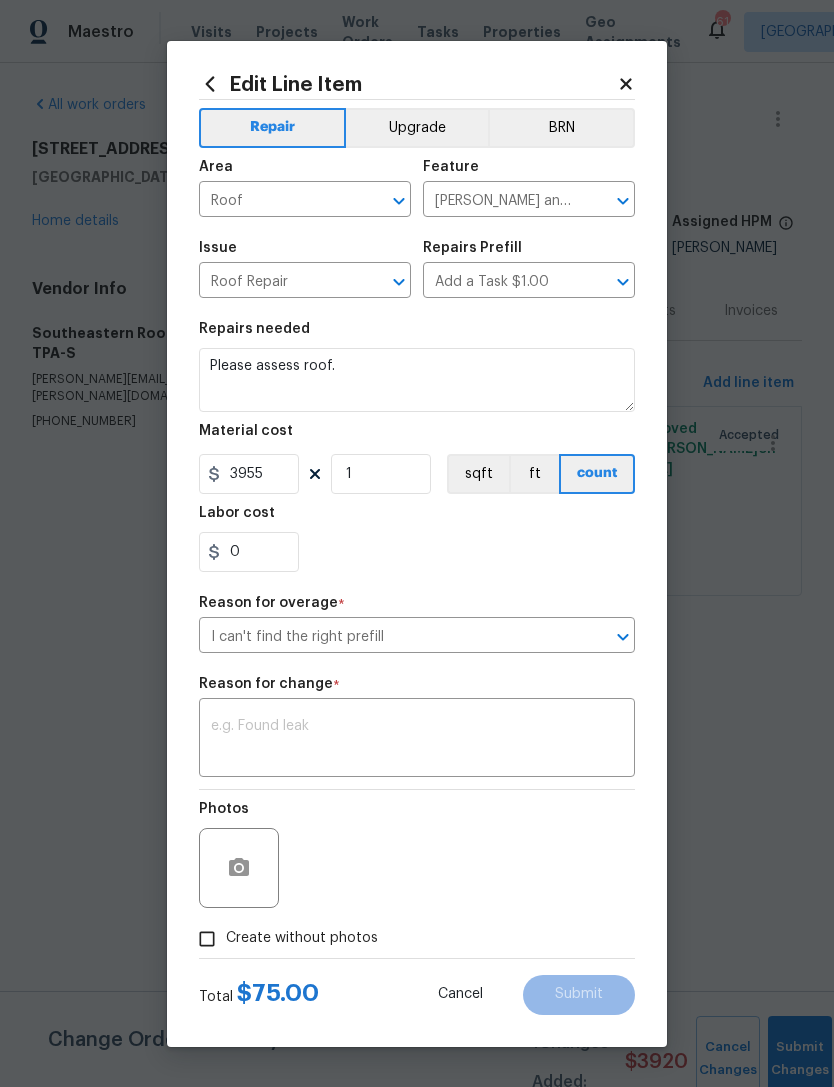 click on "0" at bounding box center [417, 552] 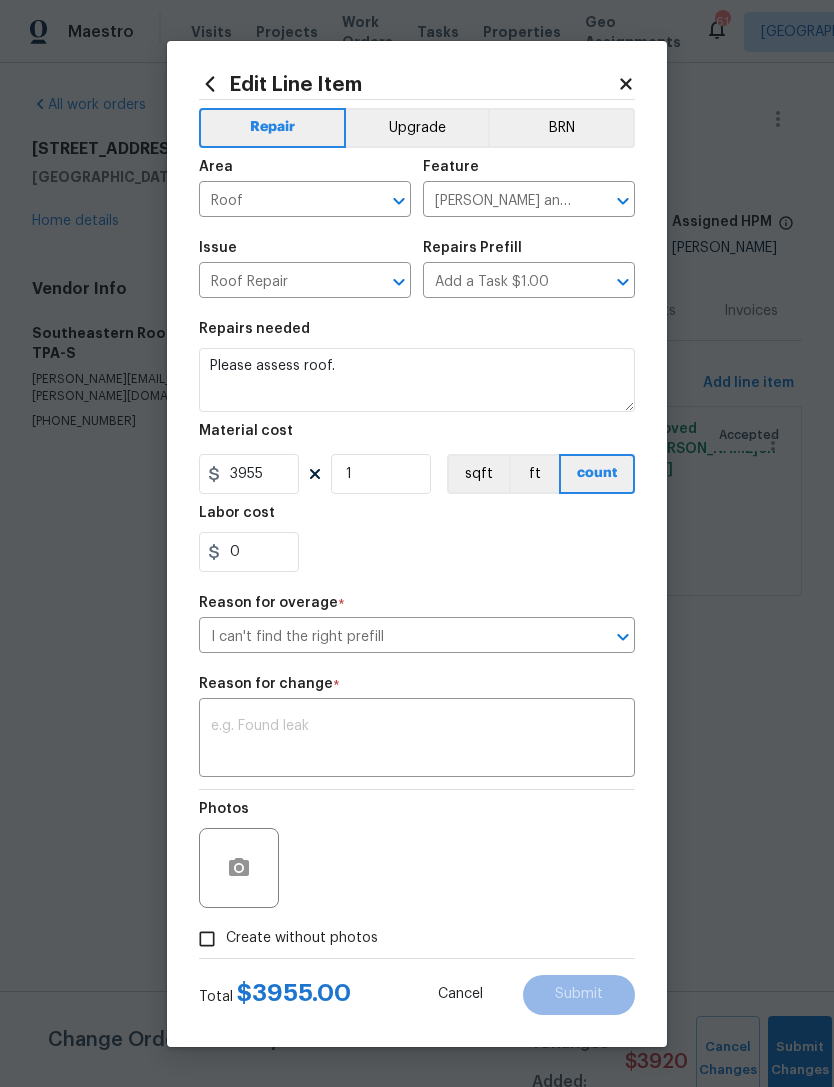 click at bounding box center [417, 740] 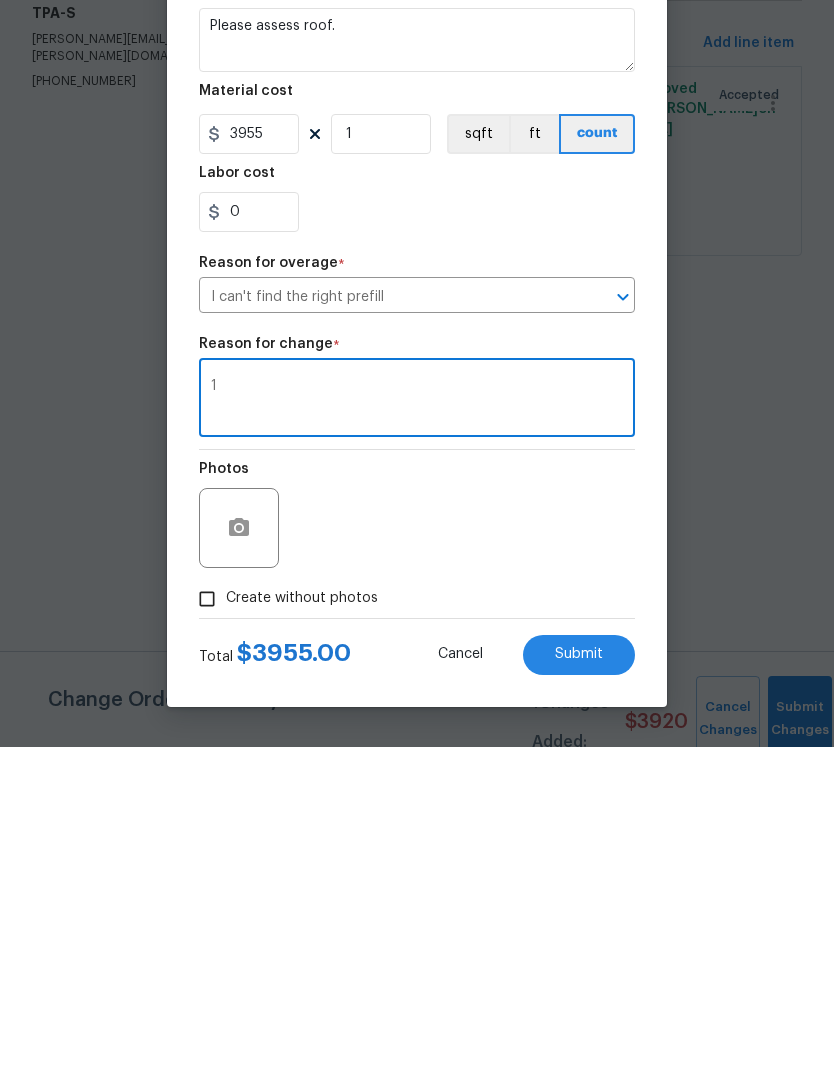 type on "1" 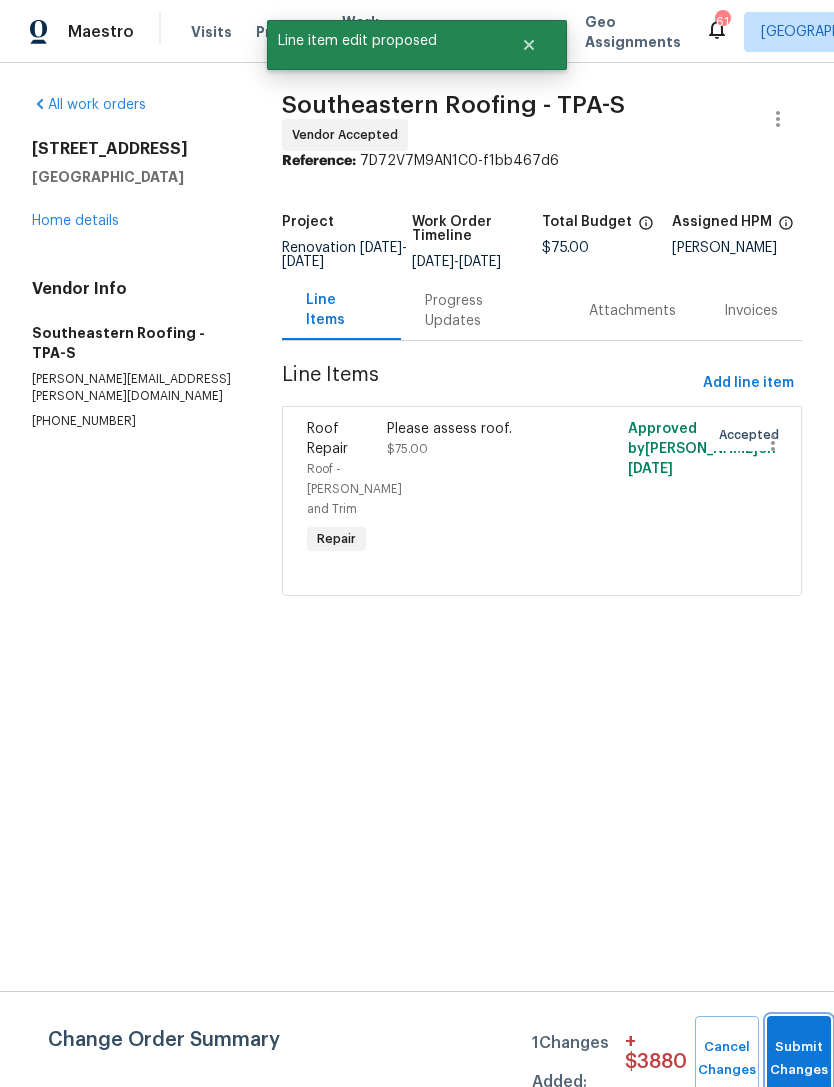 click on "Submit Changes" at bounding box center [799, 1059] 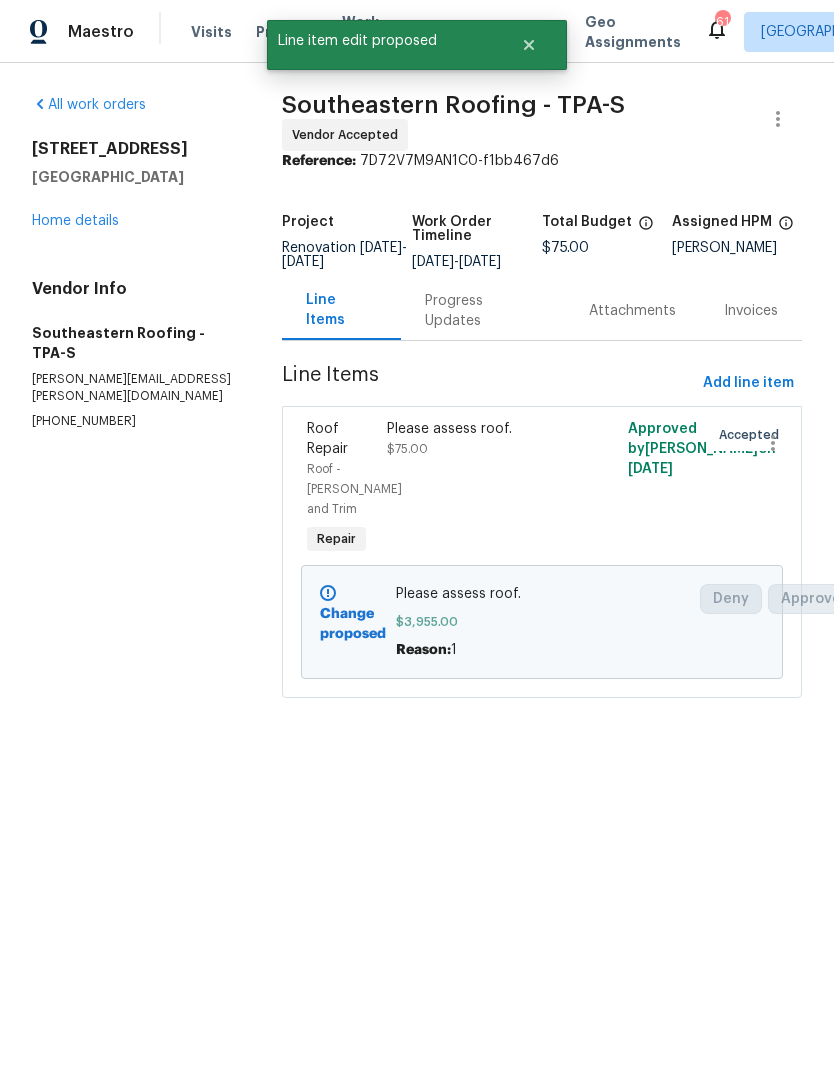 click on "Home details" at bounding box center [75, 221] 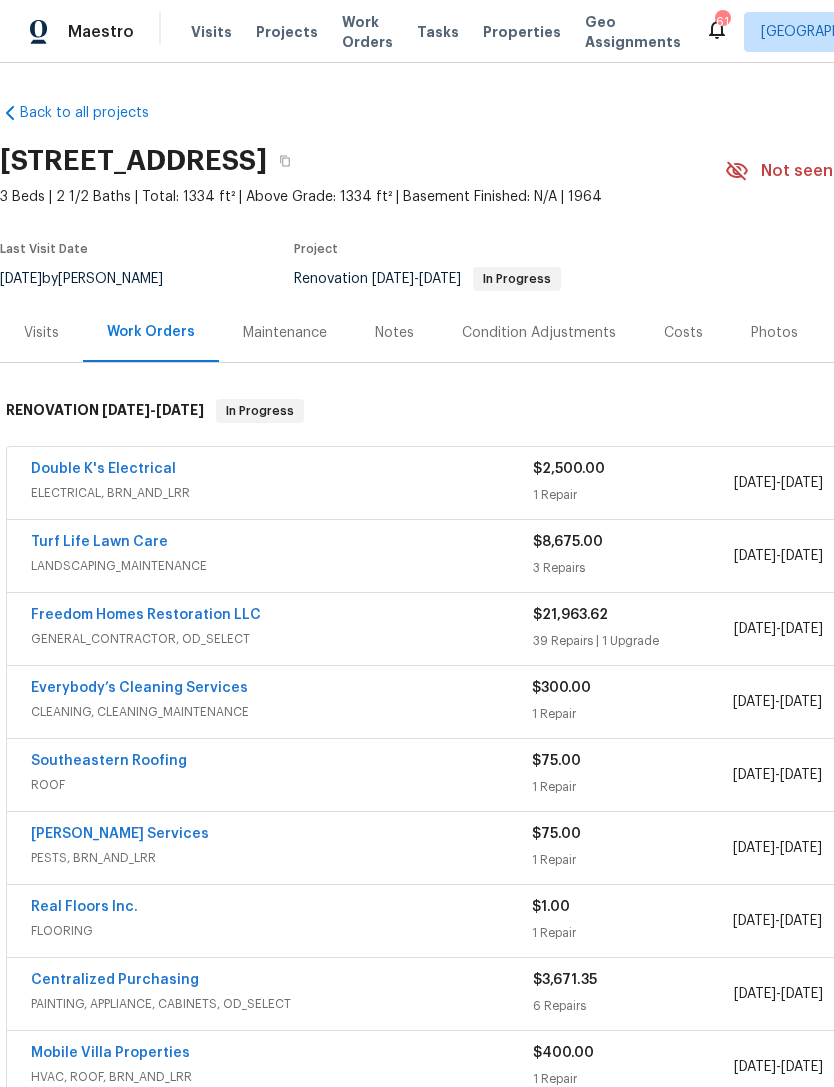 click on "Freedom Homes Restoration LLC" at bounding box center [146, 615] 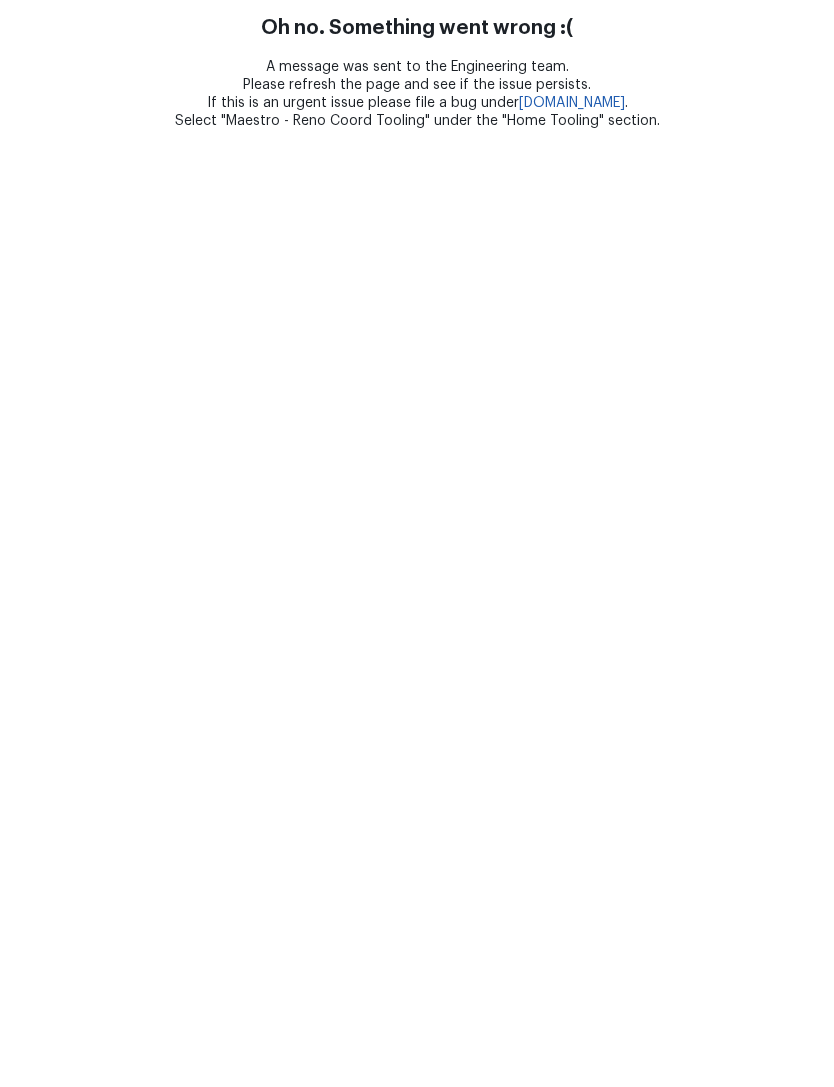 click on "Oh no. Something went wrong :( A message was sent to the Engineering team. Please refresh the page and see if the issue persists. If this is an urgent issue please file a bug under  bugs.opendoor.com . Select "Maestro - Reno Coord Tooling" under the "Home Tooling" section." at bounding box center (417, 65) 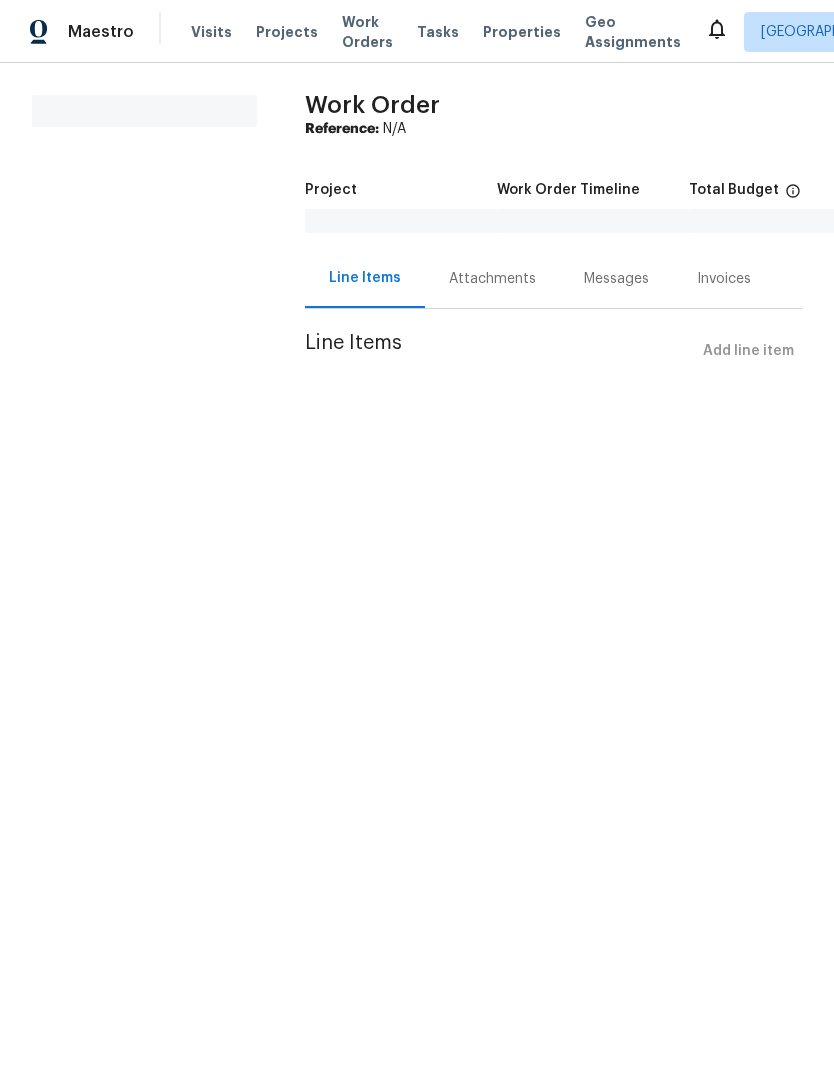 scroll, scrollTop: 0, scrollLeft: 0, axis: both 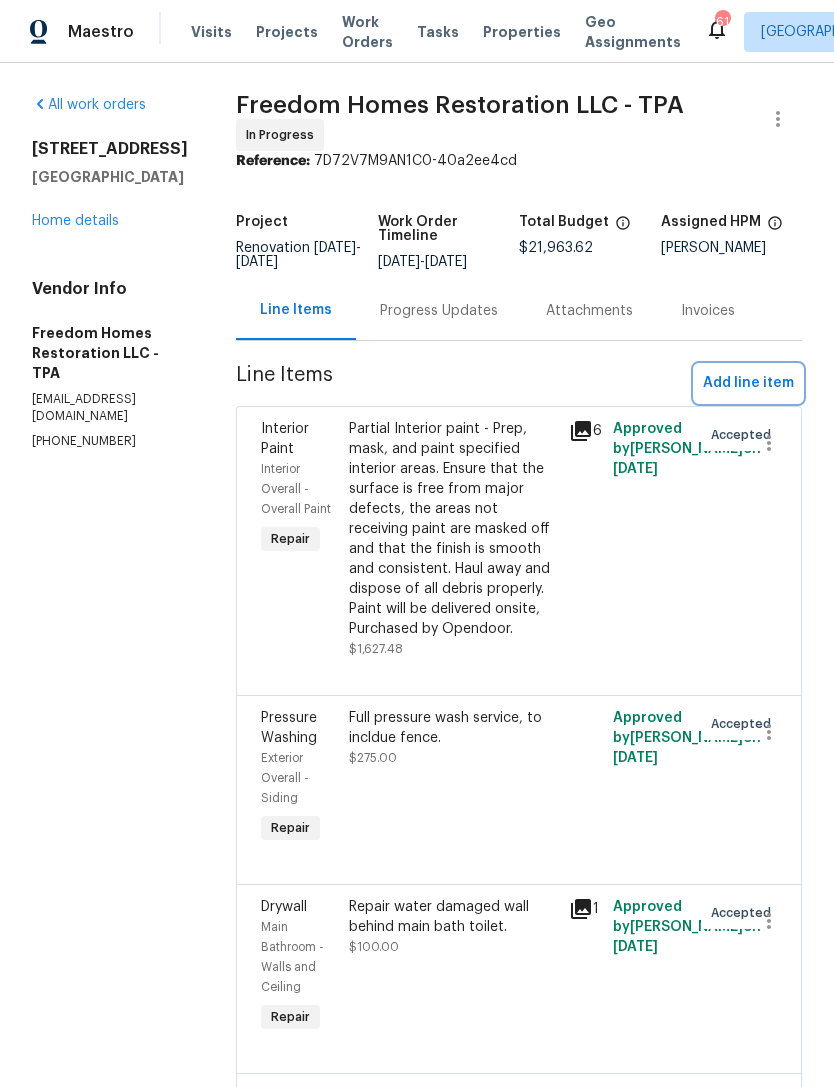 click on "Add line item" at bounding box center [748, 383] 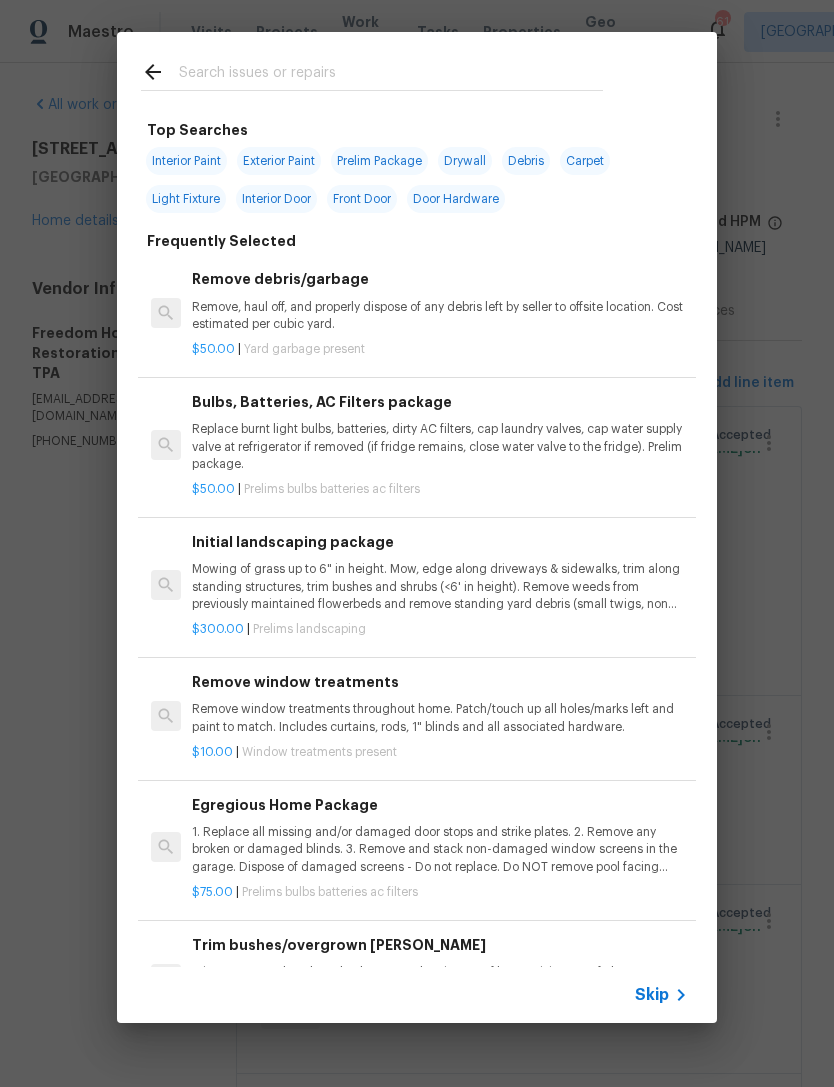 click on "Skip" at bounding box center [652, 995] 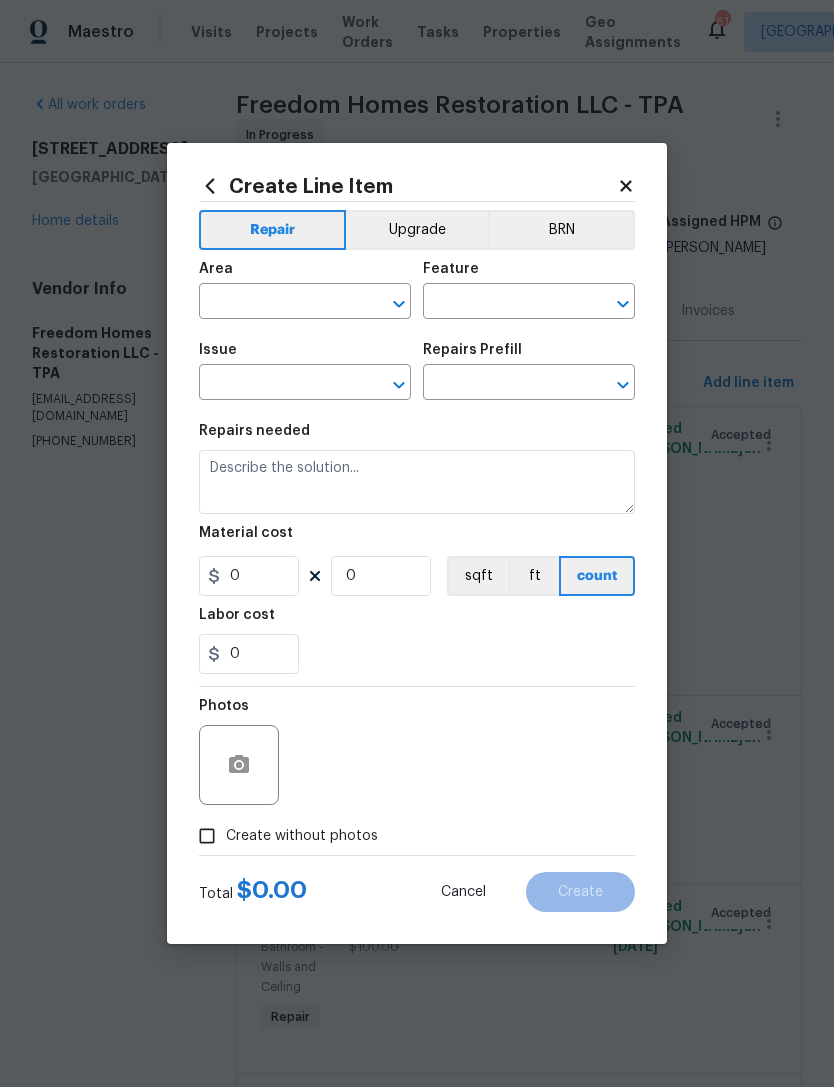 click at bounding box center [277, 303] 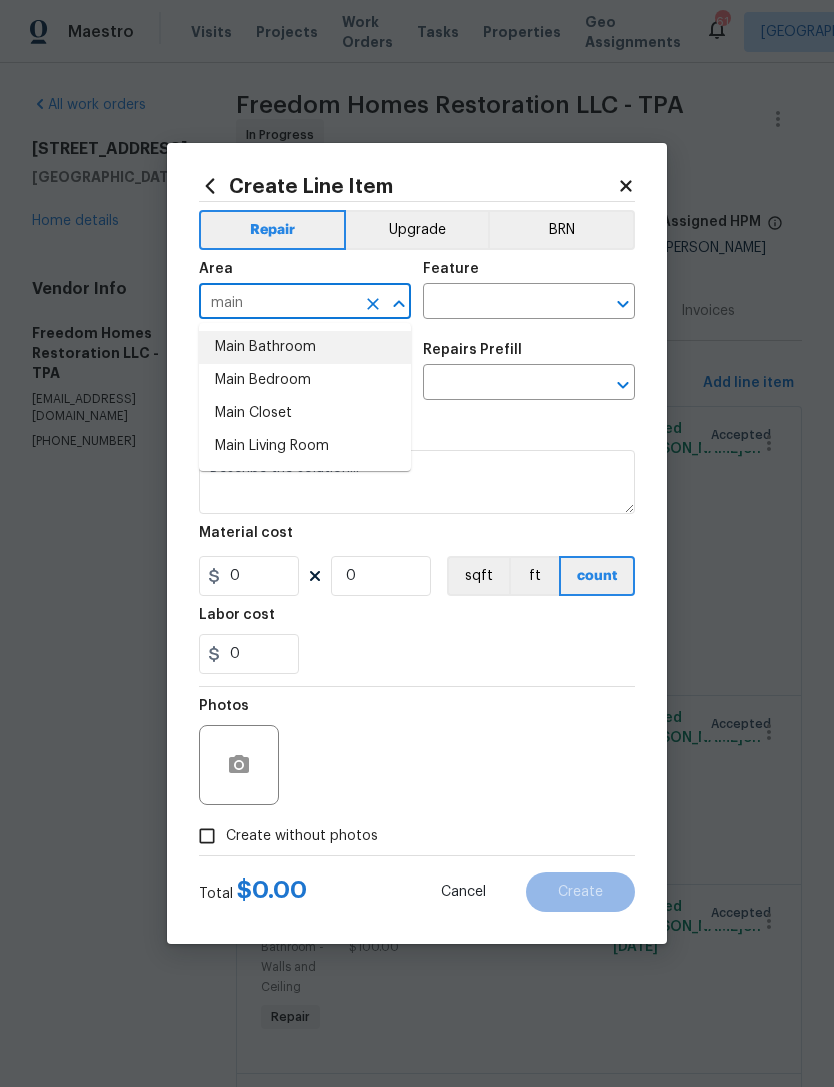 click on "Main Bathroom" at bounding box center [305, 347] 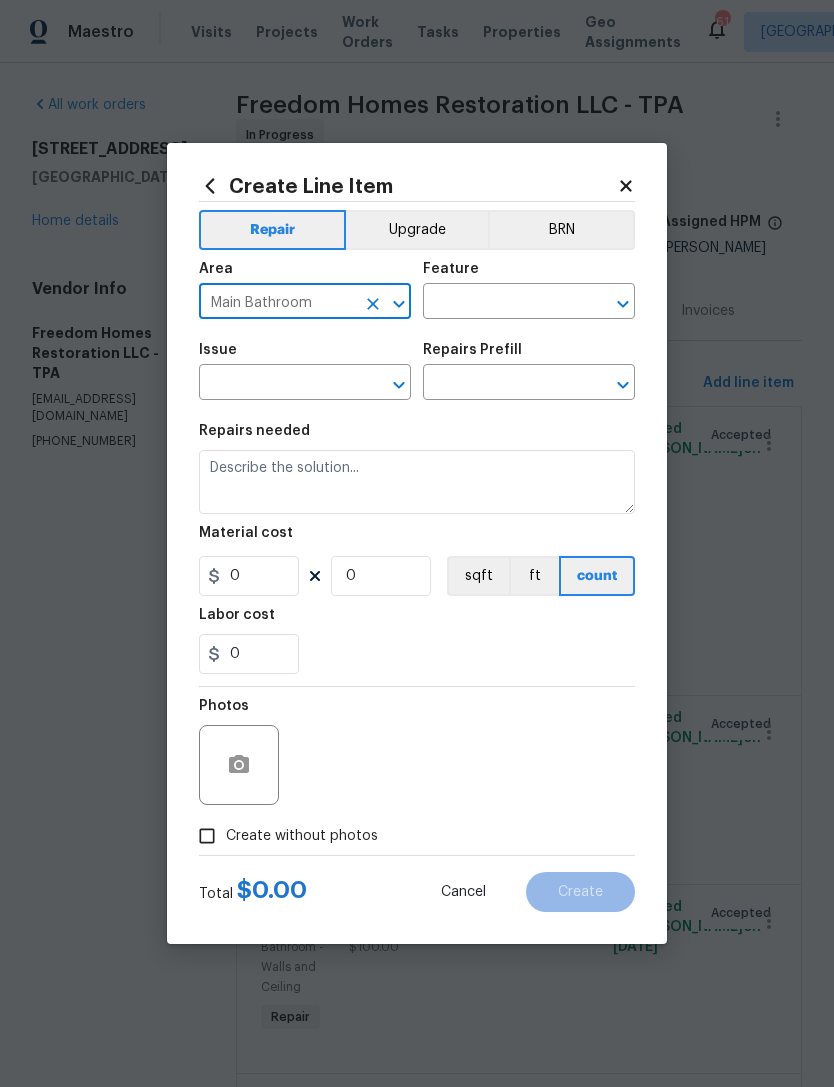 click at bounding box center [501, 303] 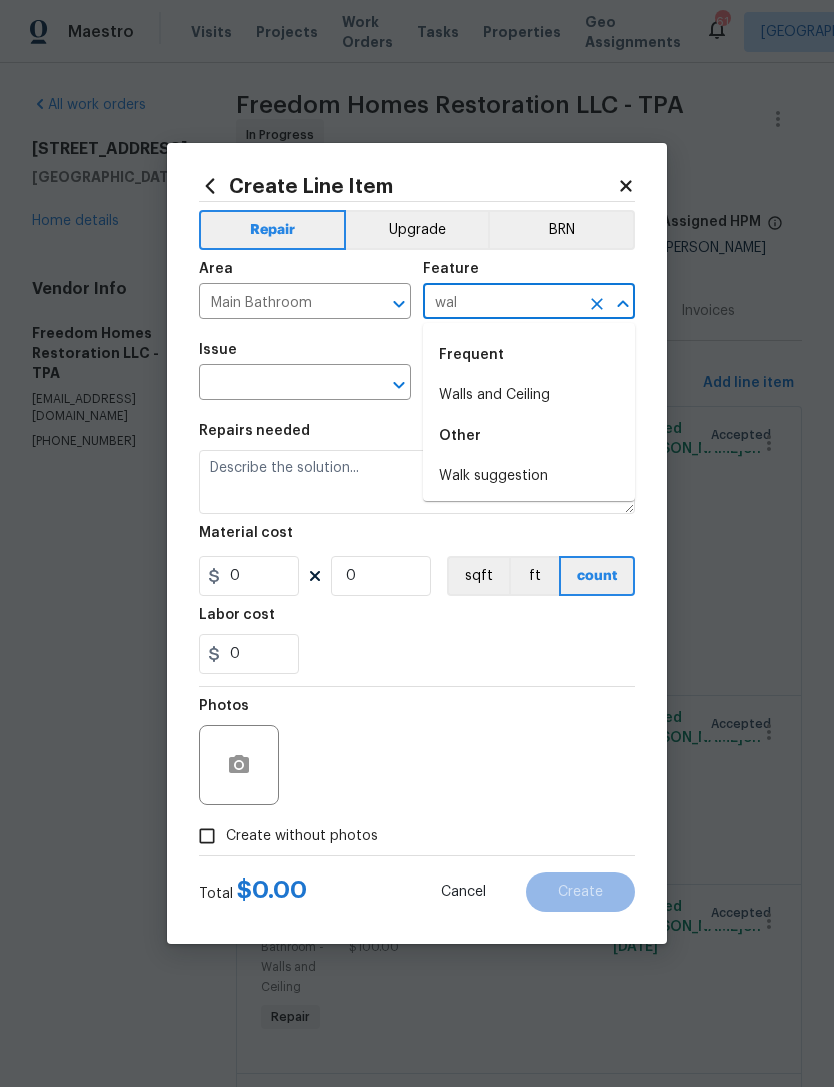 click on "Walls and Ceiling" at bounding box center [529, 395] 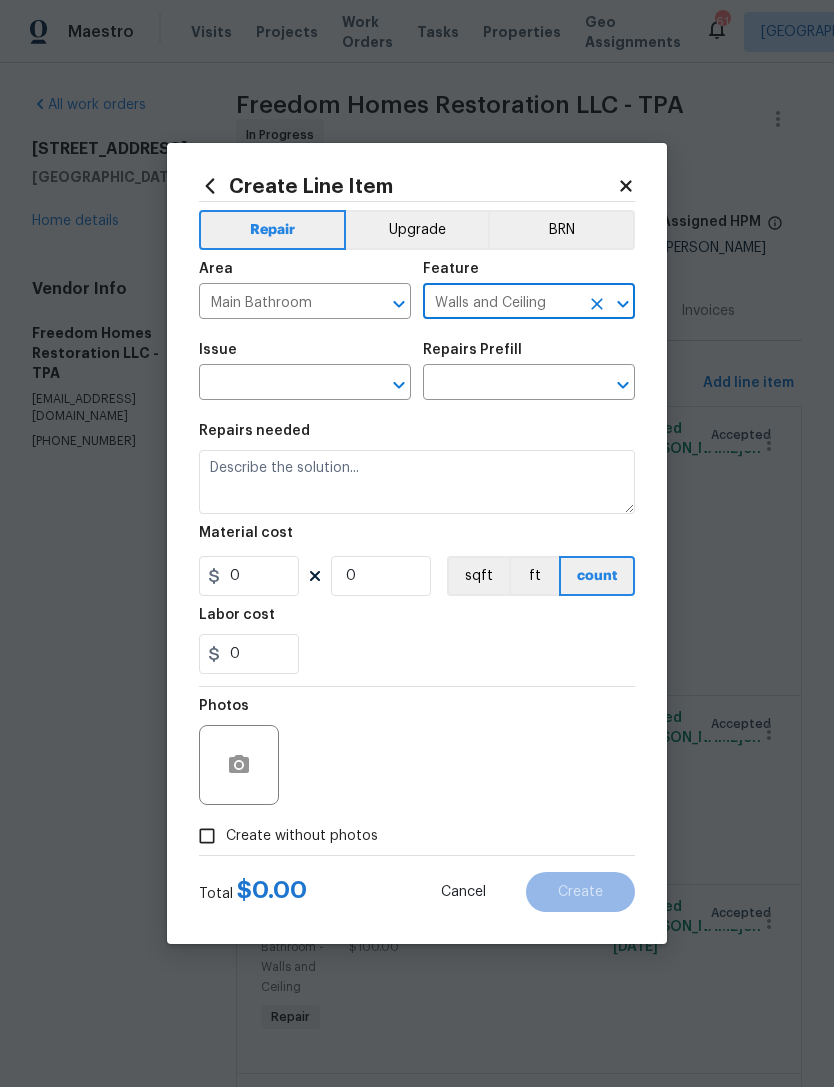 click at bounding box center [277, 384] 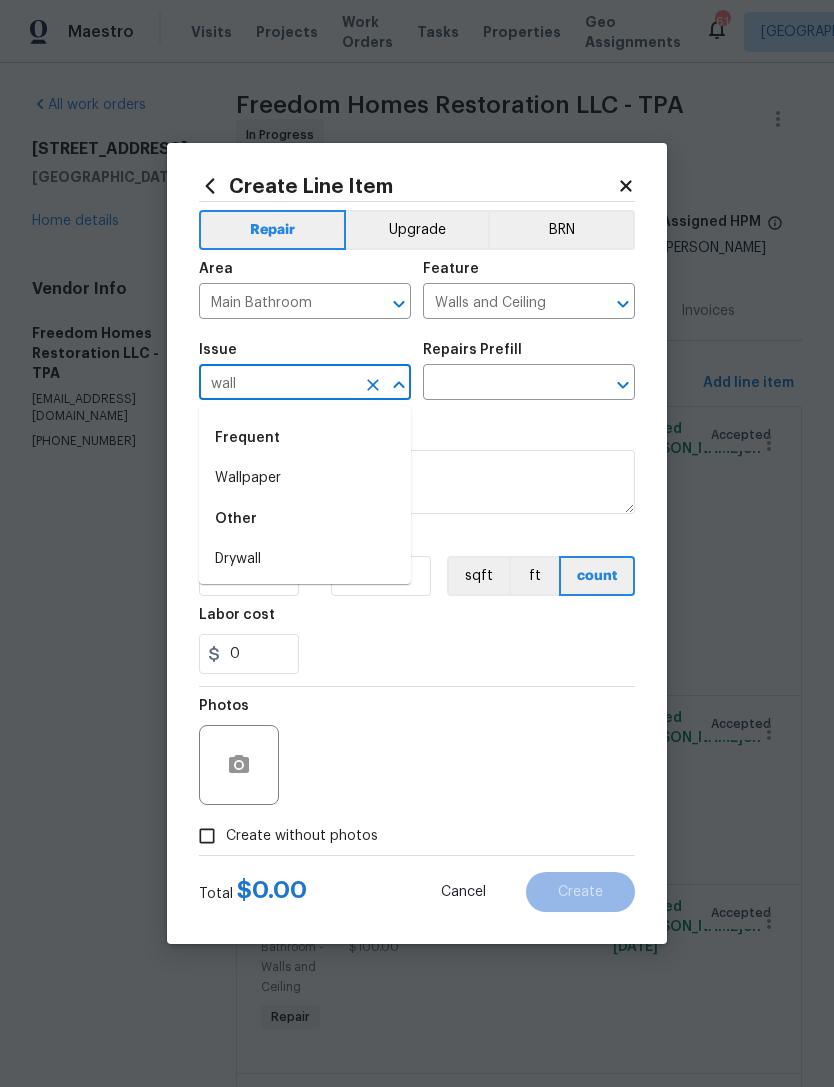 click on "Other" at bounding box center [305, 519] 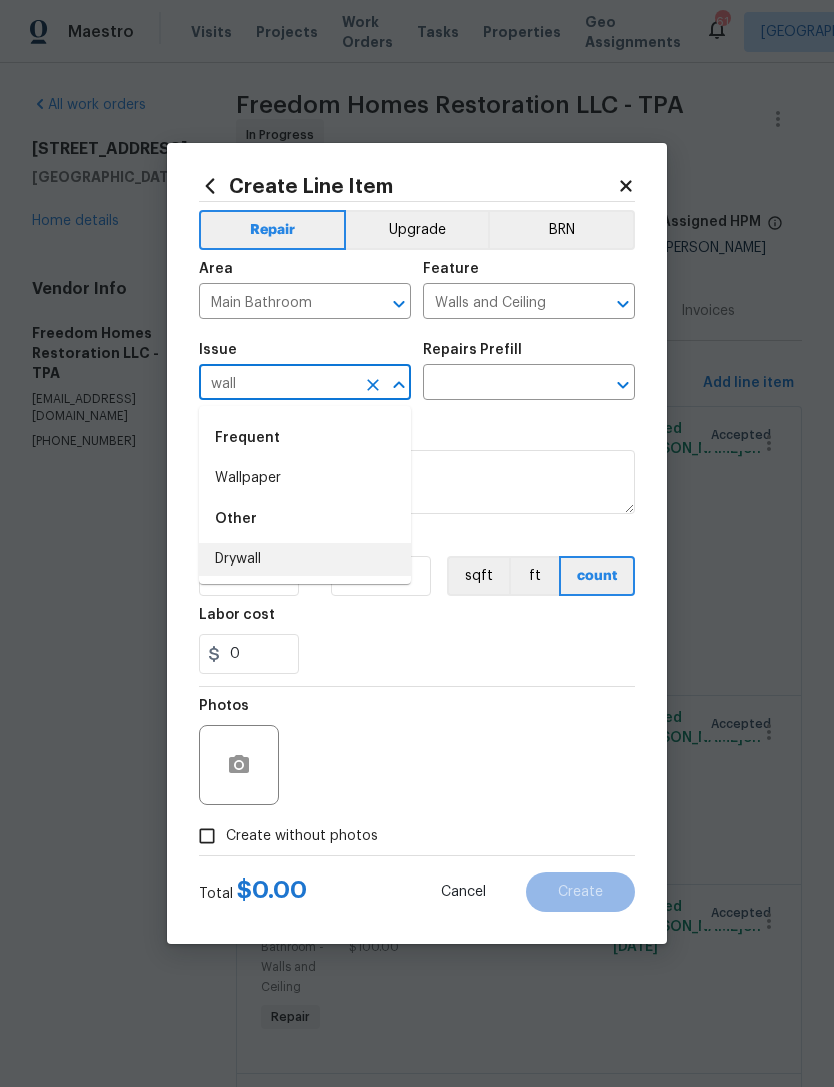click on "Drywall" at bounding box center (305, 559) 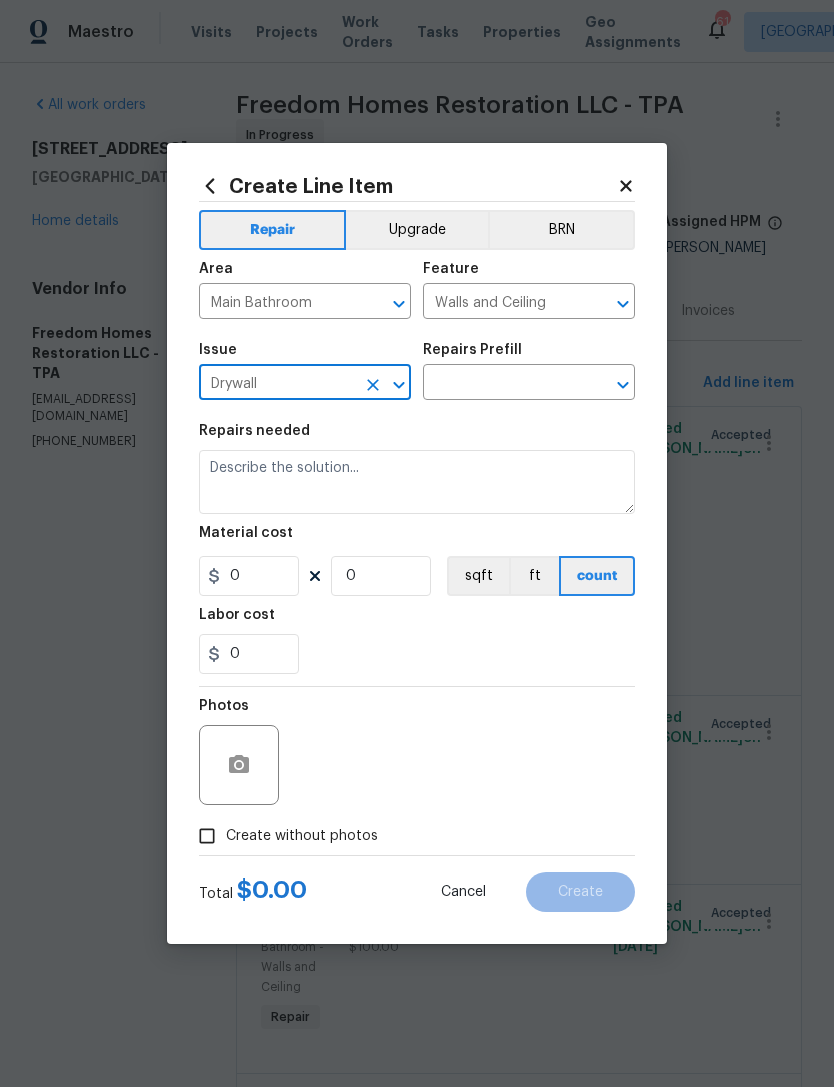 click at bounding box center (501, 384) 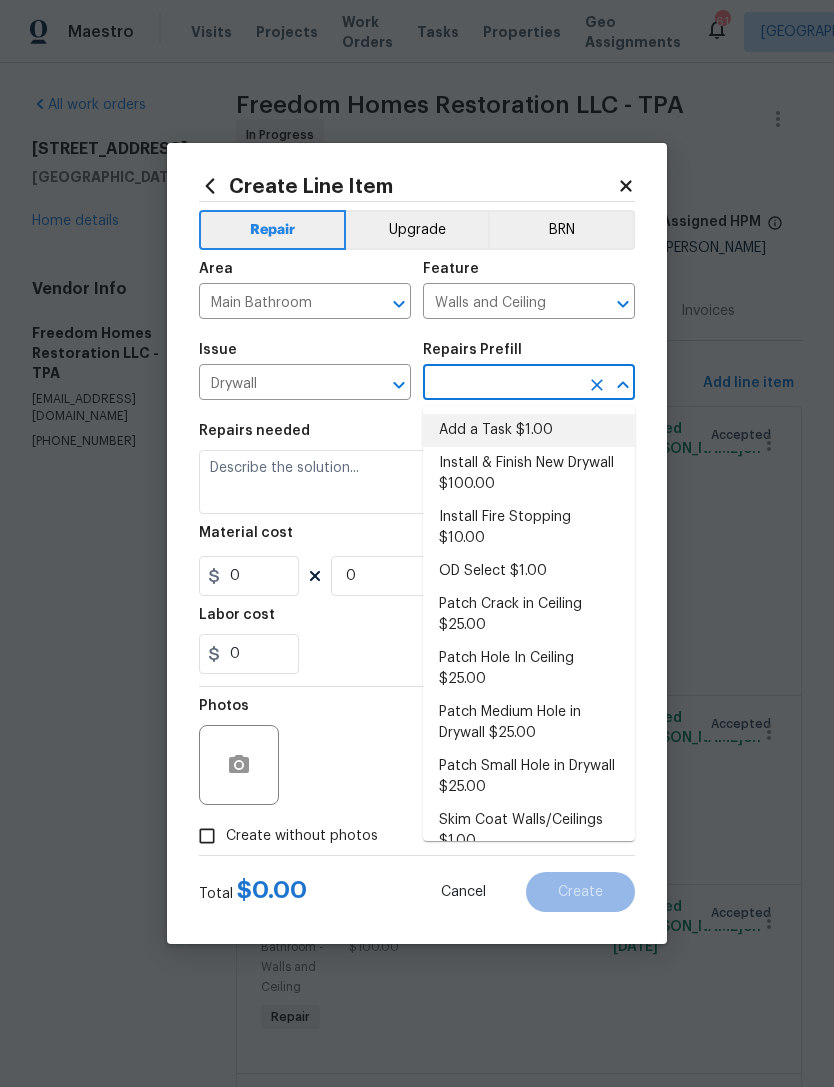 click on "Add a Task $1.00" at bounding box center [529, 430] 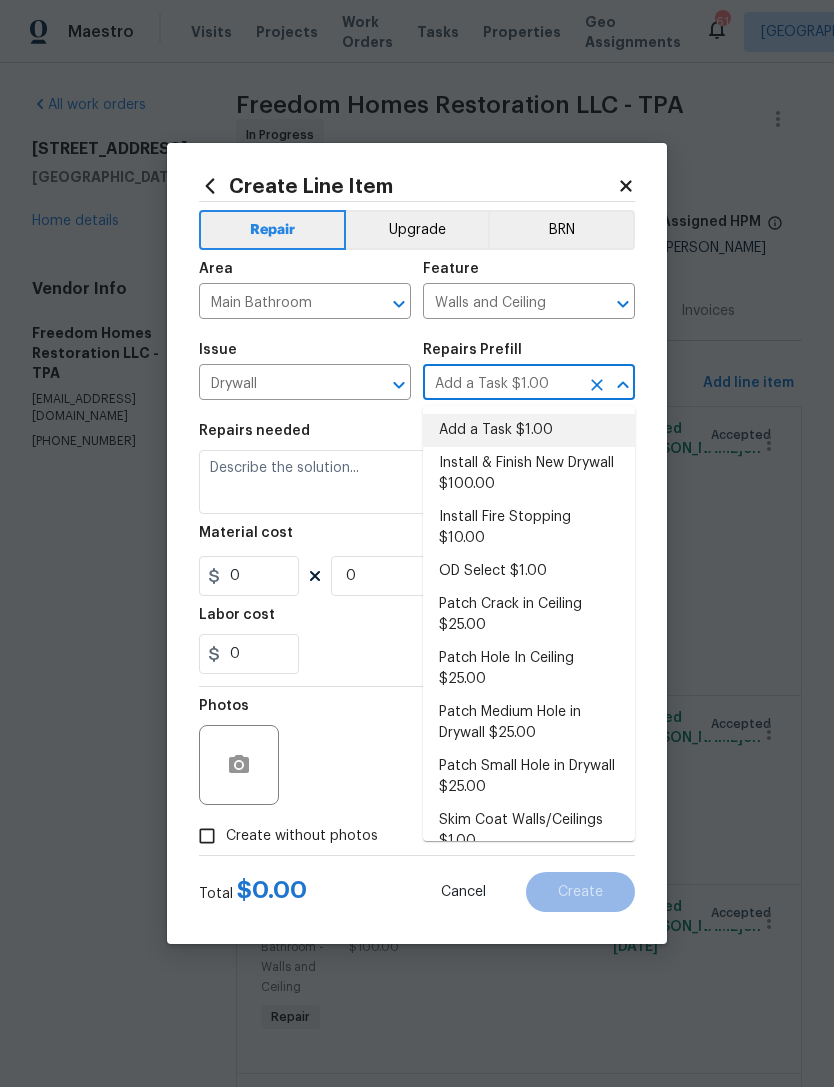 type 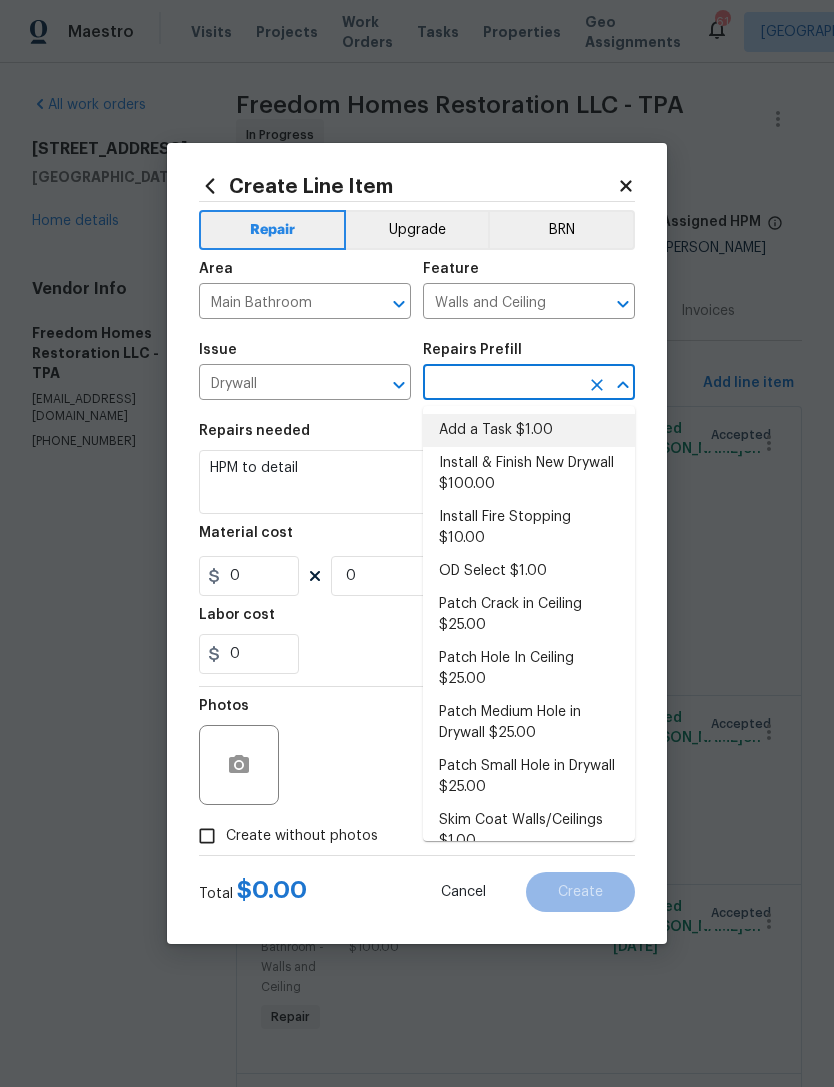 type on "1" 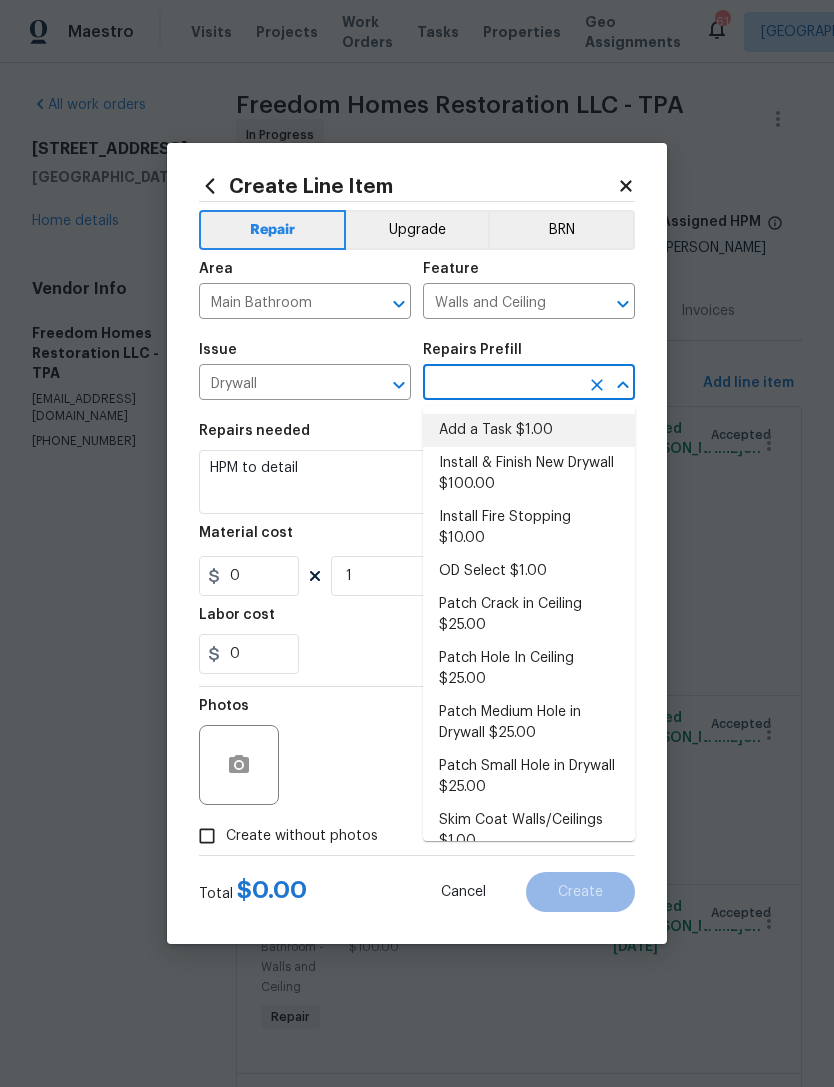 type on "Add a Task $1.00" 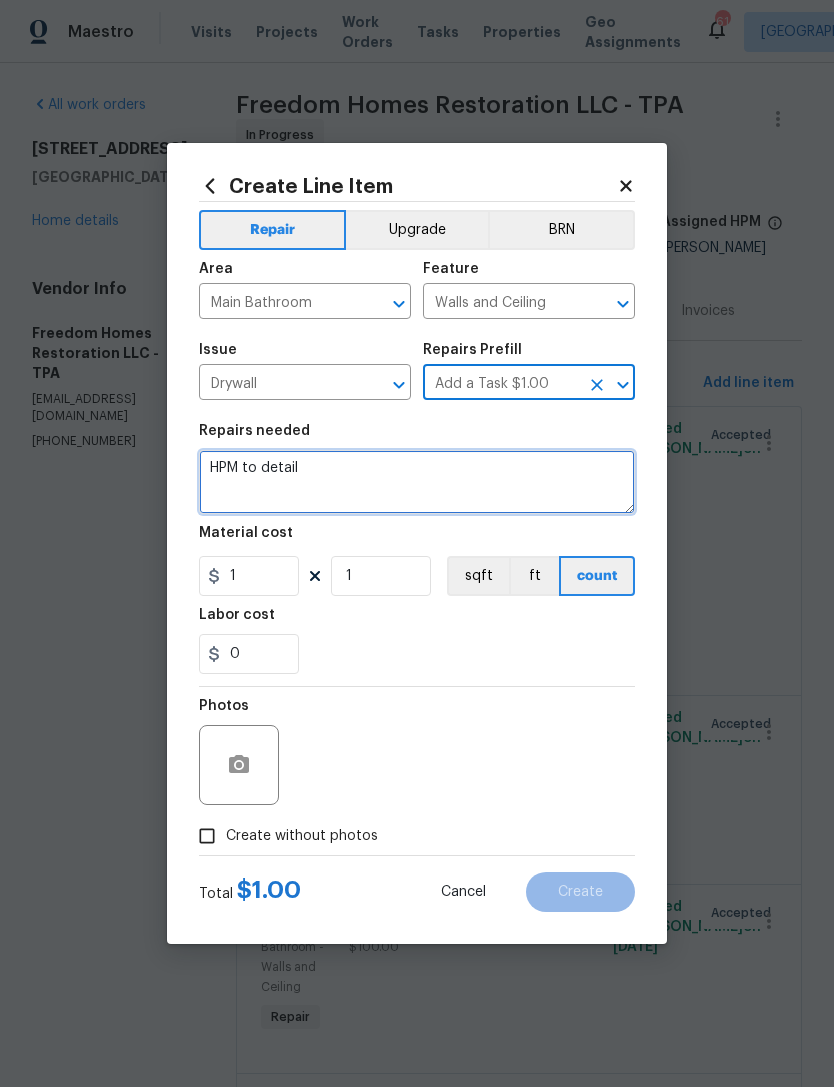 click on "HPM to detail" at bounding box center (417, 482) 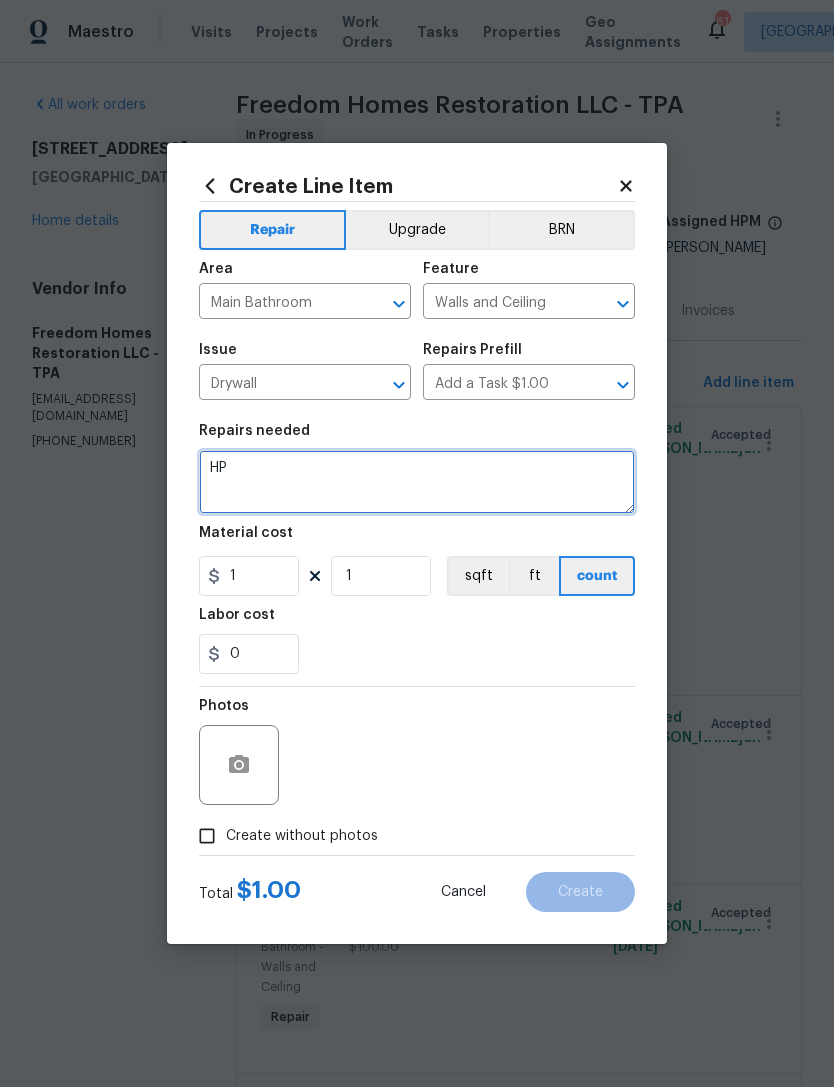 type on "H" 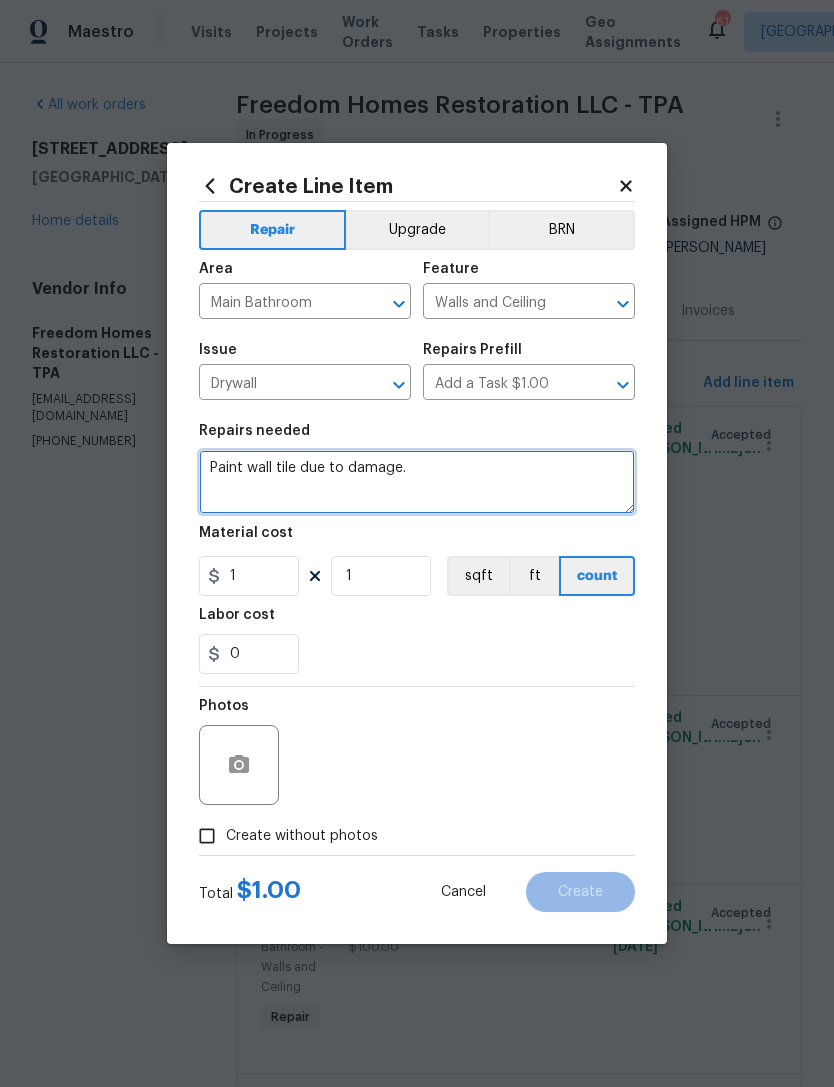 type on "Paint wall tile due to damage." 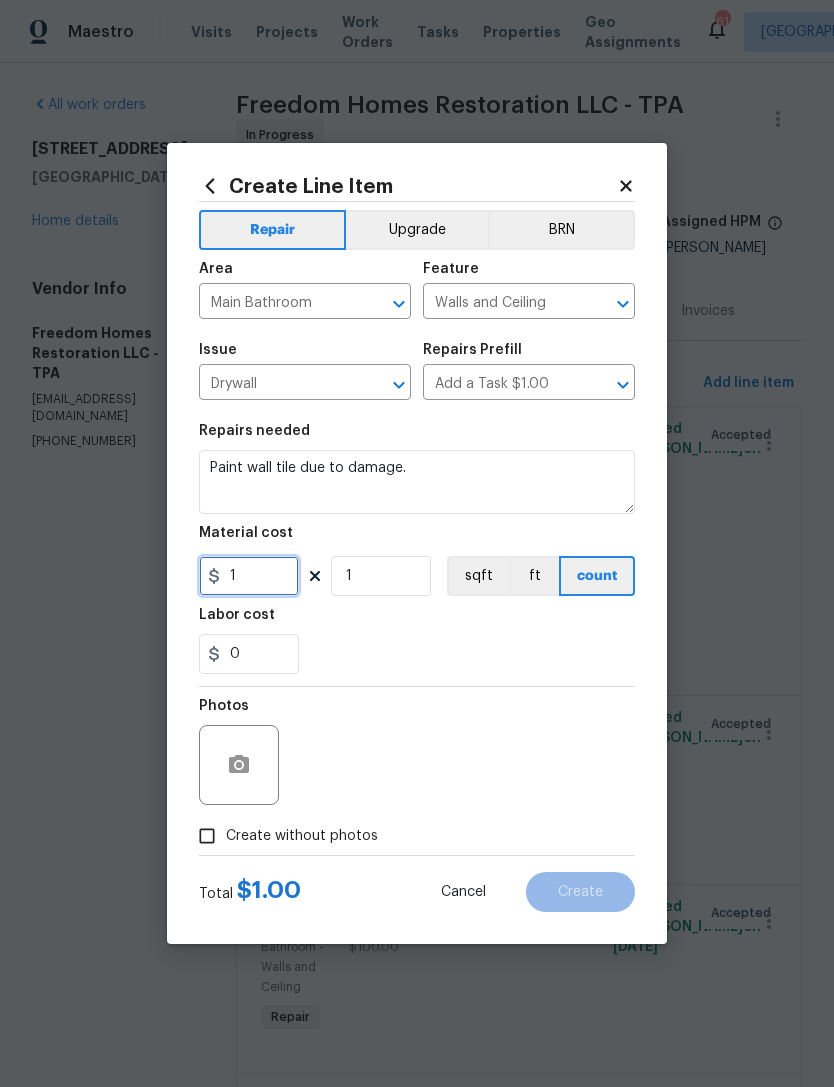 click on "1" at bounding box center [249, 576] 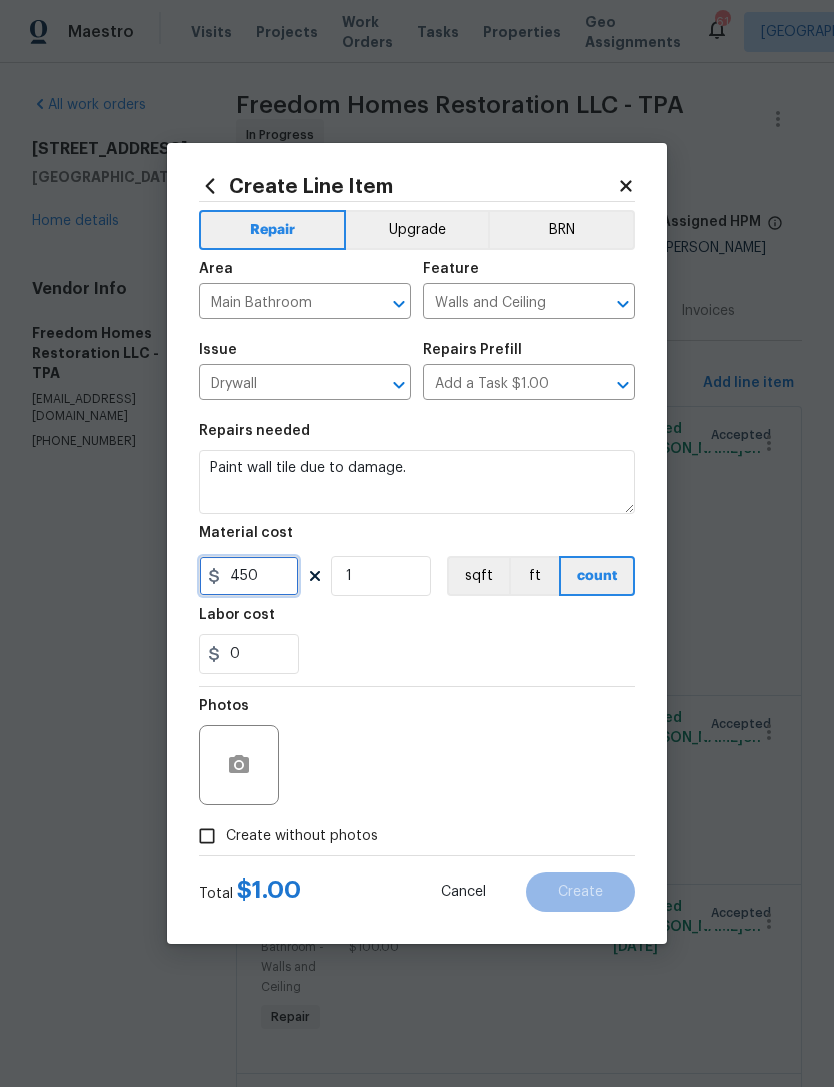 type on "450" 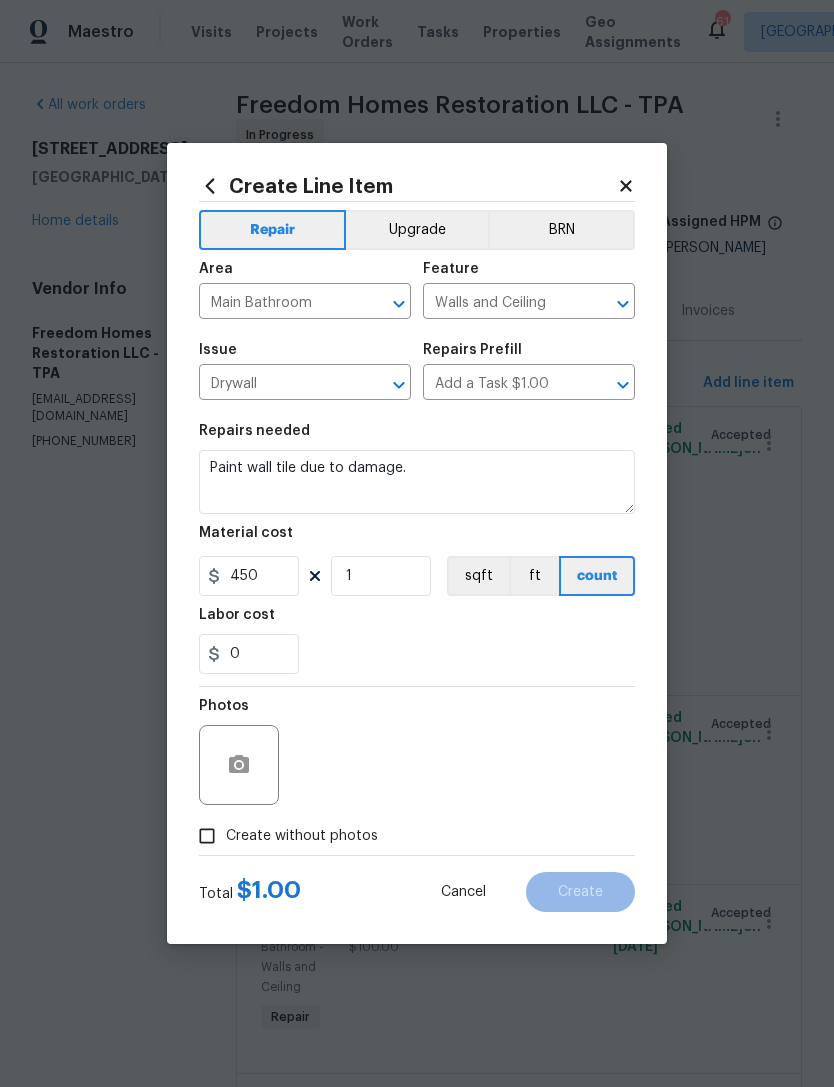 click on "0" at bounding box center (417, 654) 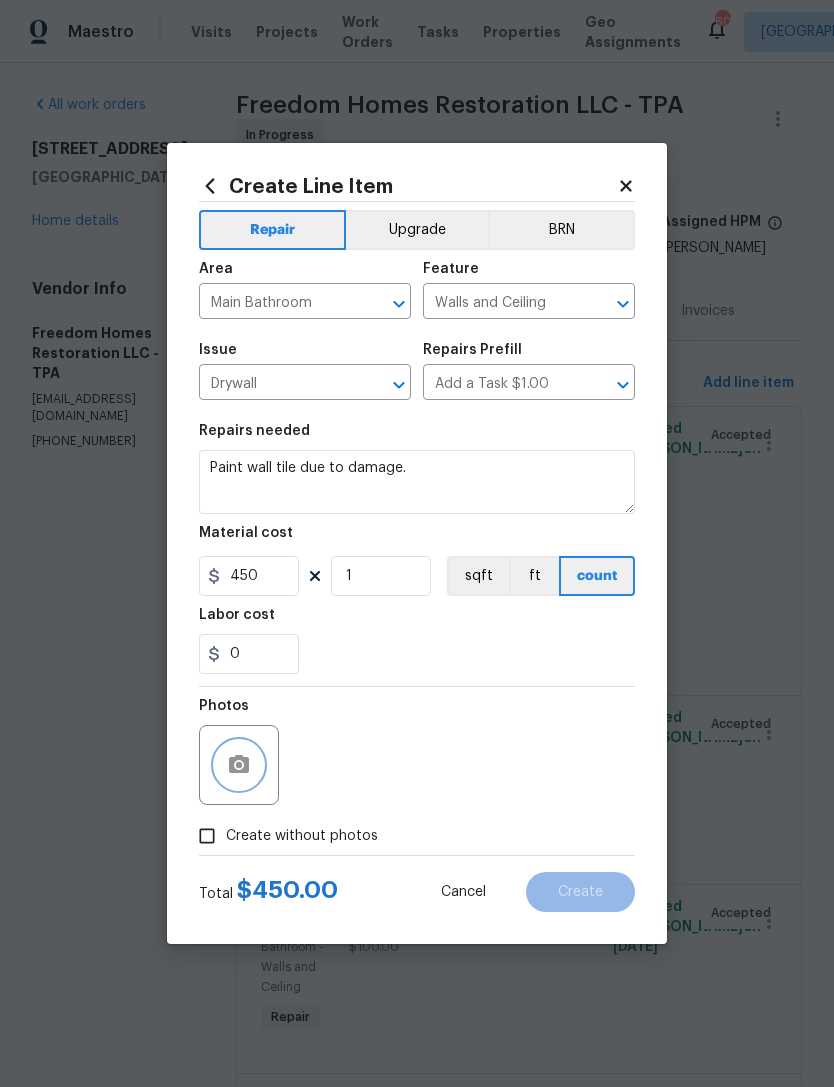 click at bounding box center [239, 765] 